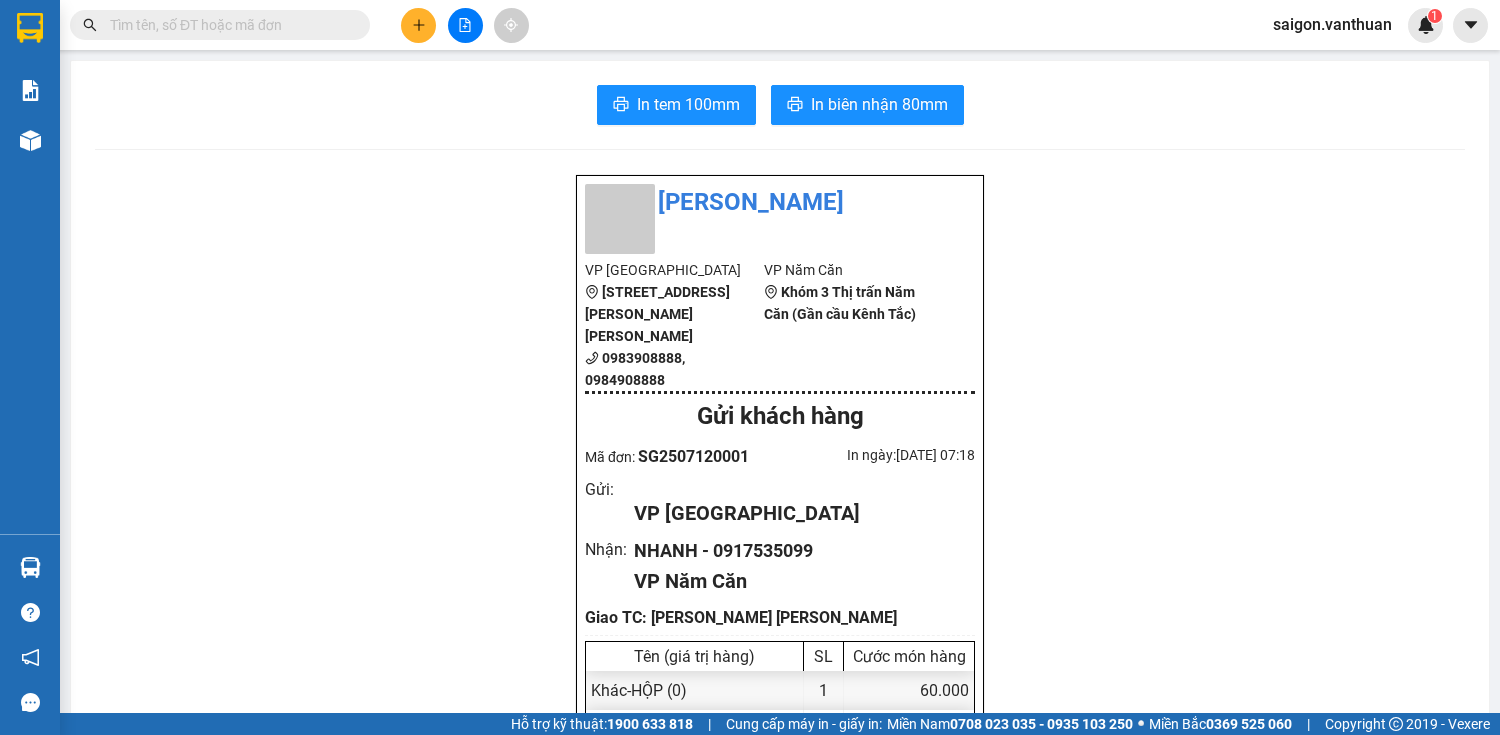 scroll, scrollTop: 0, scrollLeft: 0, axis: both 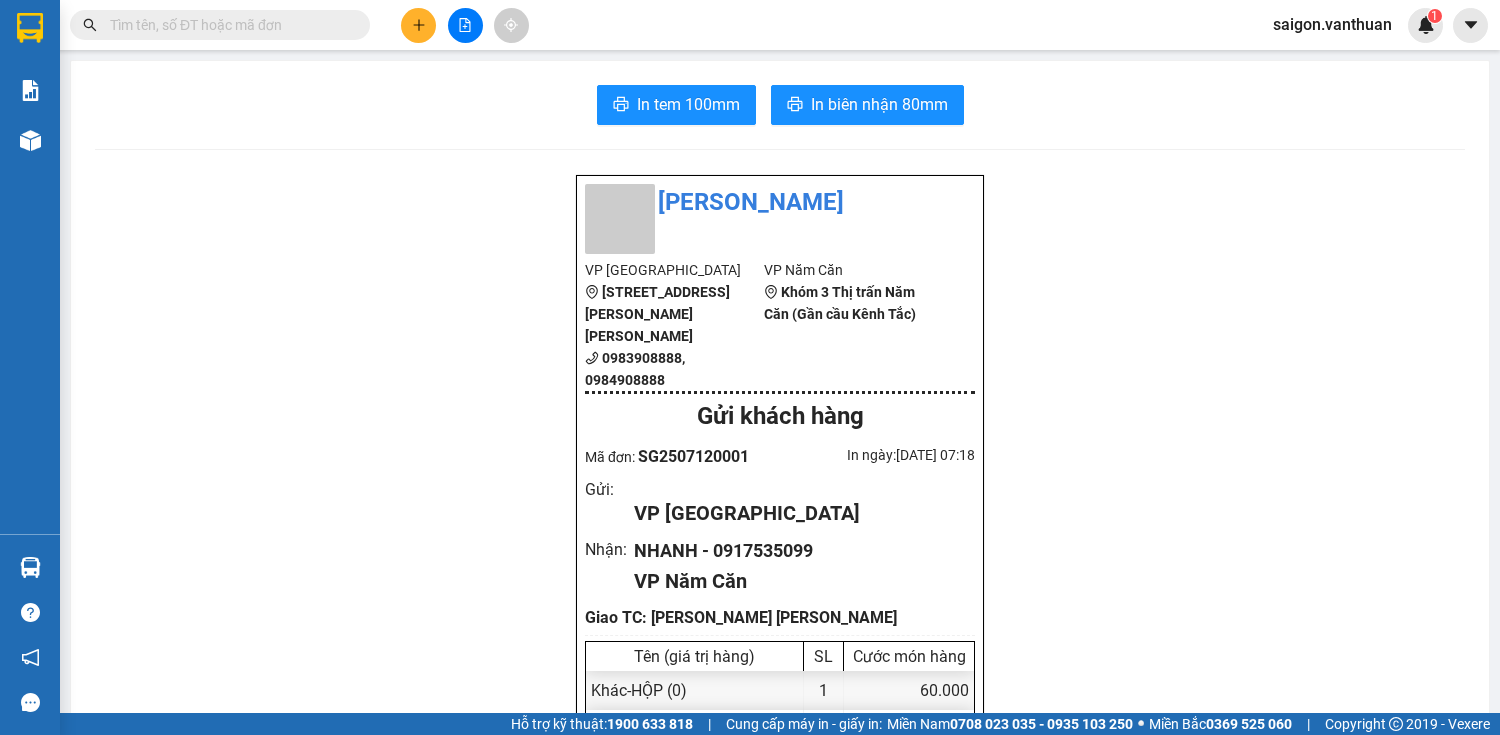 click at bounding box center [228, 25] 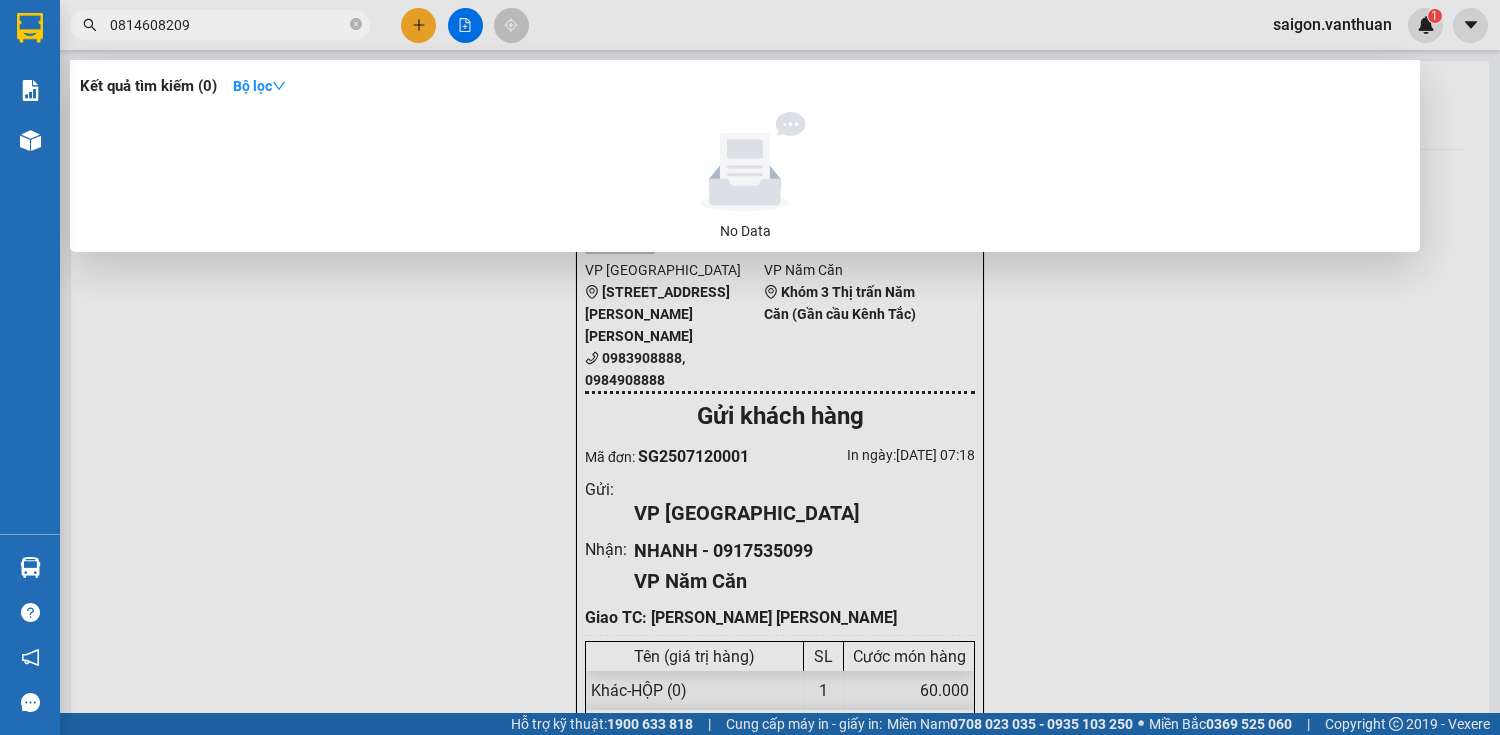 click on "0814608209" at bounding box center [228, 25] 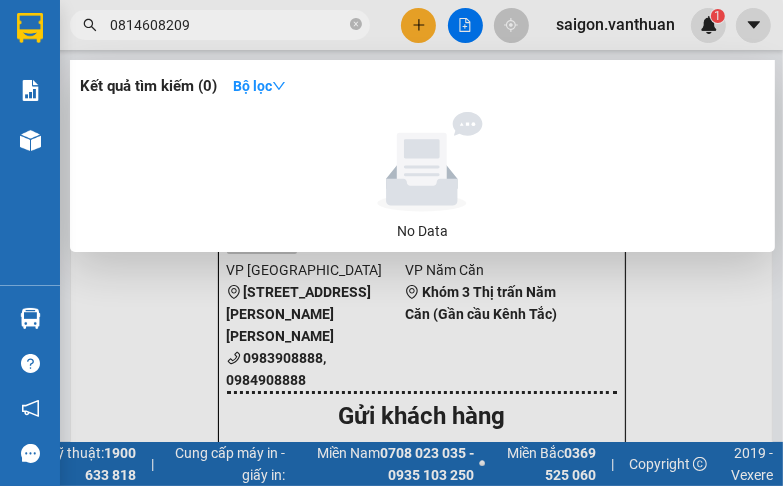type on "0814608209" 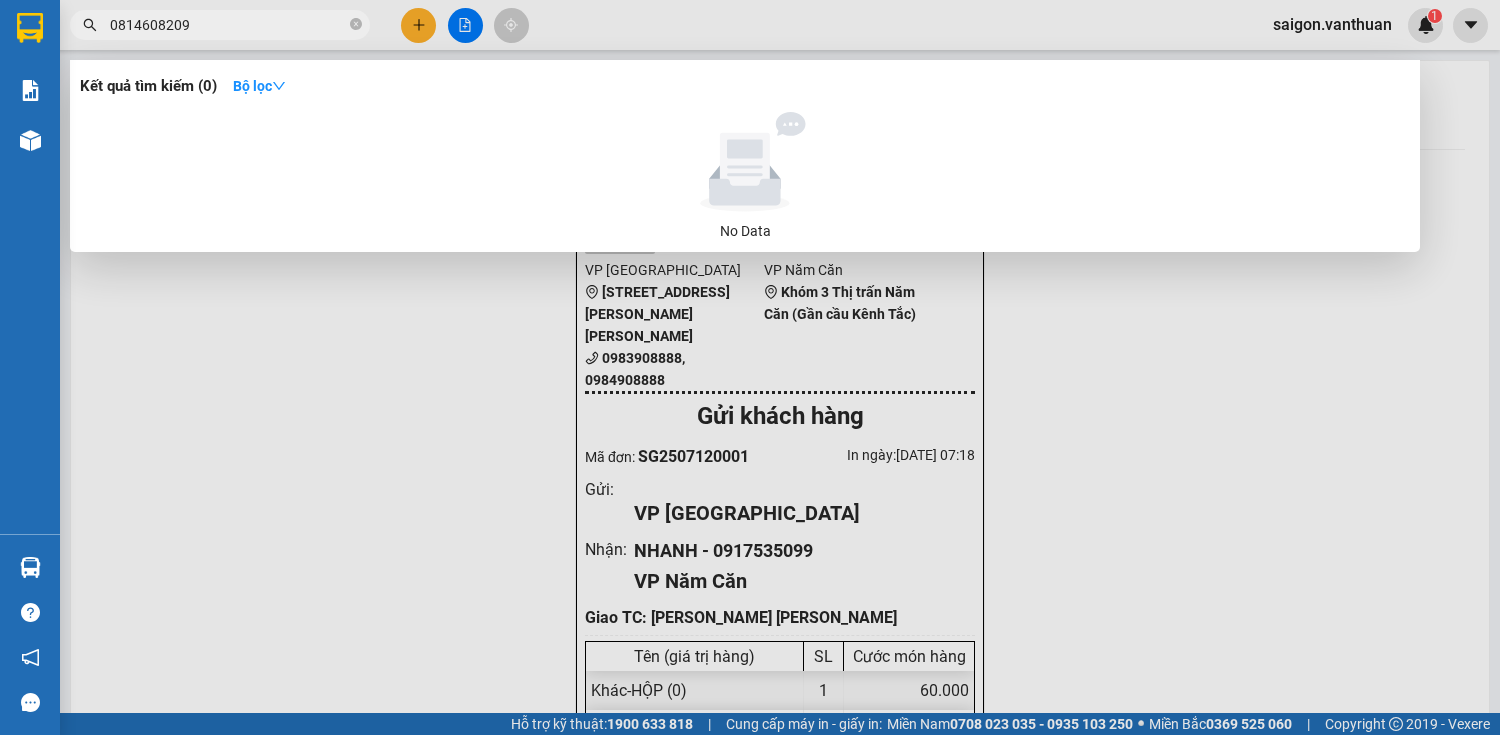 click at bounding box center (750, 367) 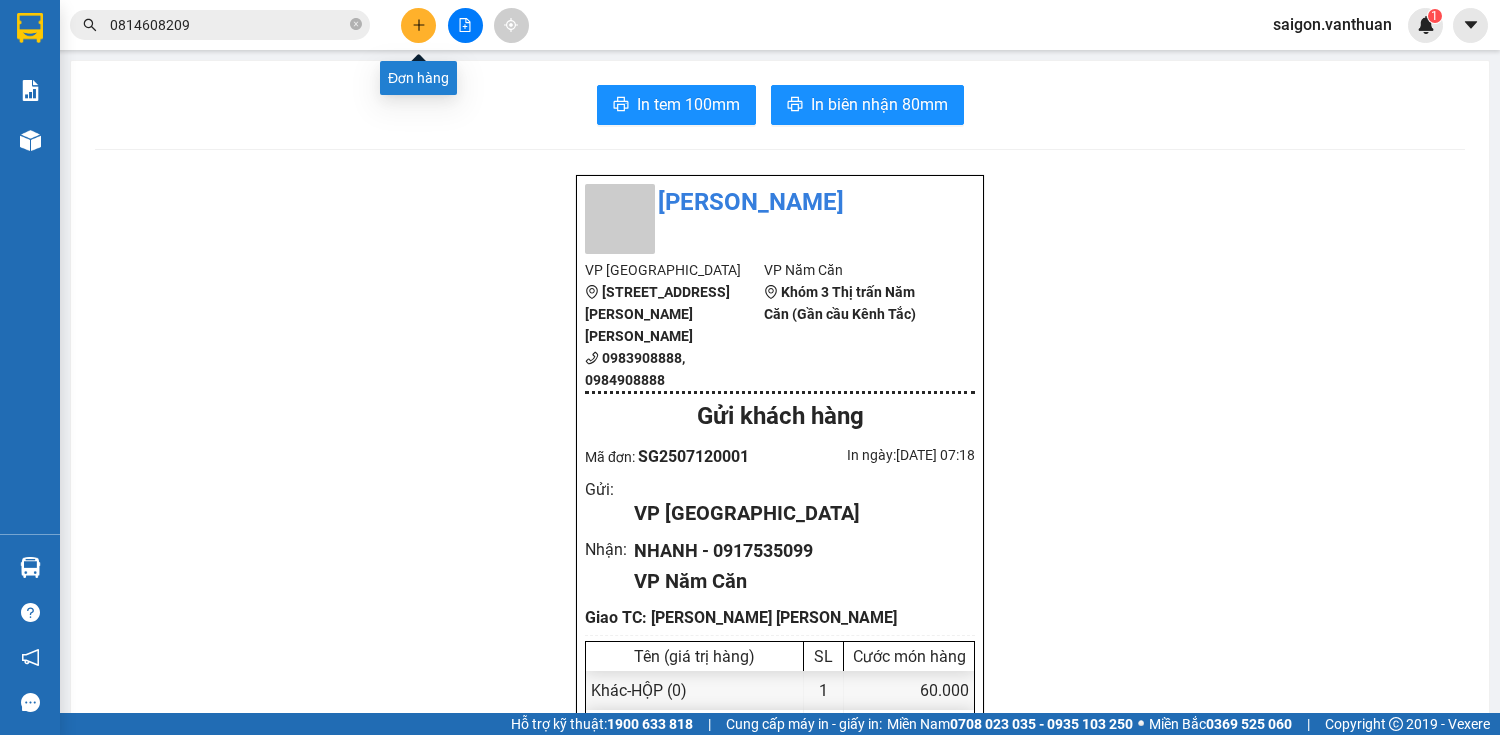 click at bounding box center [418, 25] 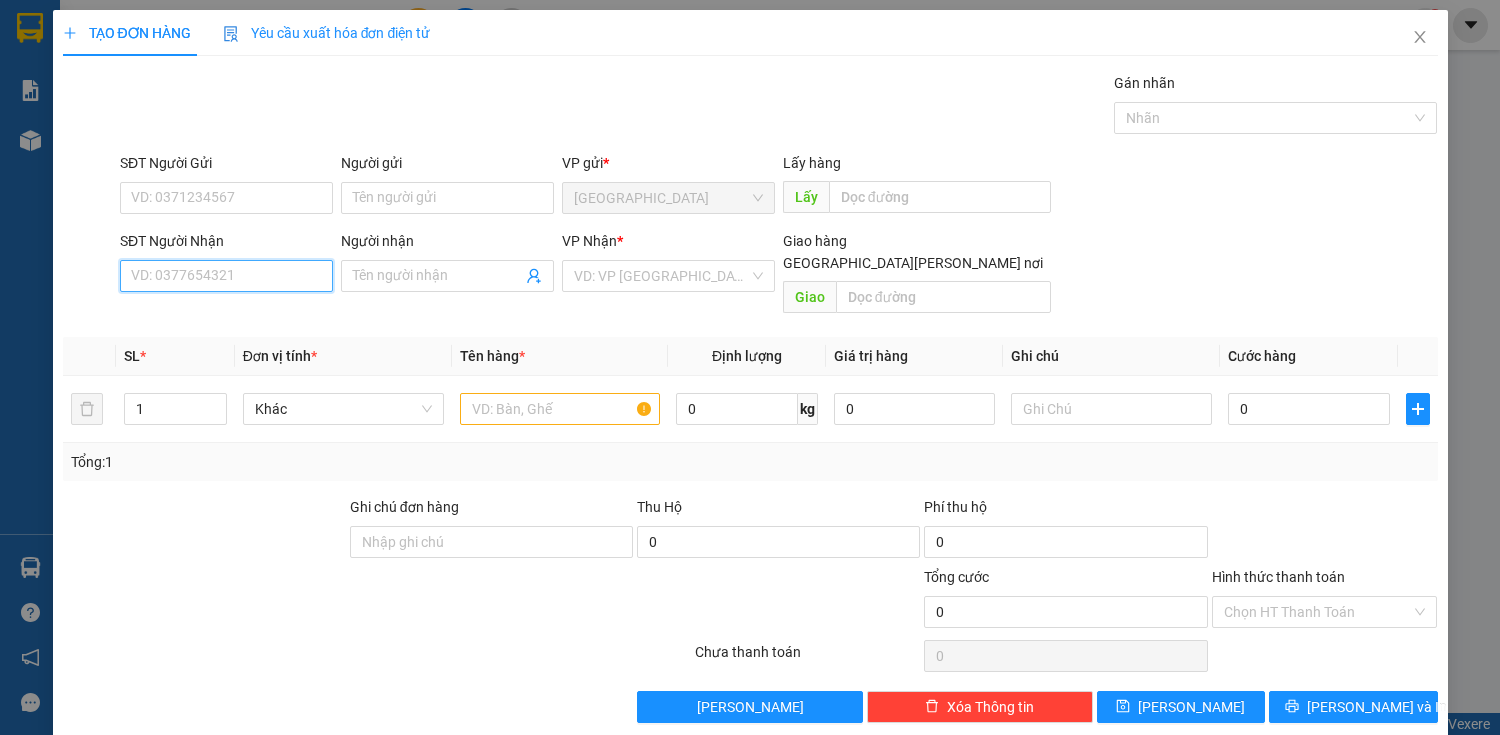 click on "SĐT Người Nhận" at bounding box center [226, 276] 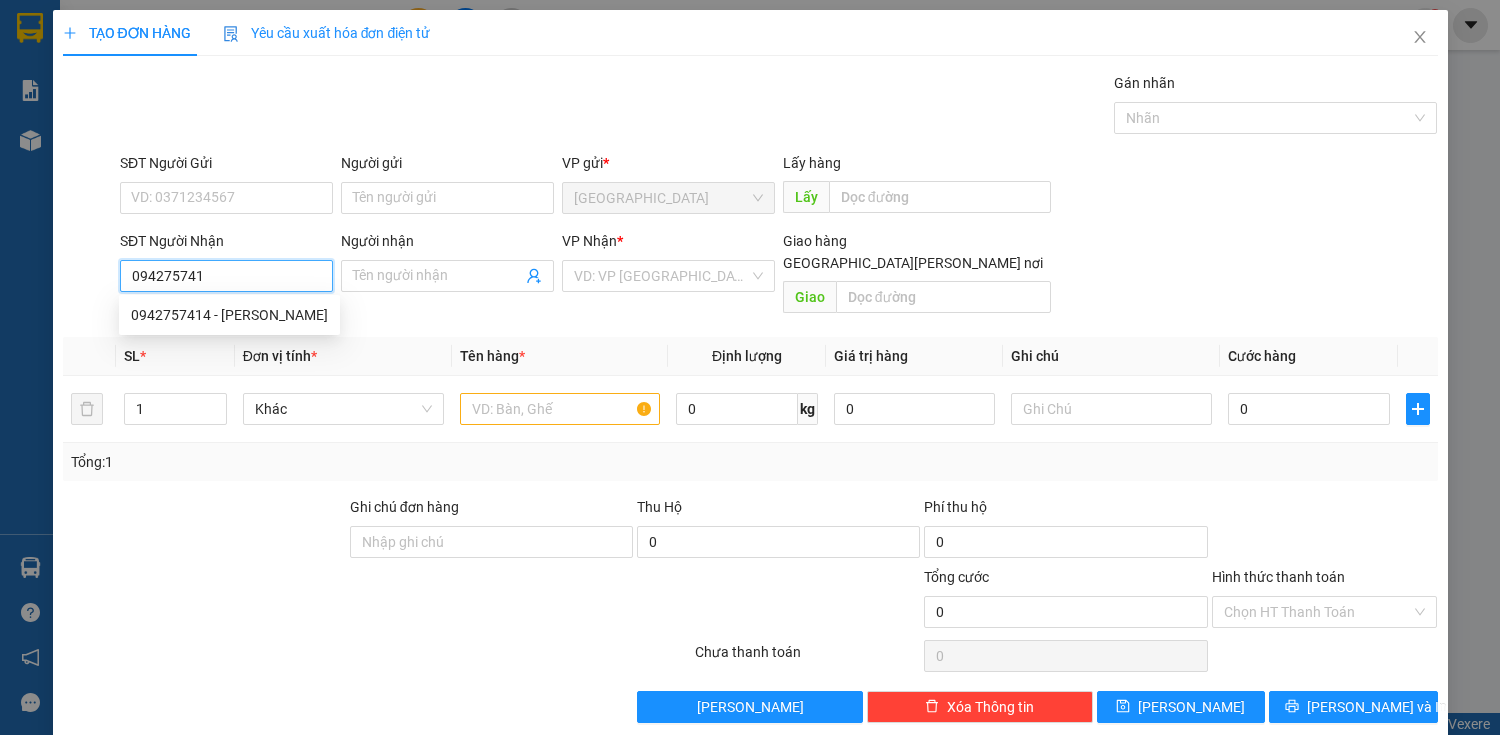 type on "0942757414" 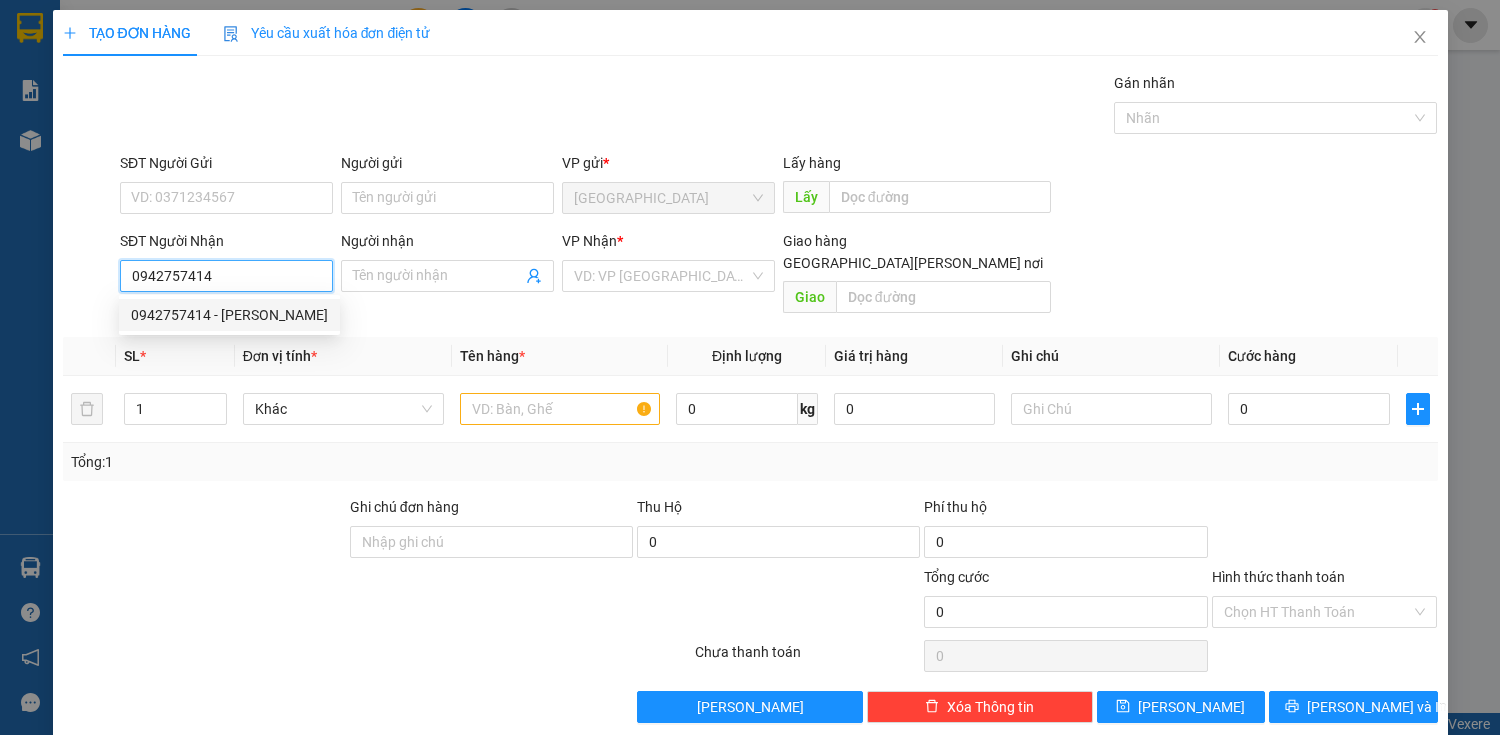 click on "0942757414 - [PERSON_NAME]" at bounding box center [229, 315] 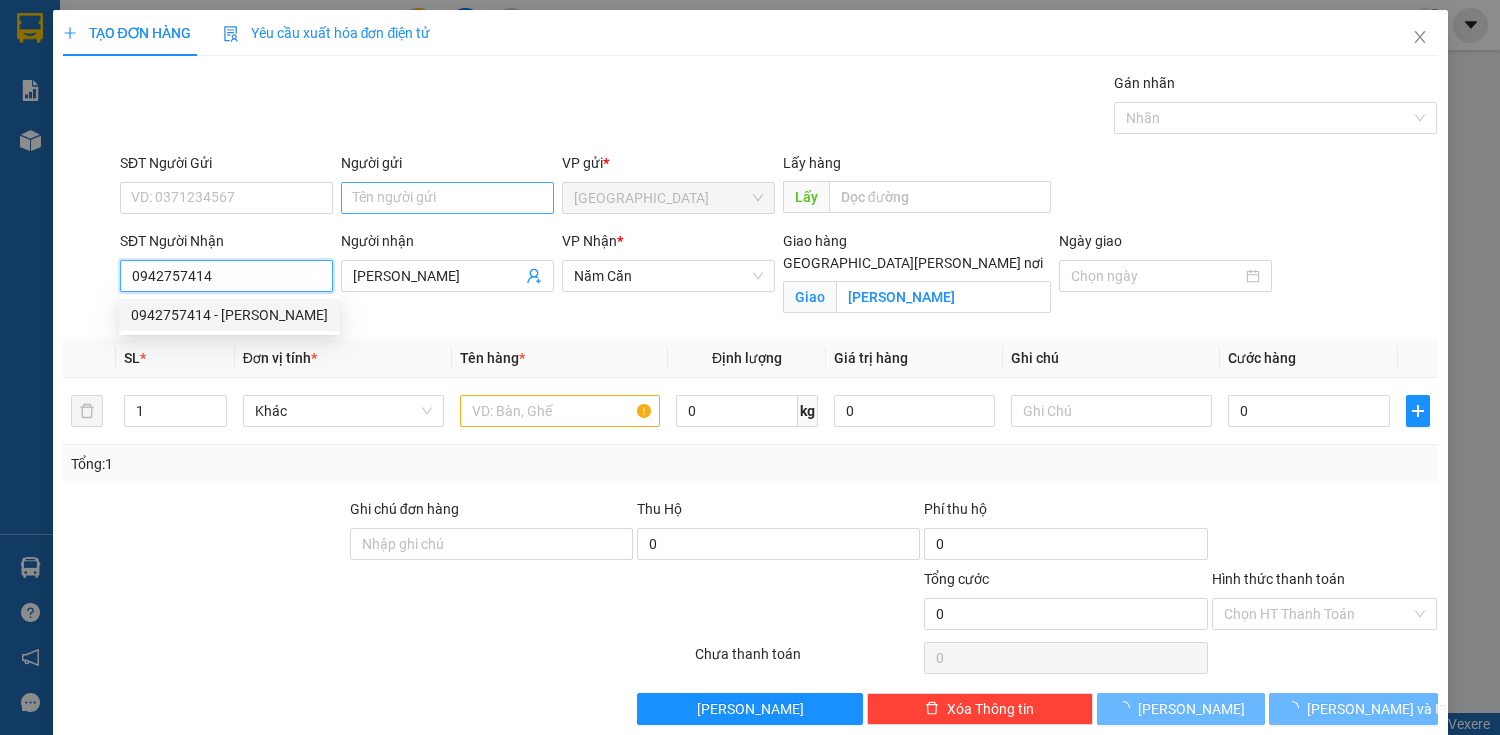 type on "60.000" 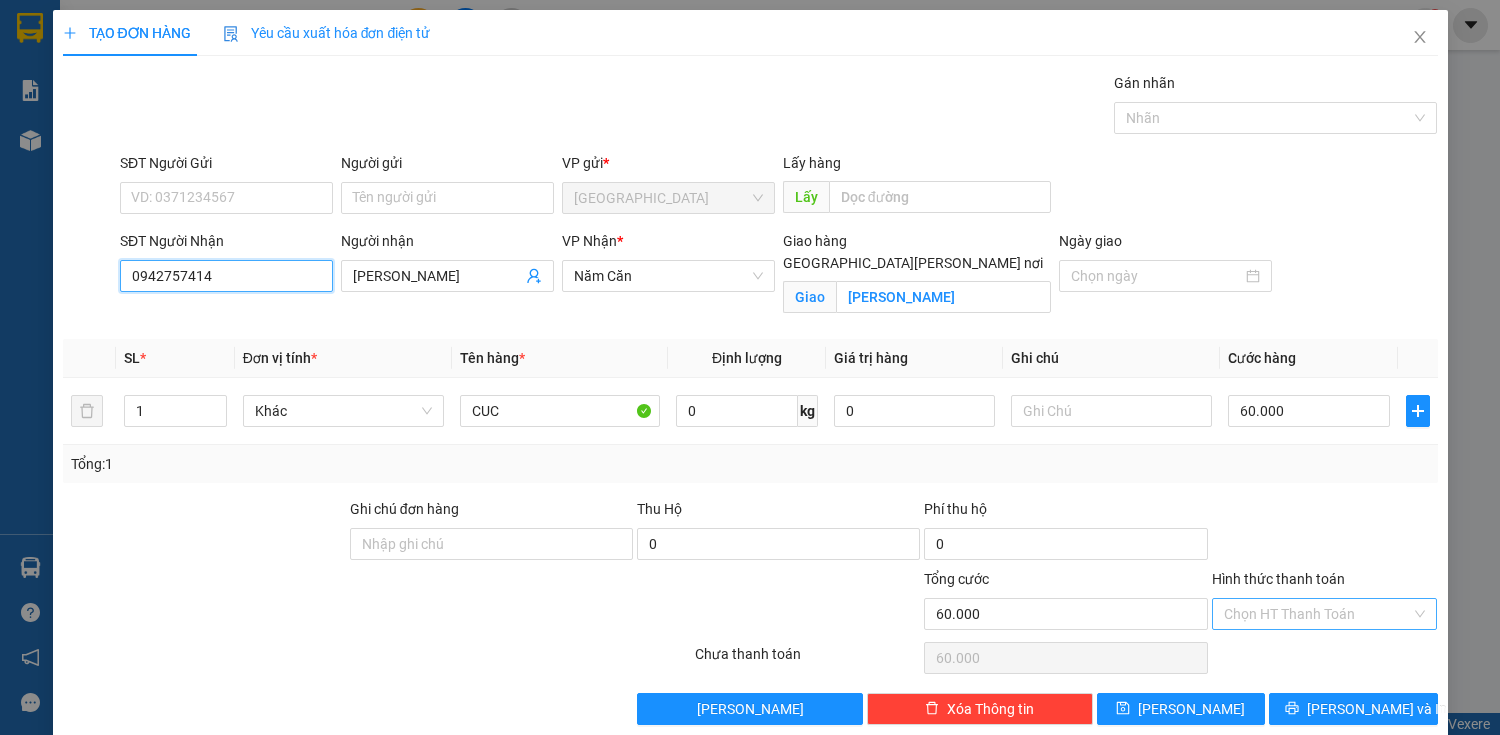 type on "0942757414" 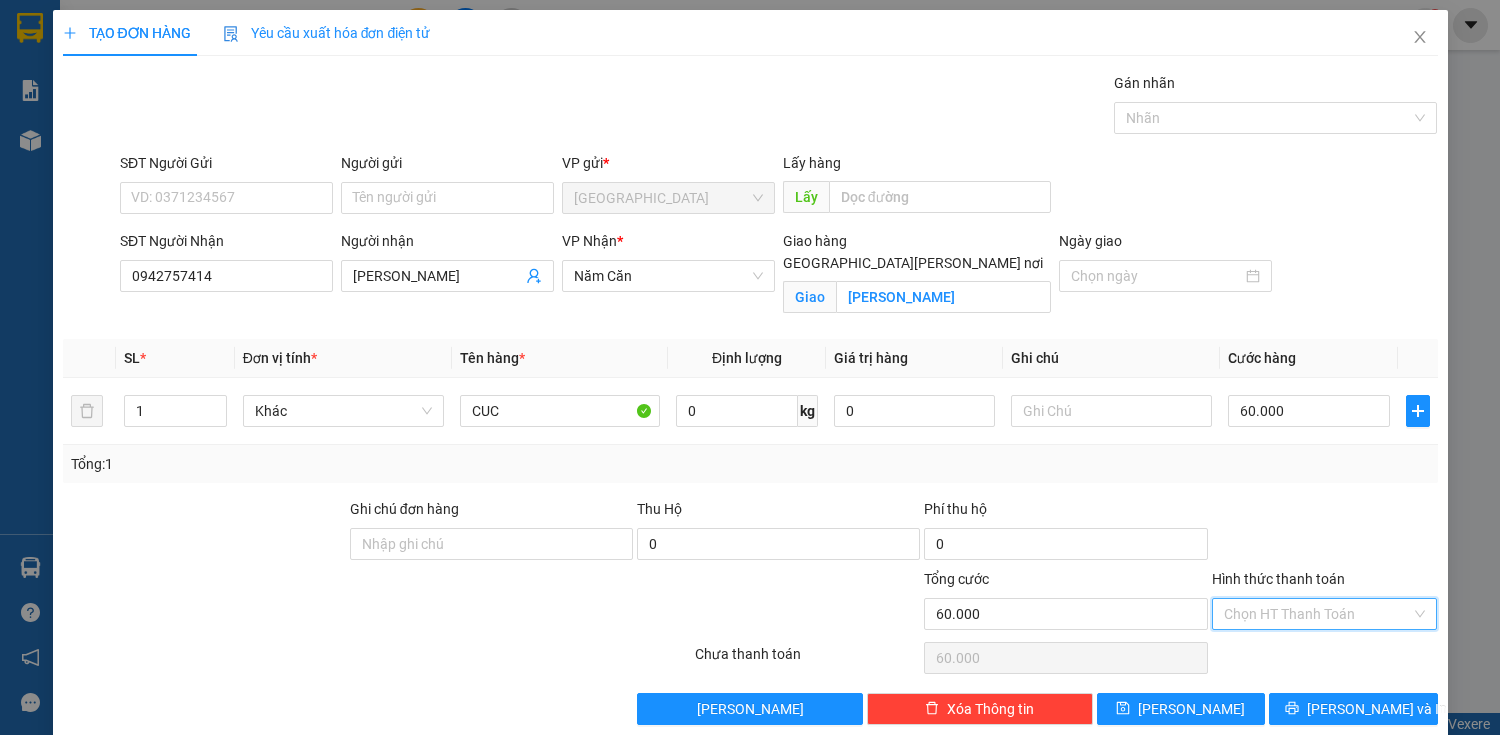 click on "Hình thức thanh toán" at bounding box center (1318, 614) 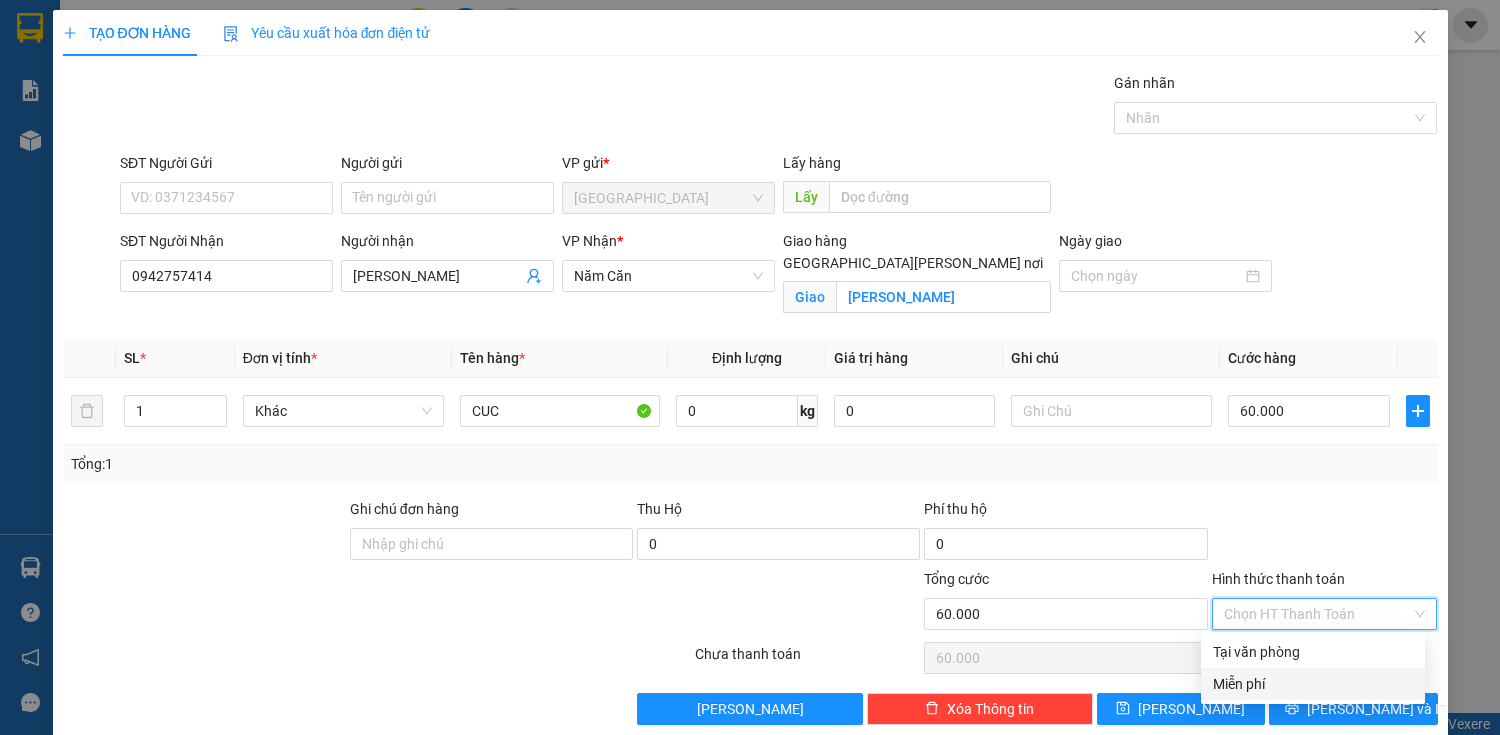 click on "Miễn phí" at bounding box center [1313, 684] 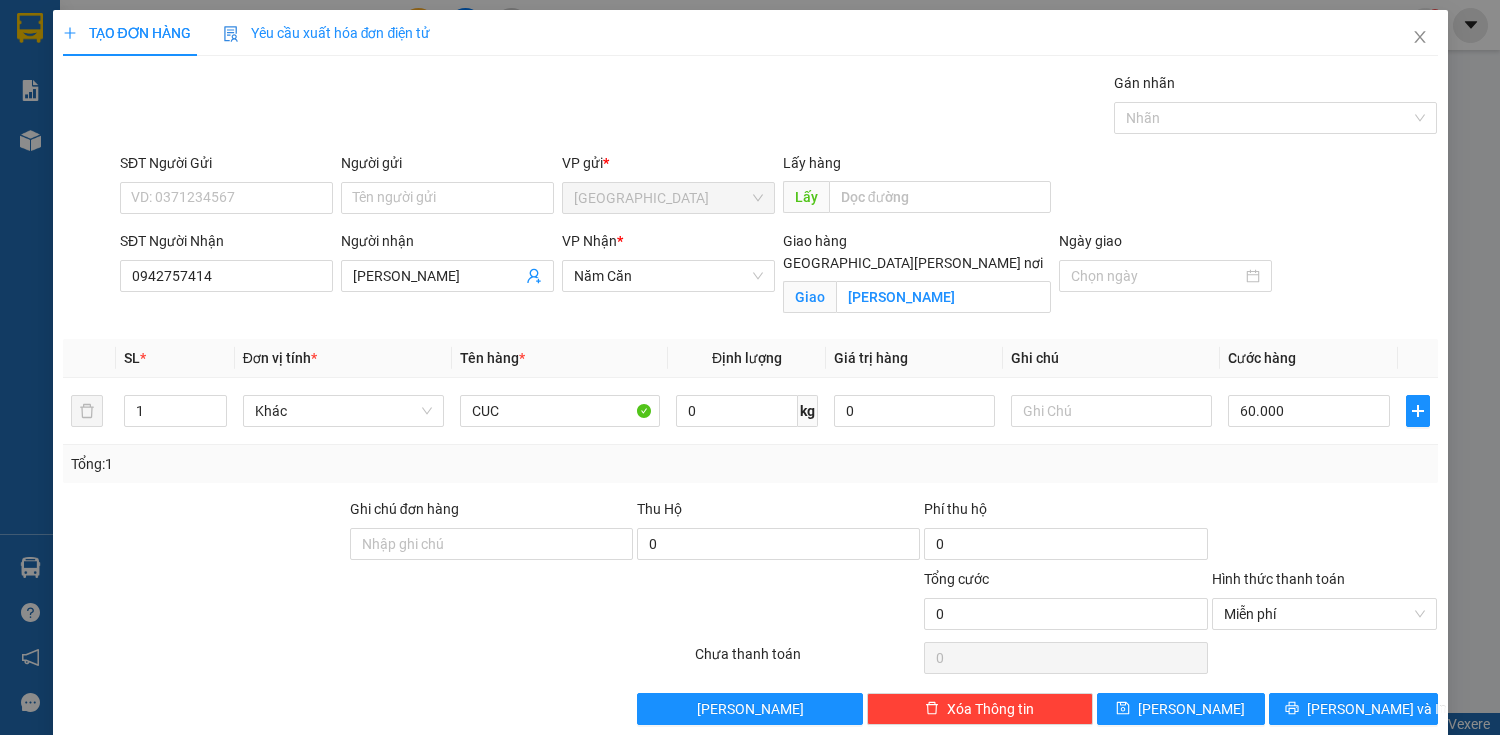 click on "[PERSON_NAME] [PERSON_NAME] Miễn phí" at bounding box center (1325, 603) 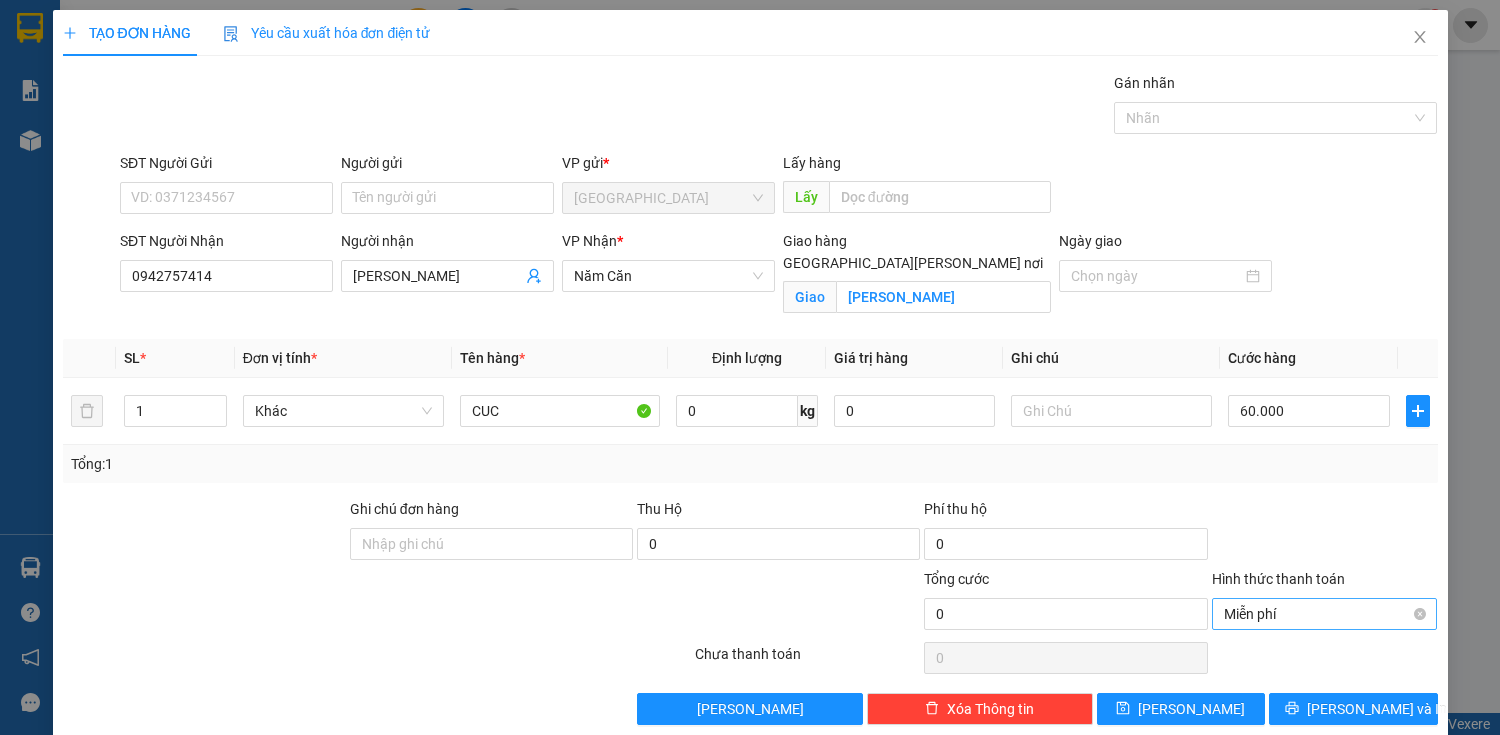 click on "Miễn phí" at bounding box center (1325, 614) 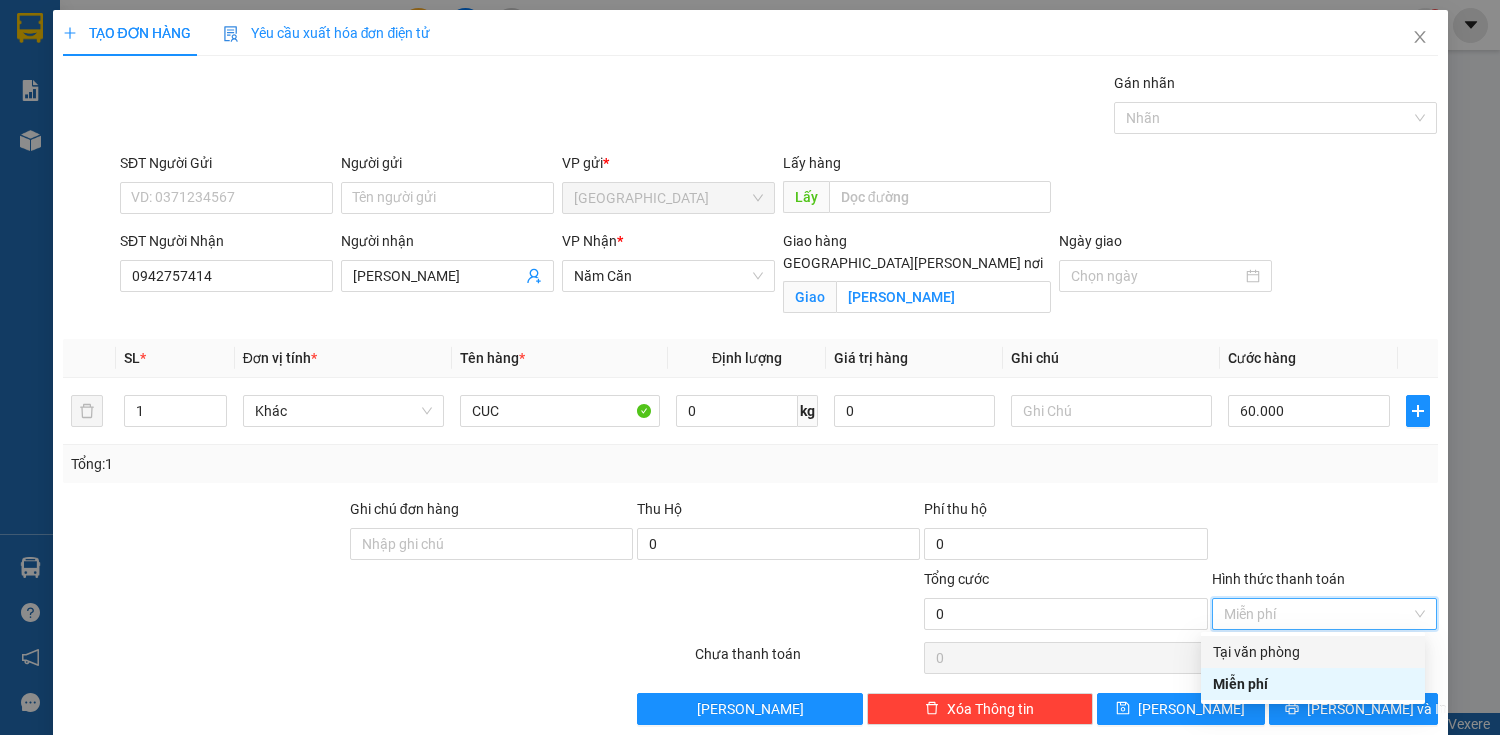 click on "Tại văn phòng" at bounding box center [1313, 652] 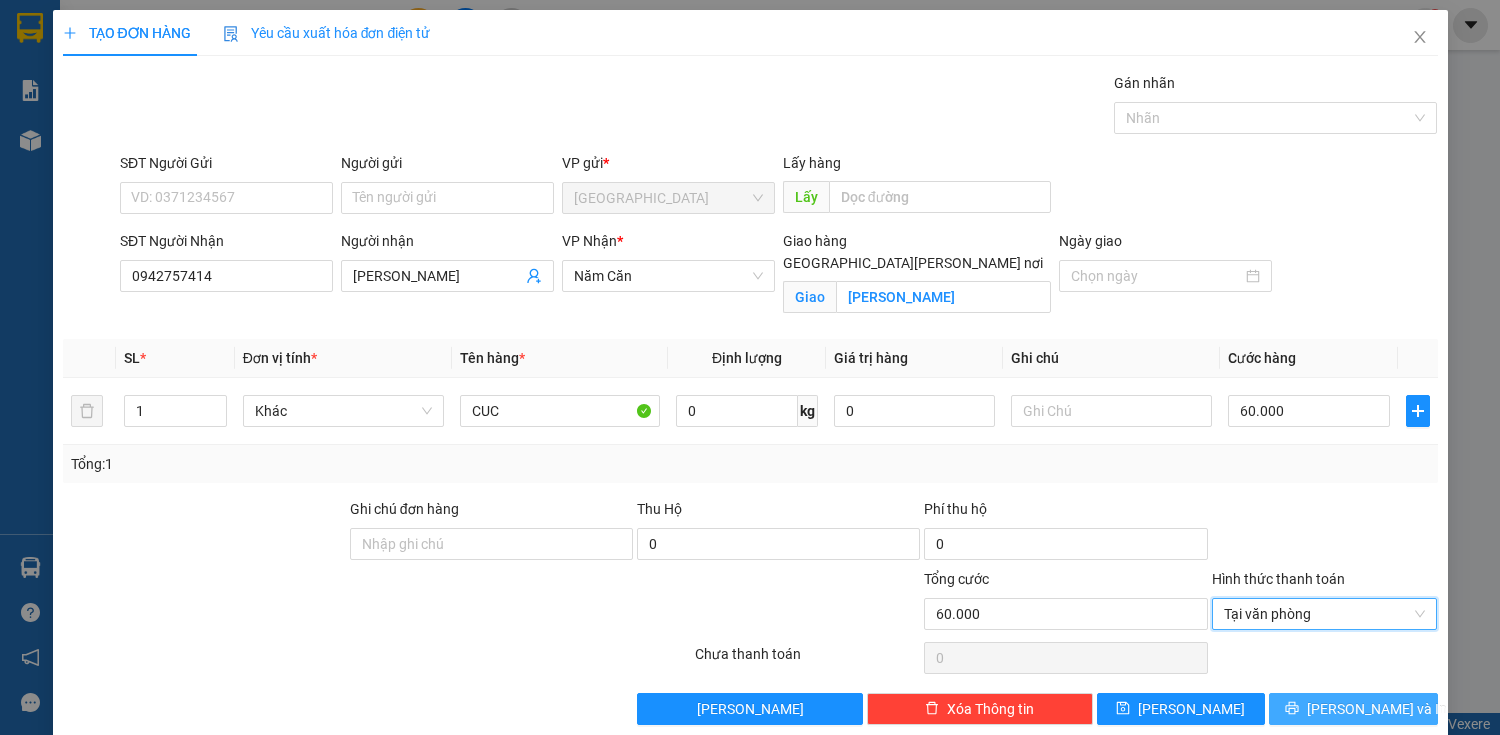click on "[PERSON_NAME] và In" at bounding box center (1377, 709) 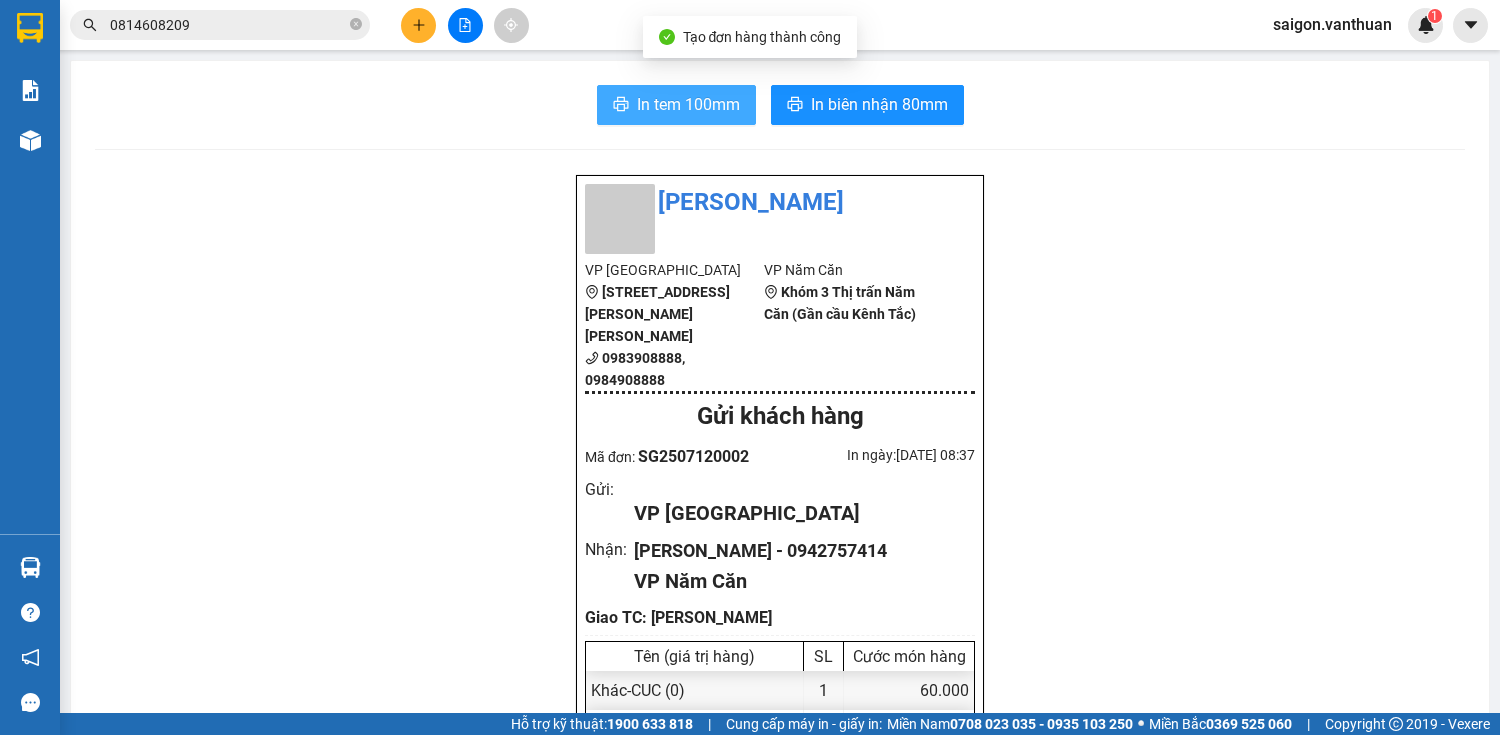 click on "In tem 100mm" at bounding box center [688, 104] 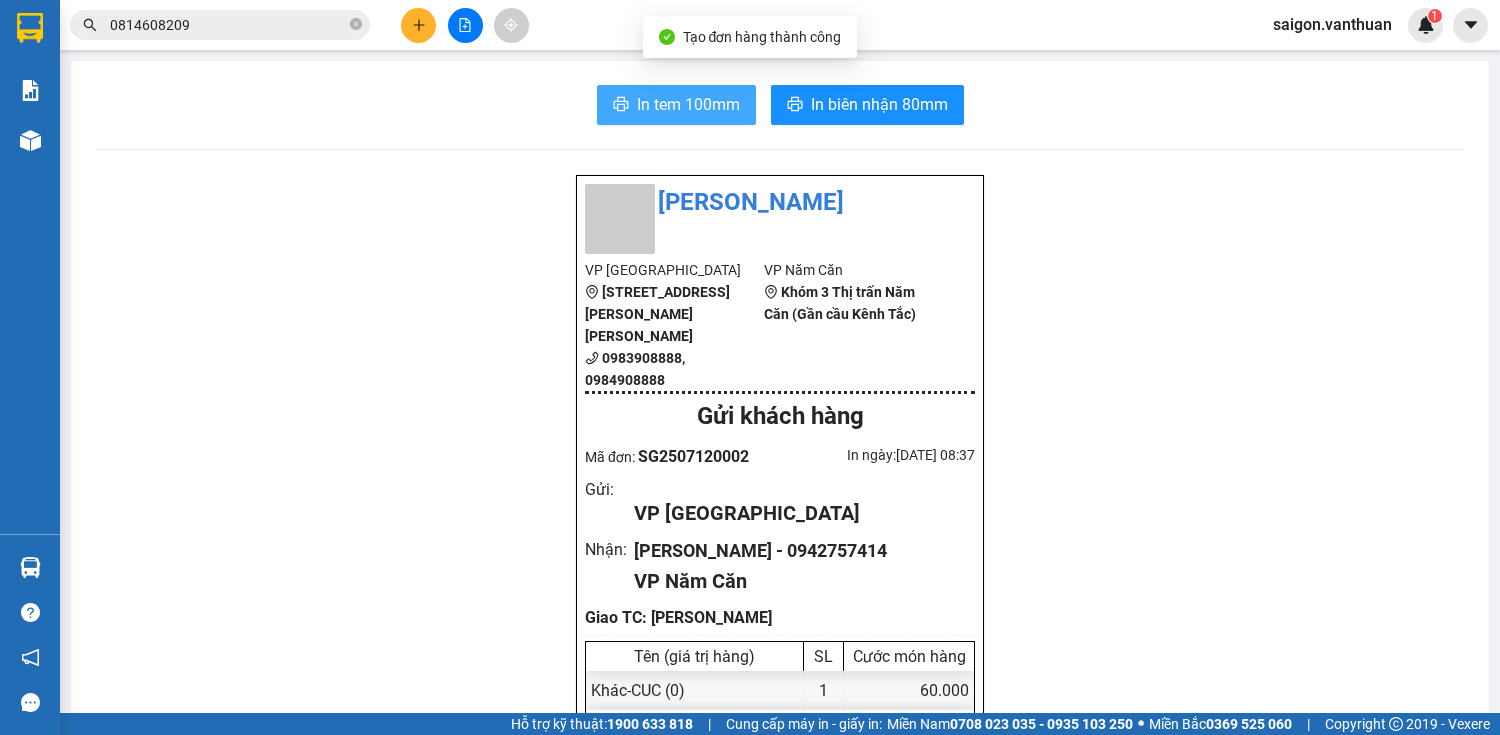 scroll, scrollTop: 0, scrollLeft: 0, axis: both 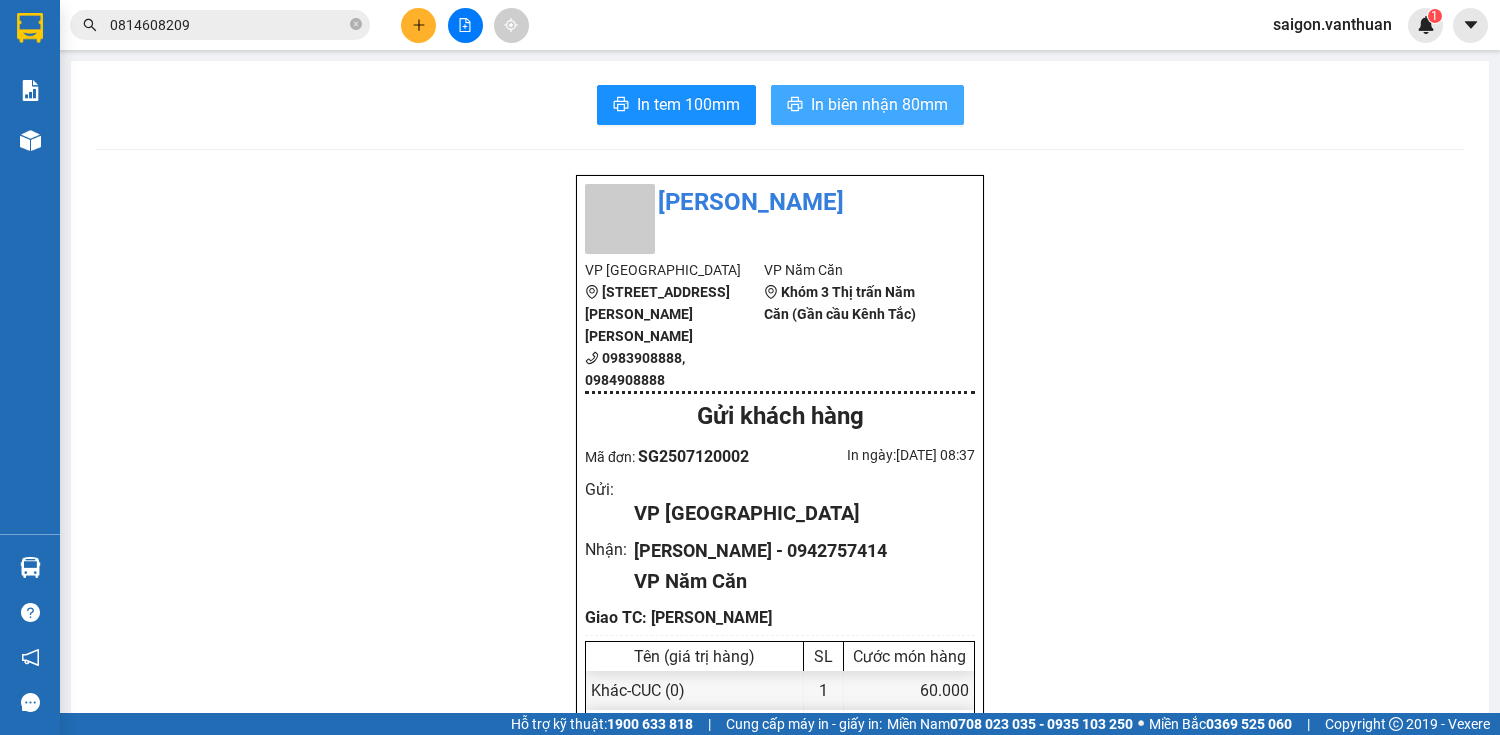 click on "In biên nhận 80mm" at bounding box center [879, 104] 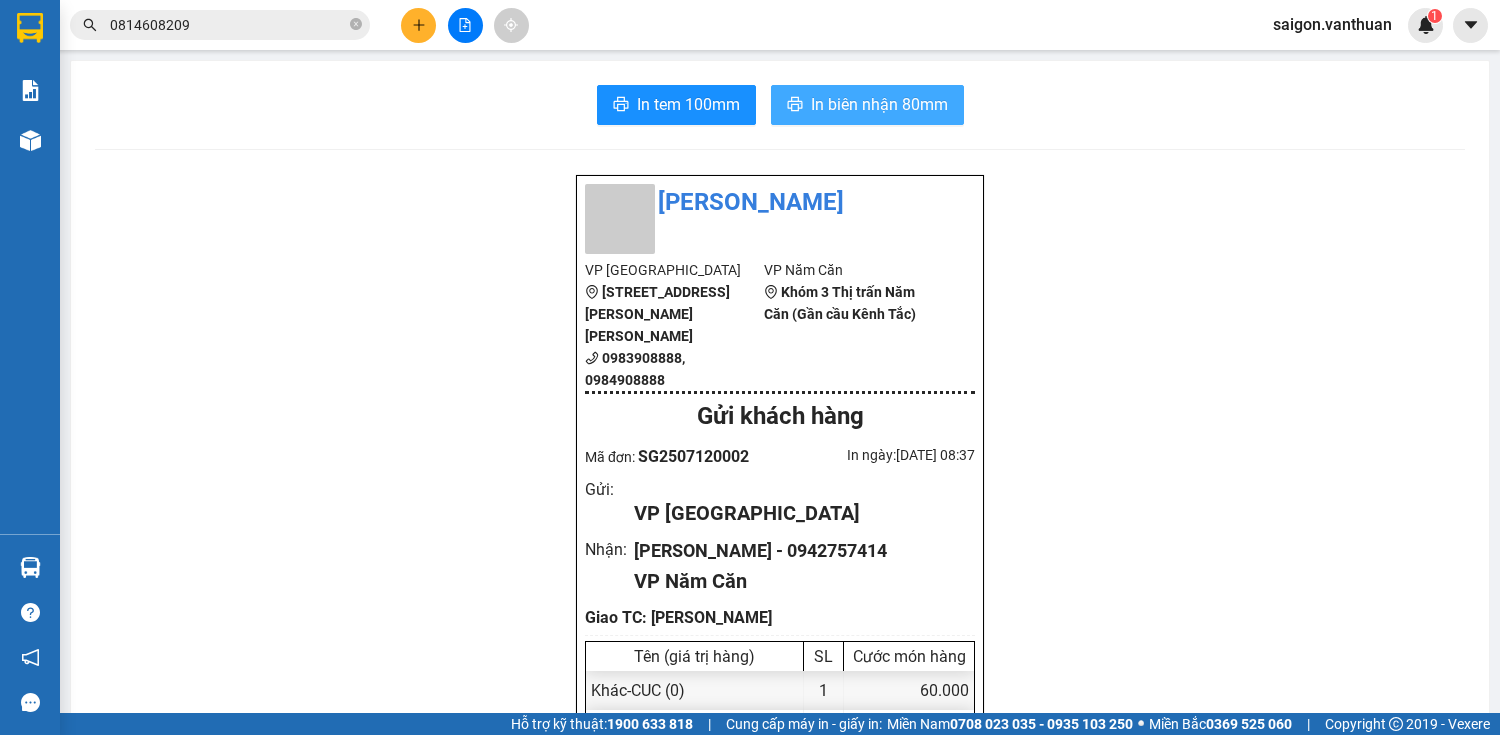 scroll, scrollTop: 0, scrollLeft: 0, axis: both 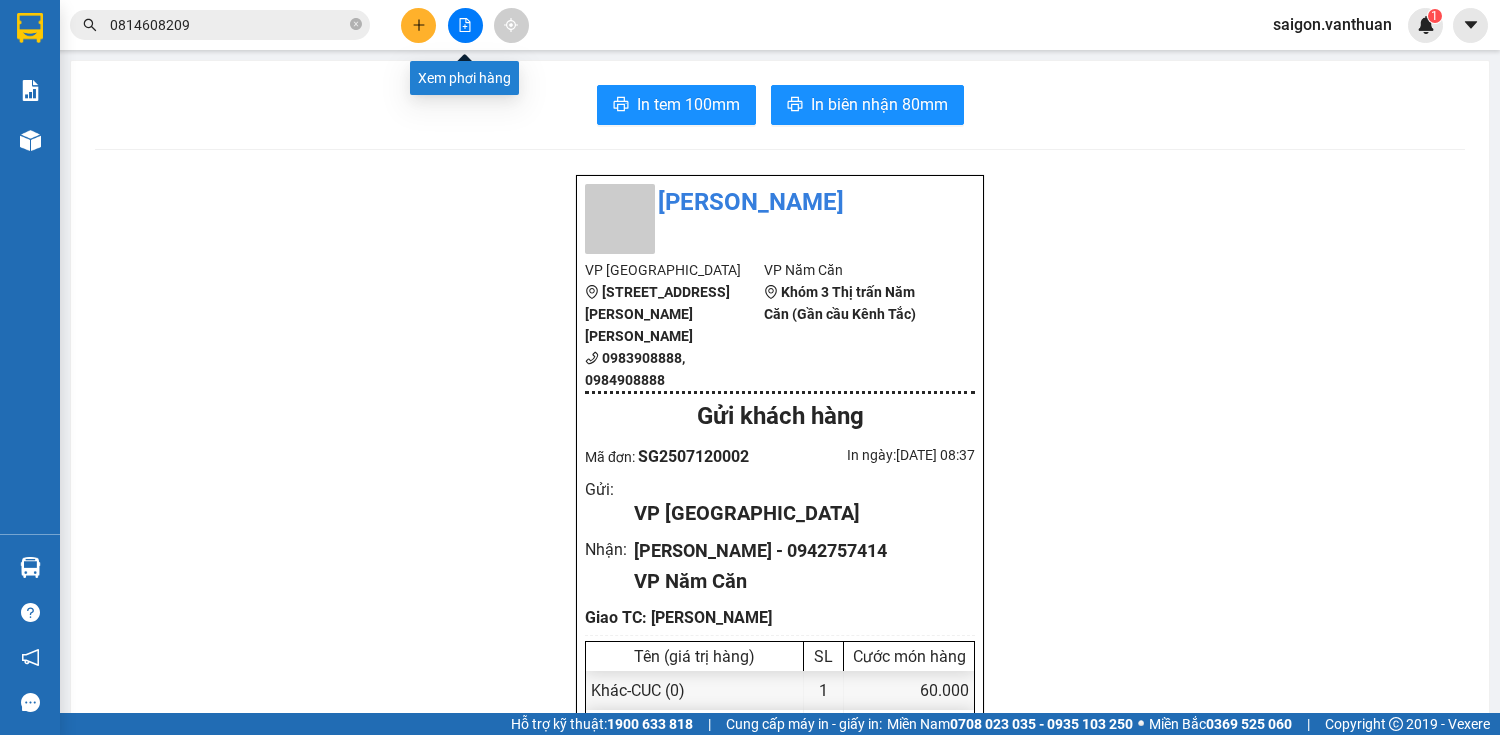 click 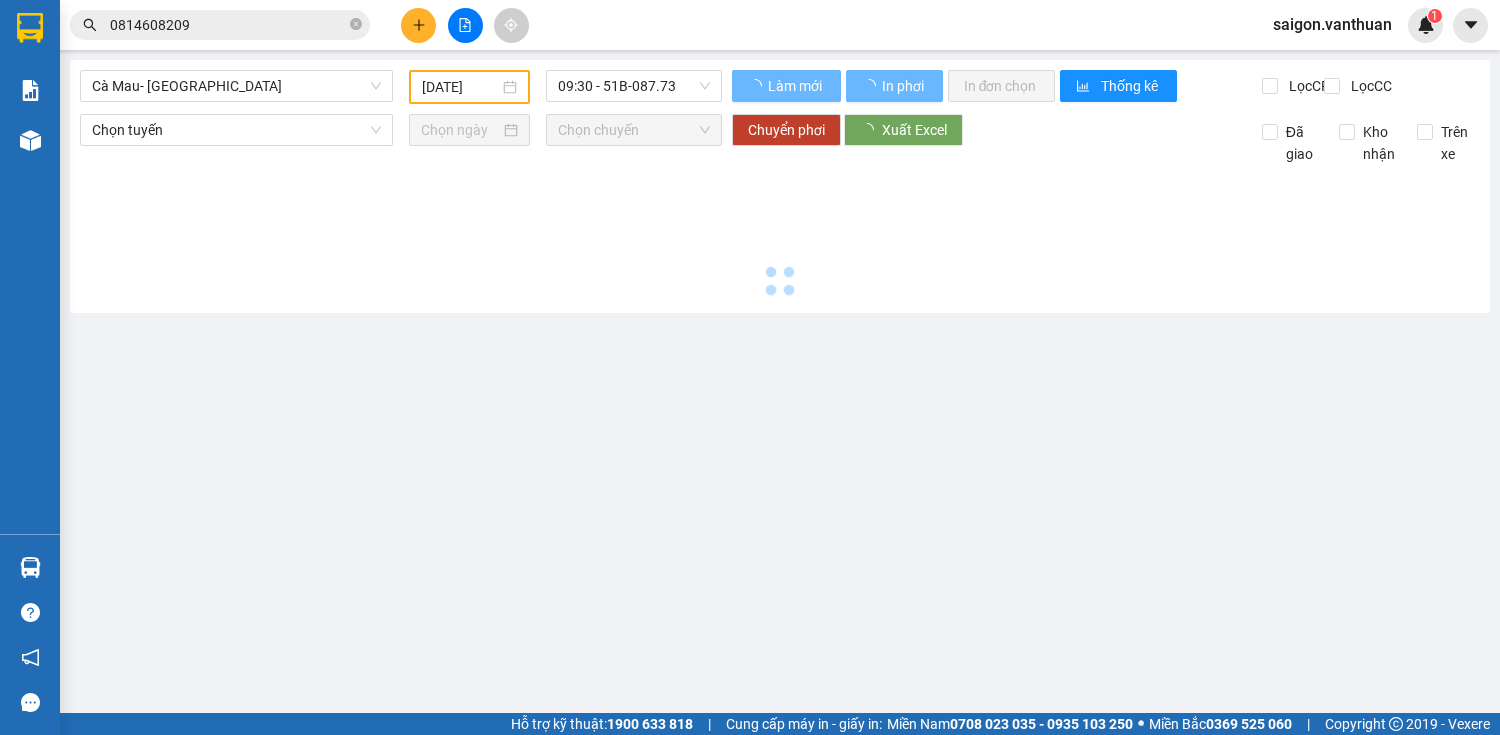 type on "[DATE]" 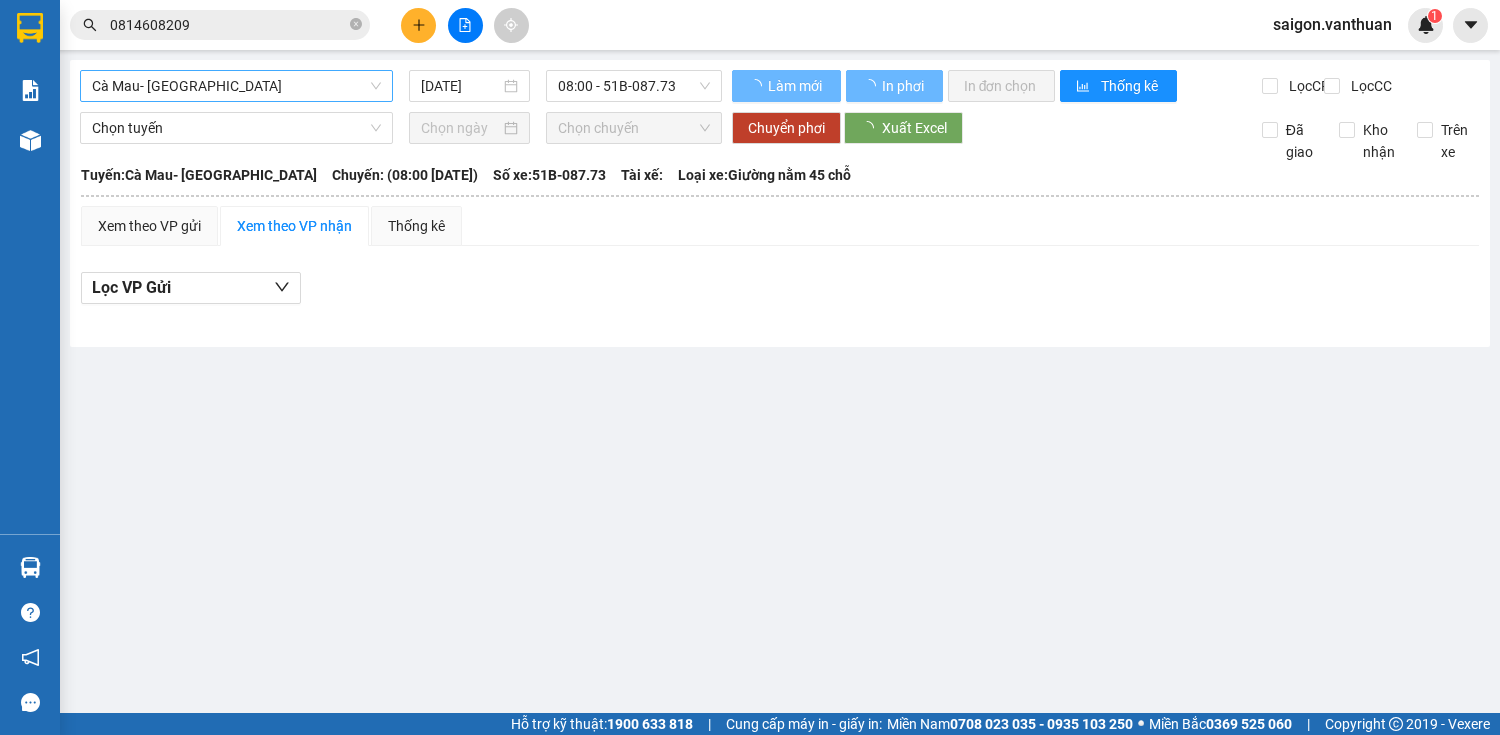 click on "Cà Mau- [GEOGRAPHIC_DATA]" at bounding box center [236, 86] 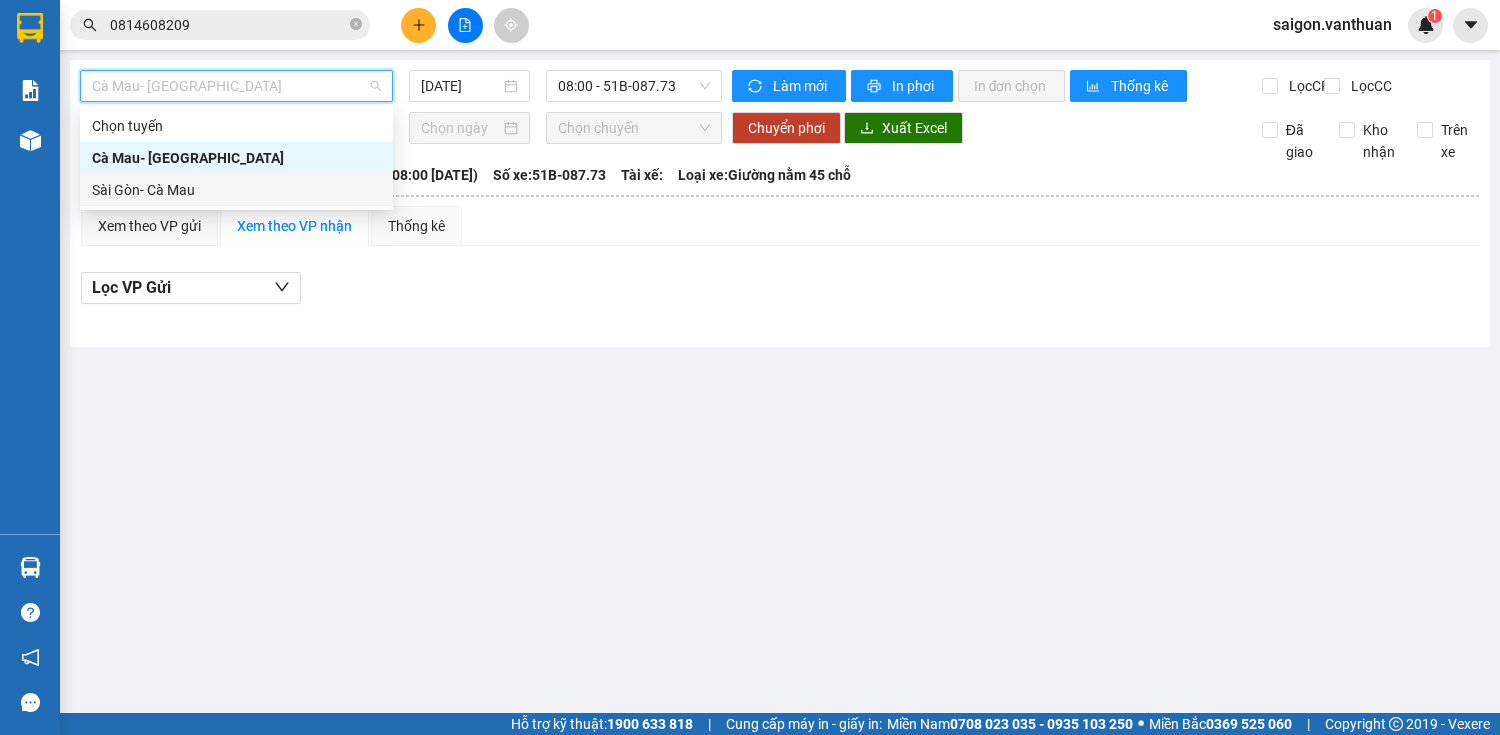 click on "Sài Gòn- Cà Mau" at bounding box center (236, 190) 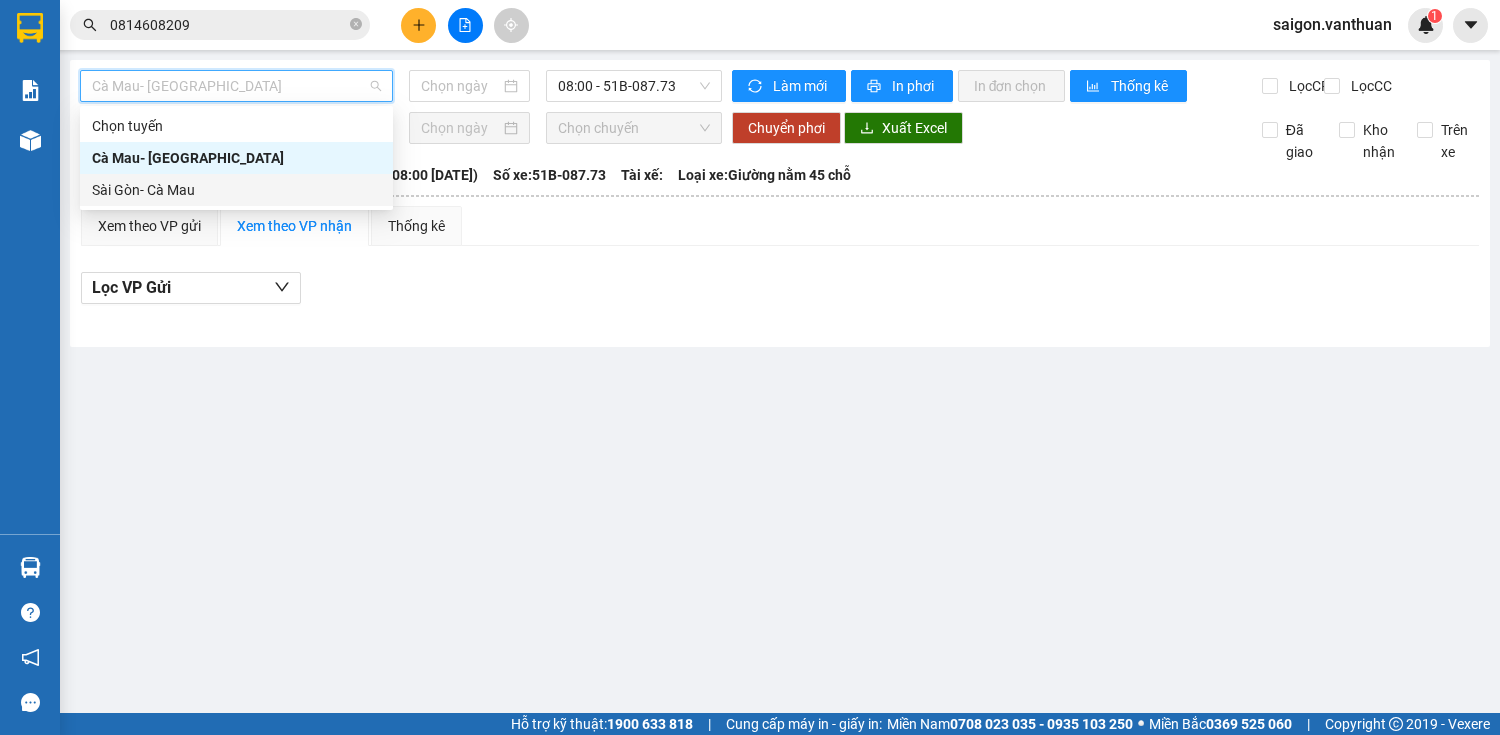 type on "[DATE]" 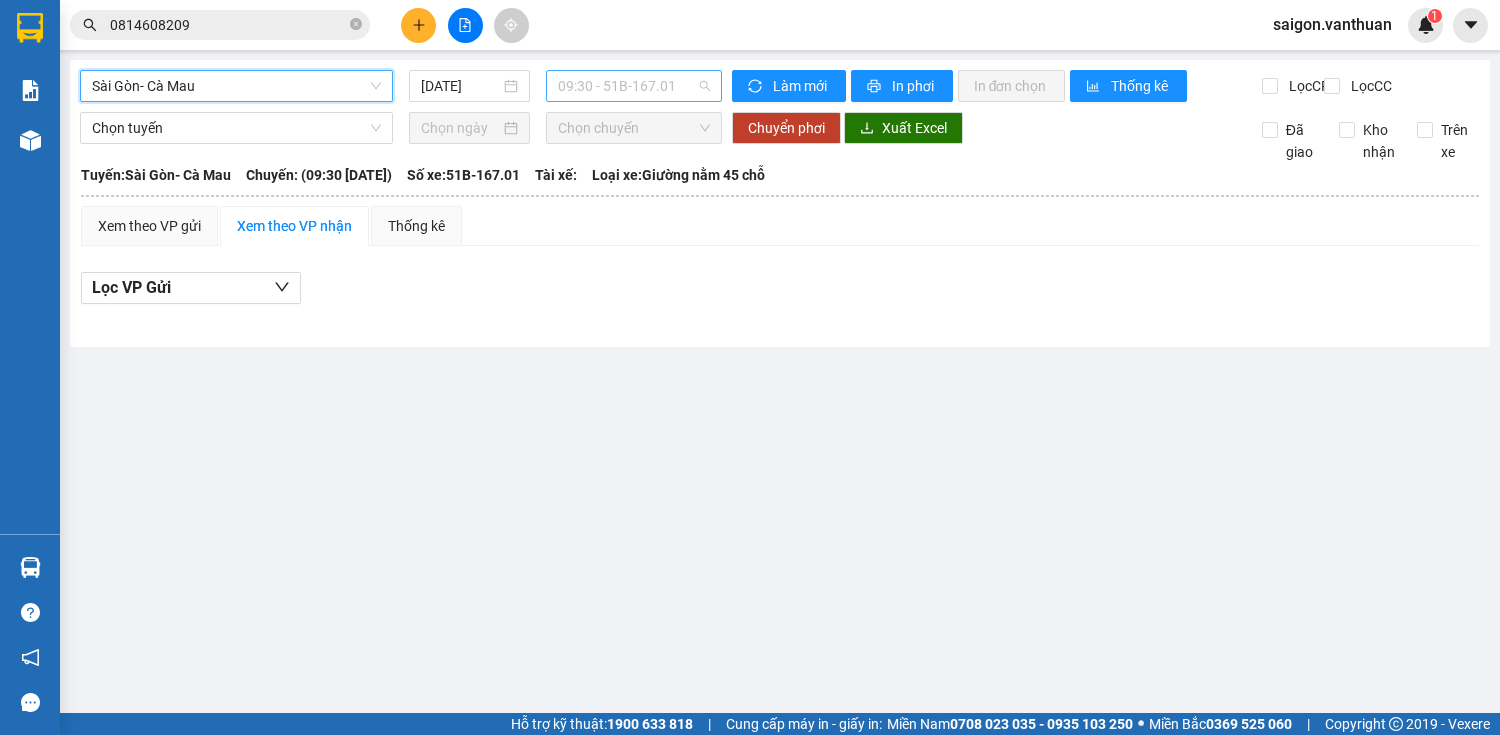 click on "09:30     - 51B-167.01" at bounding box center (634, 86) 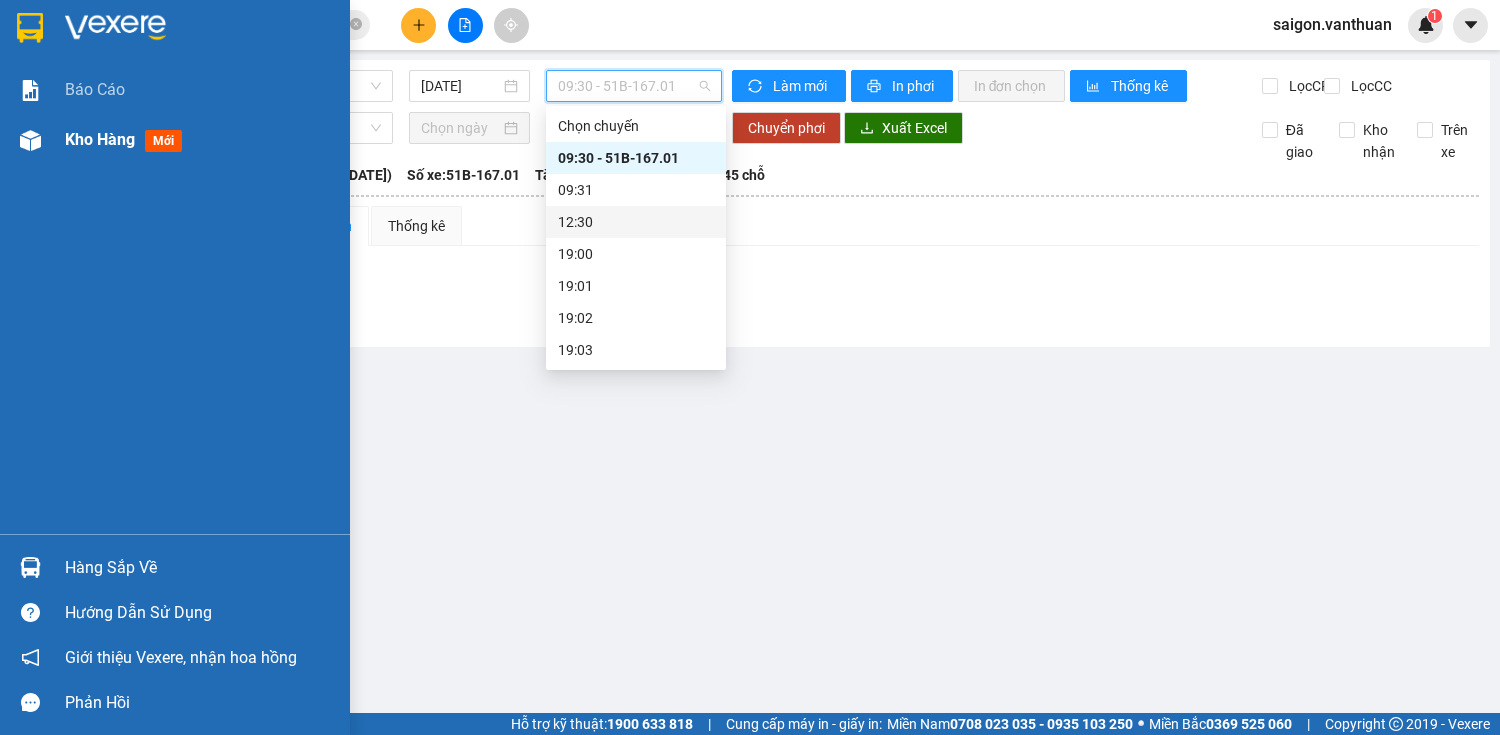 click on "Kho hàng mới" at bounding box center (175, 140) 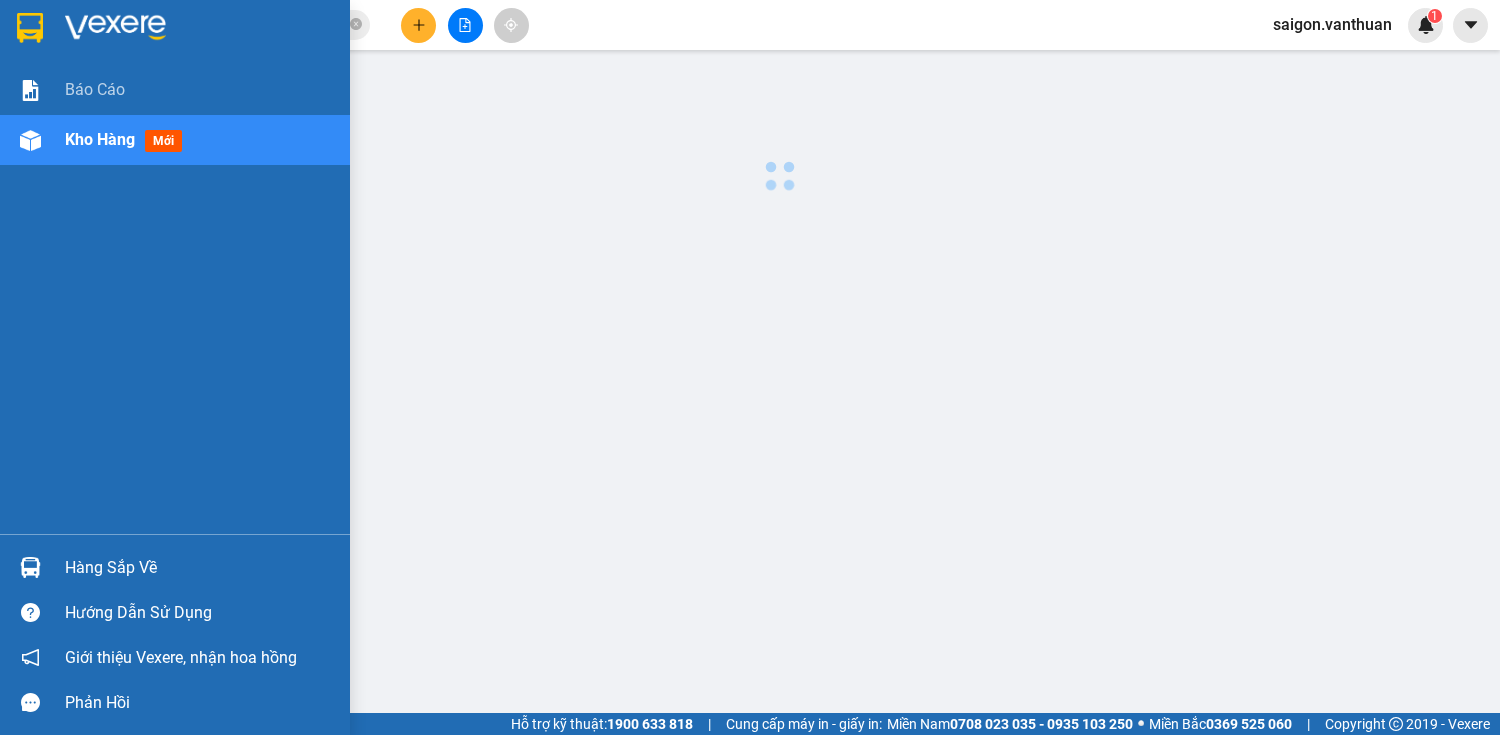 click at bounding box center (30, 140) 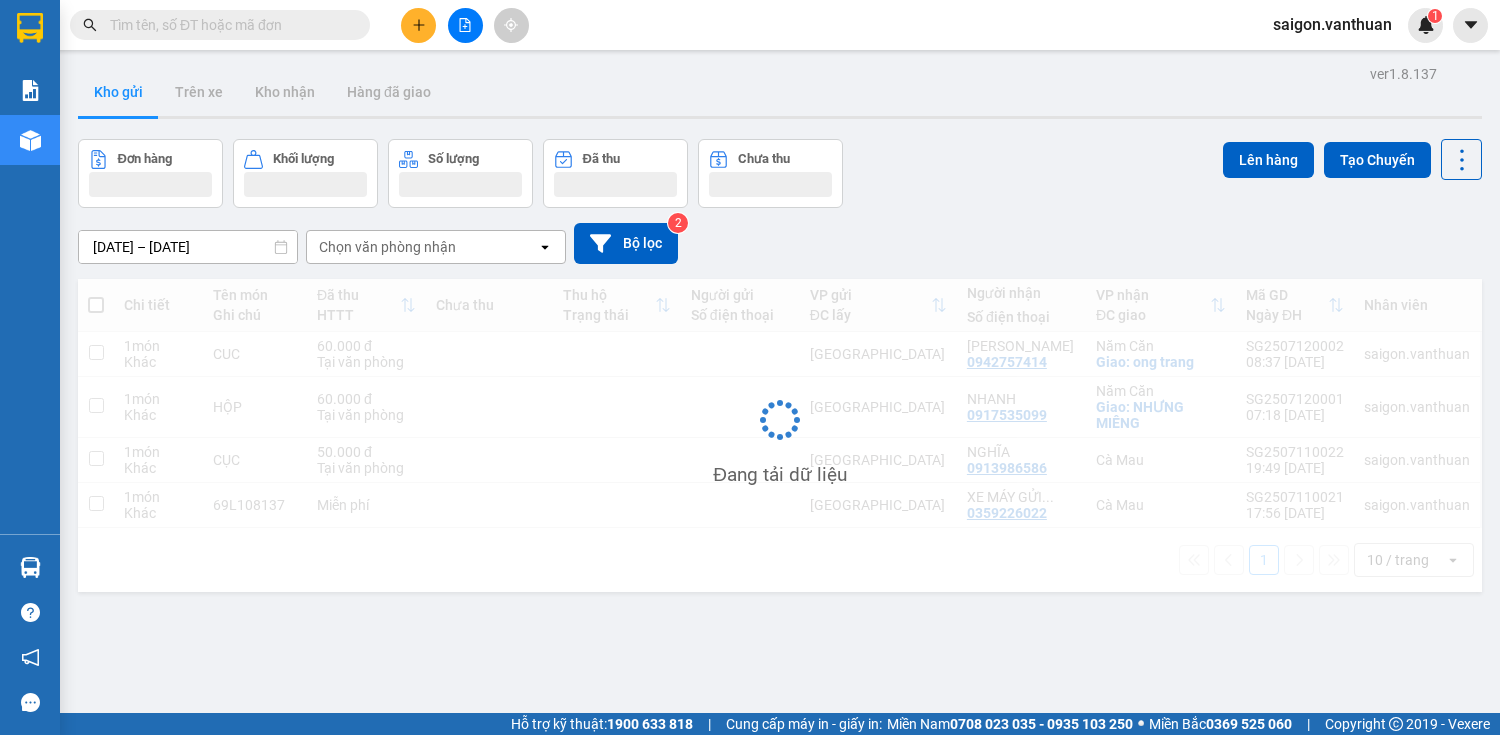 scroll, scrollTop: 0, scrollLeft: 0, axis: both 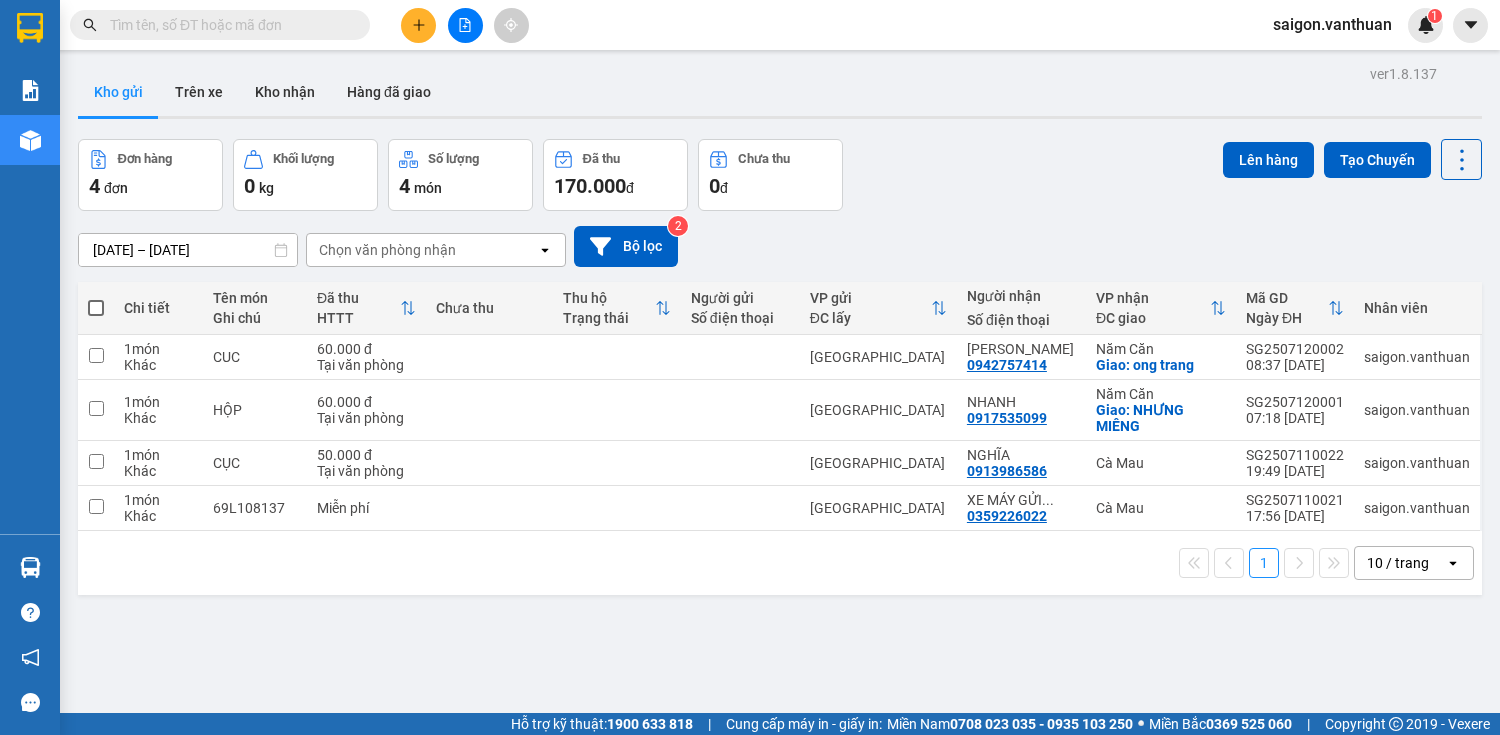 click at bounding box center [96, 308] 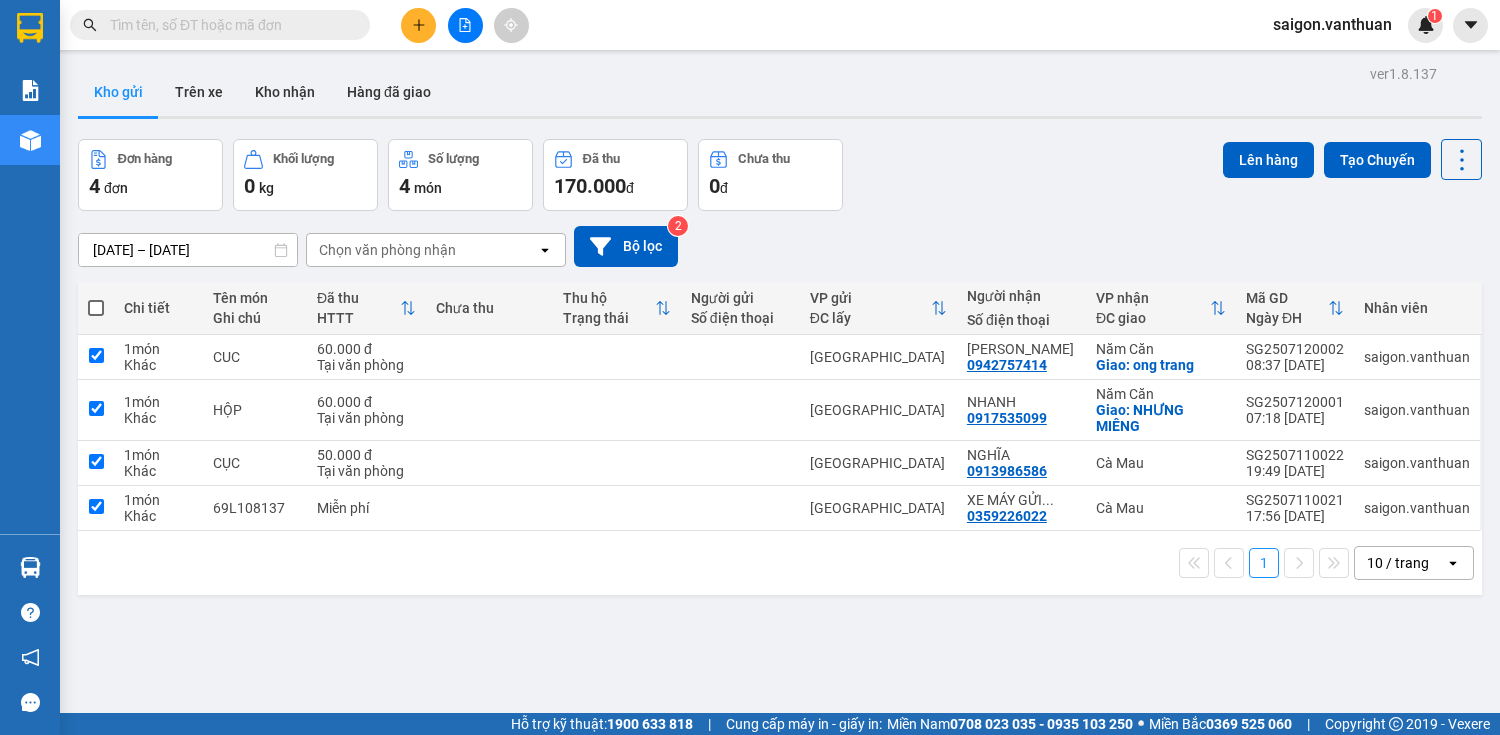 checkbox on "true" 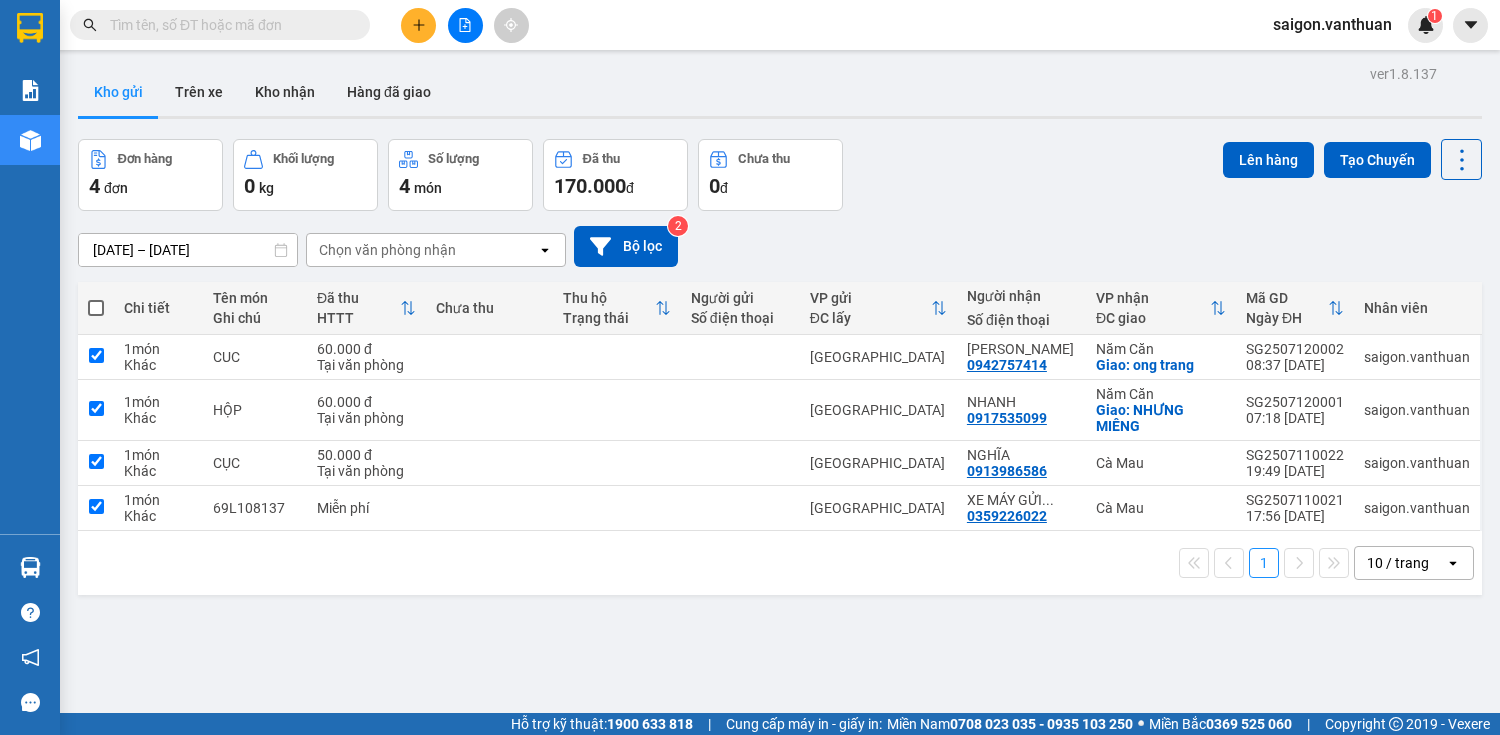 checkbox on "true" 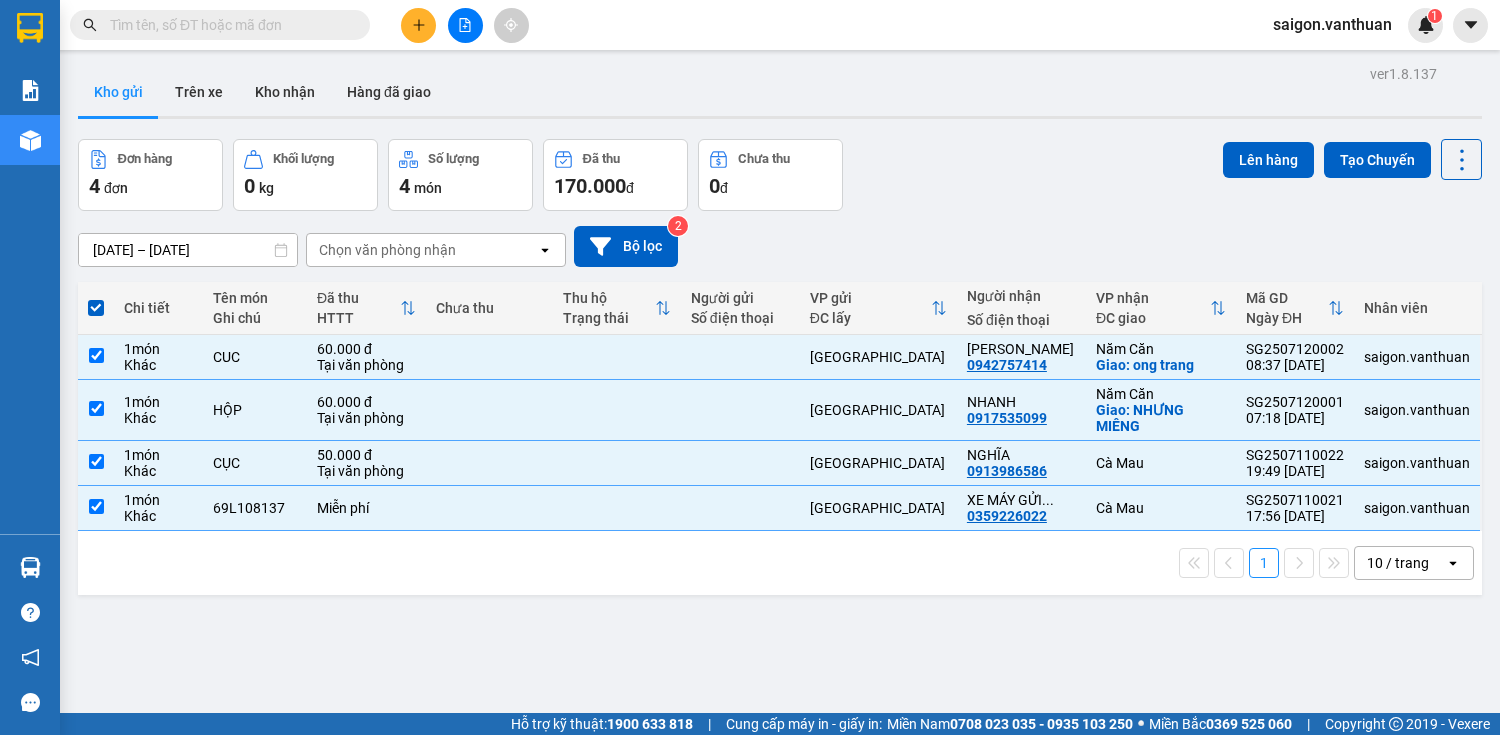 click on "ver  1.8.137 Kho gửi Trên xe Kho nhận Hàng đã giao Đơn hàng 4 đơn Khối lượng 0 kg Số lượng 4 món Đã thu 170.000  đ Chưa thu 0  đ Lên hàng Tạo Chuyến 10/07/2025 – 12/07/2025 Press the down arrow key to interact with the calendar and select a date. Press the escape button to close the calendar. Selected date range is from 10/07/2025 to 12/07/2025. Chọn văn phòng nhận open Bộ lọc 2 Chi tiết Tên món Ghi chú Đã thu HTTT Chưa thu Thu hộ Trạng thái Người gửi Số điện thoại VP gửi ĐC lấy Người nhận Số điện thoại VP nhận ĐC giao Mã GD Ngày ĐH Nhân viên 1  món Khác CUC 60.000 đ Tại văn phòng Sài Gòn kim 0942757414 Năm Căn Giao: ong trang SG2507120002 08:37 12/07 saigon.vanthuan 1  món Khác HỘP  60.000 đ Tại văn phòng Sài Gòn NHANH  0917535099 Năm Căn Giao: NHƯNG MIÊNG  SG2507120001 07:18 12/07 saigon.vanthuan 1  món Khác CỤC 50.000 đ Tại văn phòng Sài Gòn NGHĨA 0913986586 Cà Mau 1  món" at bounding box center [780, 427] 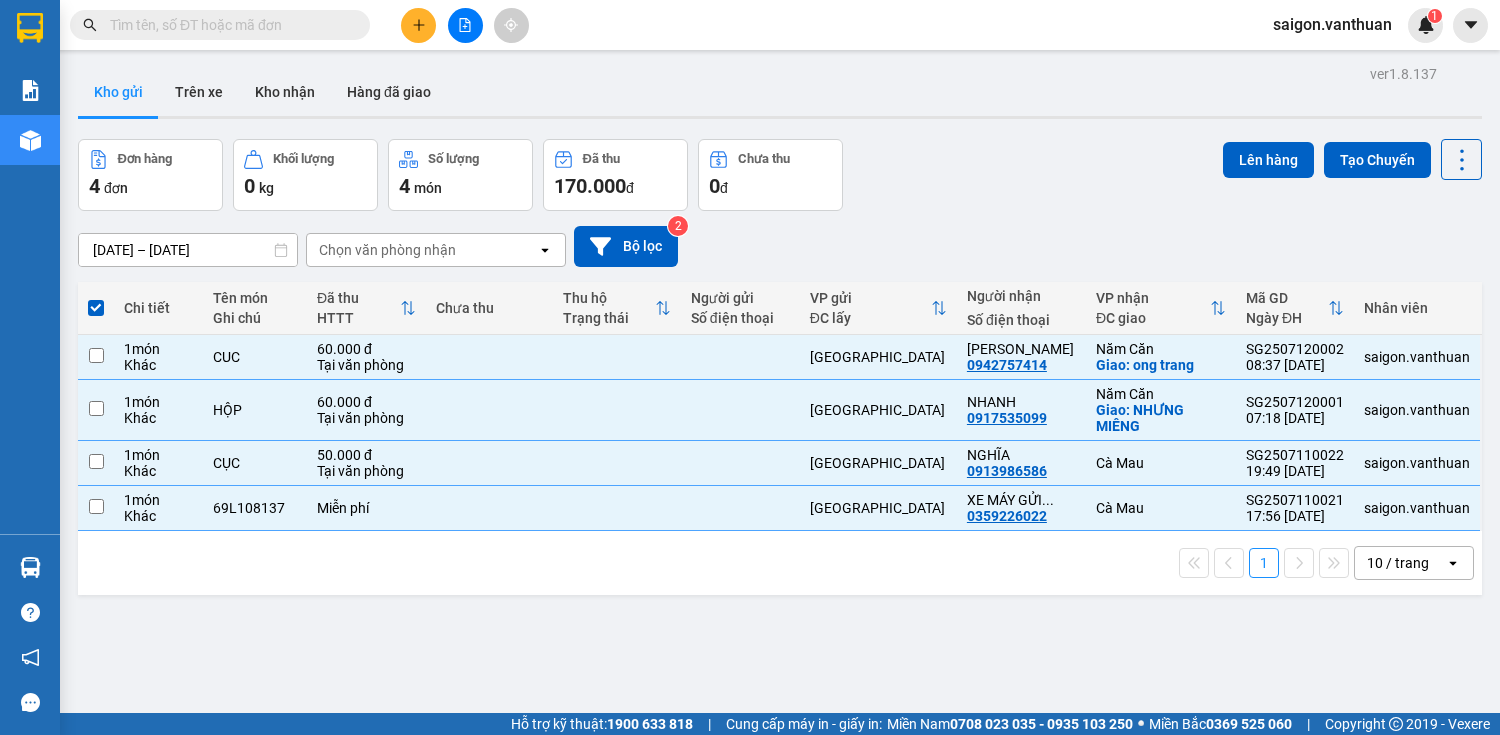 checkbox on "false" 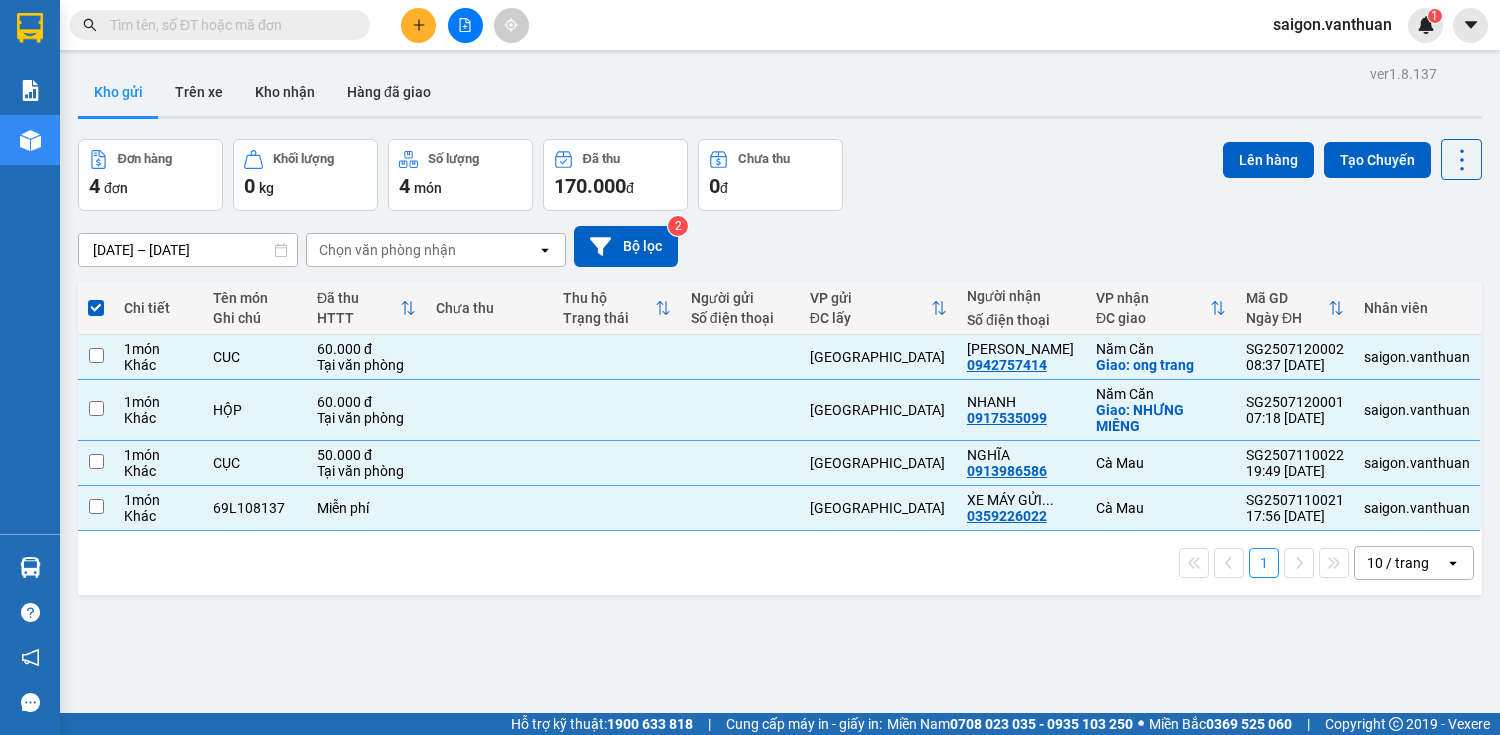 checkbox on "false" 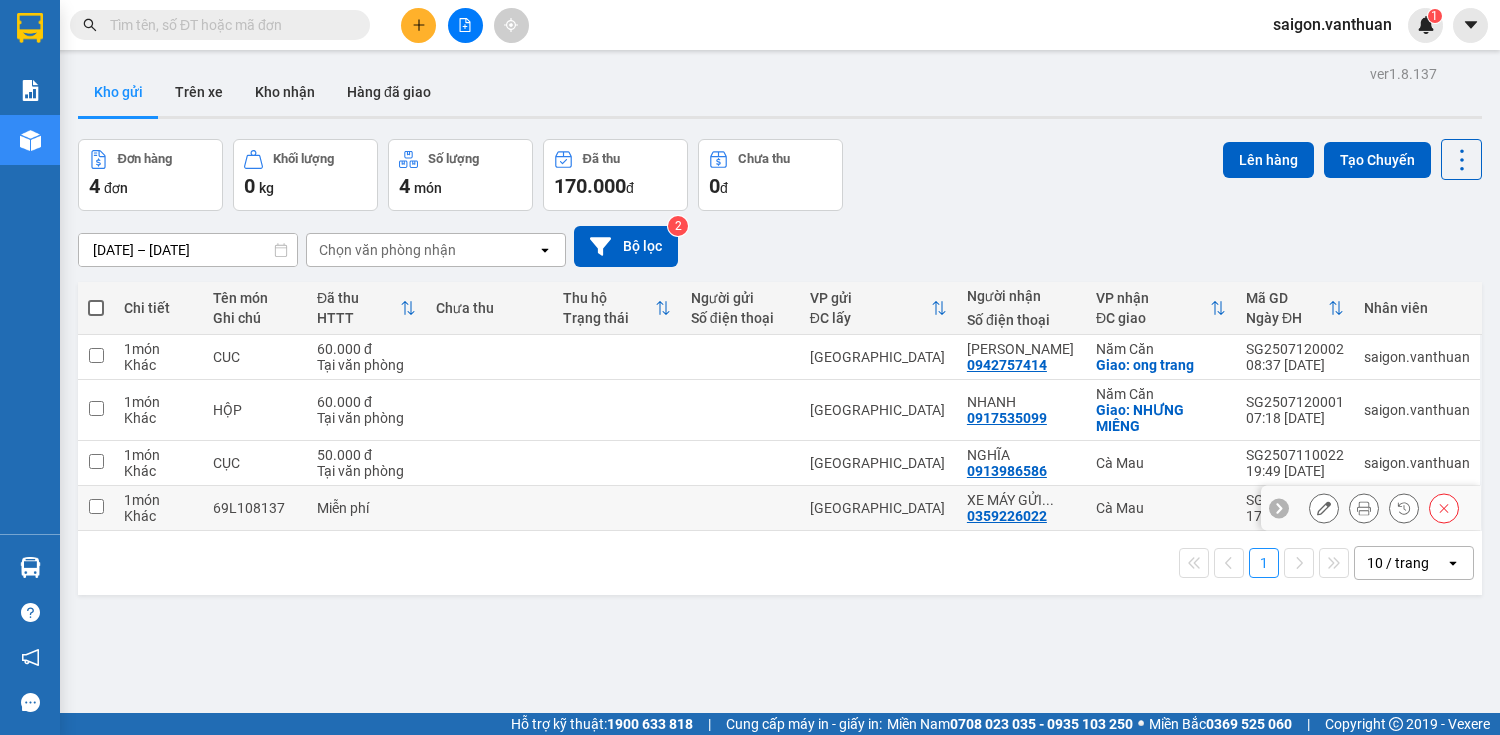 click 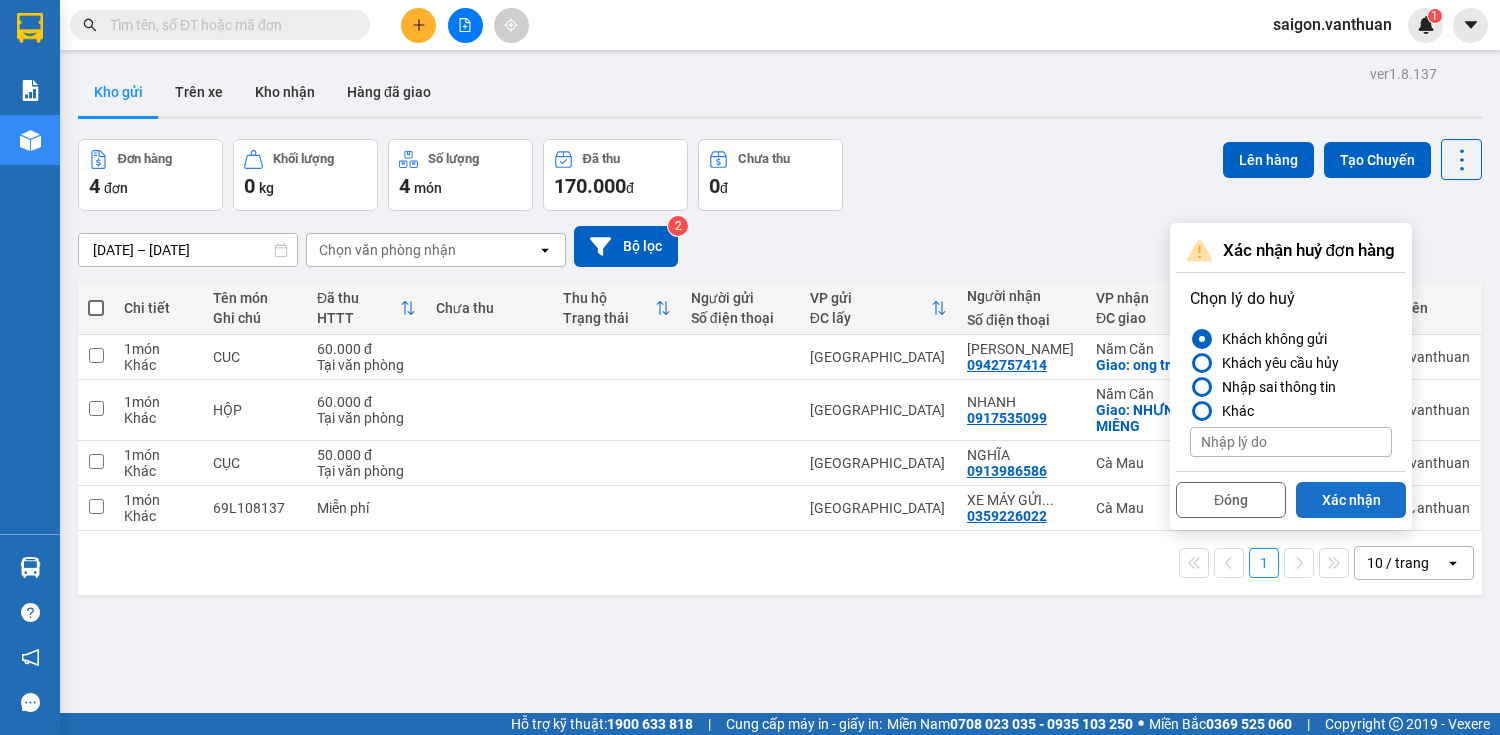 click on "Xác nhận" at bounding box center (1351, 500) 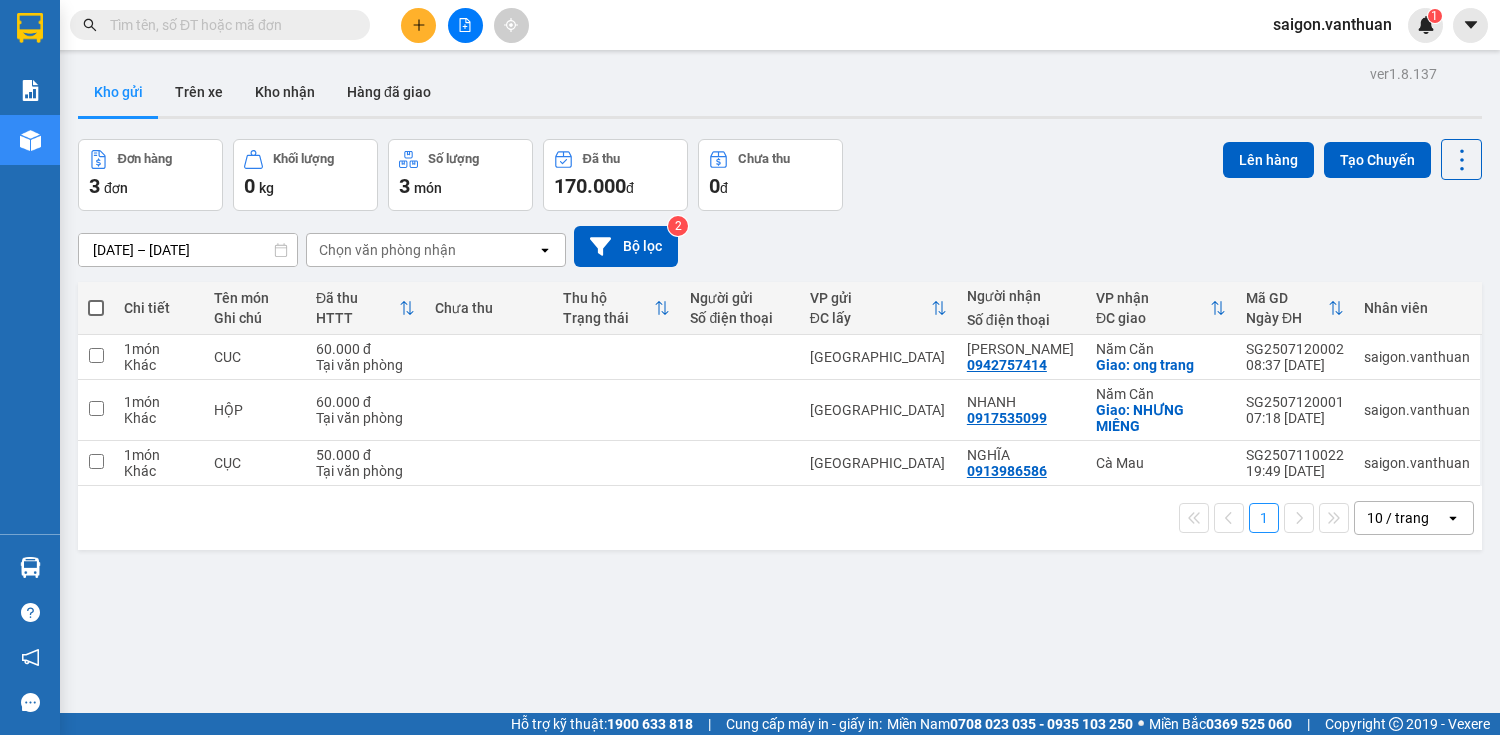 click at bounding box center (465, 25) 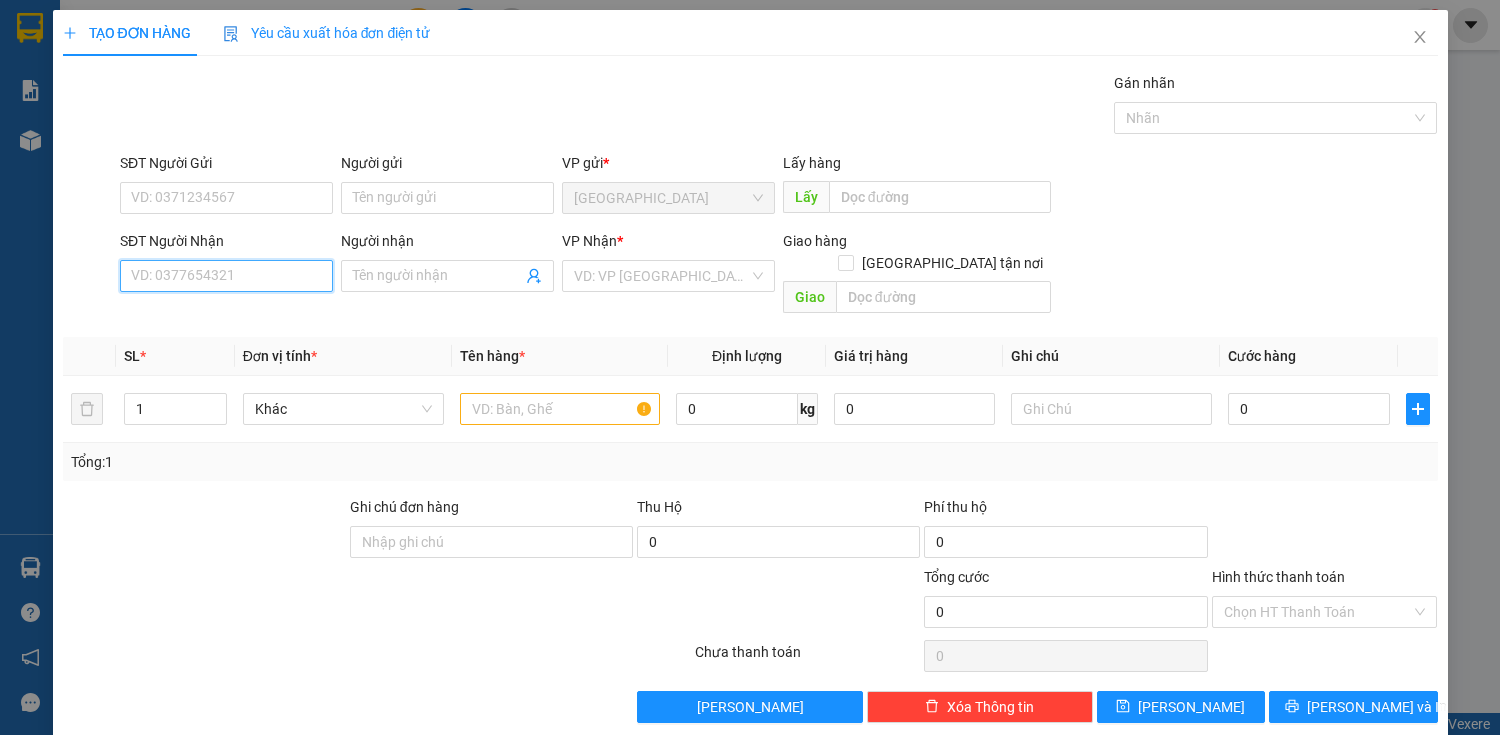 click on "SĐT Người Nhận" at bounding box center (226, 276) 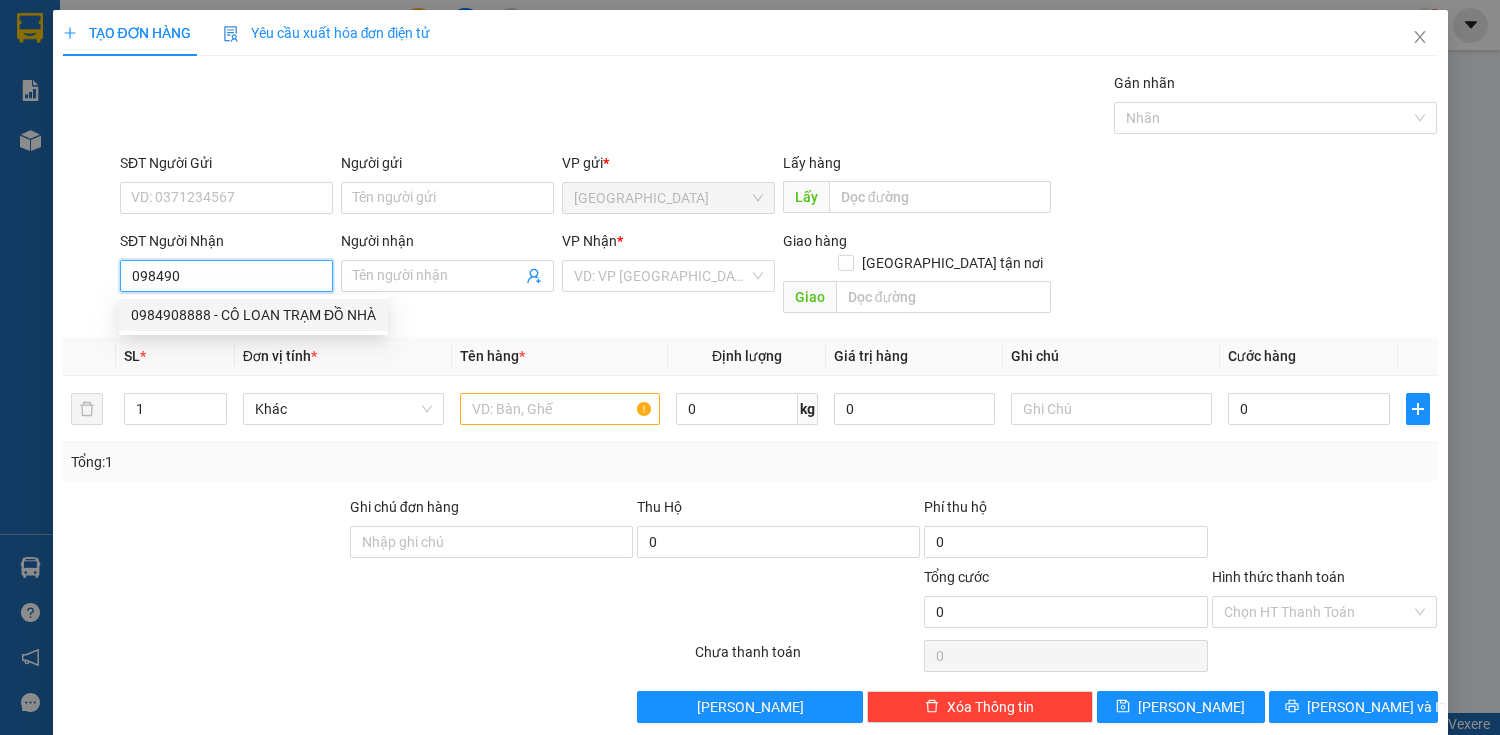 click on "0984908888 - CÔ LOAN TRẠM ĐỒ NHÀ" at bounding box center [253, 315] 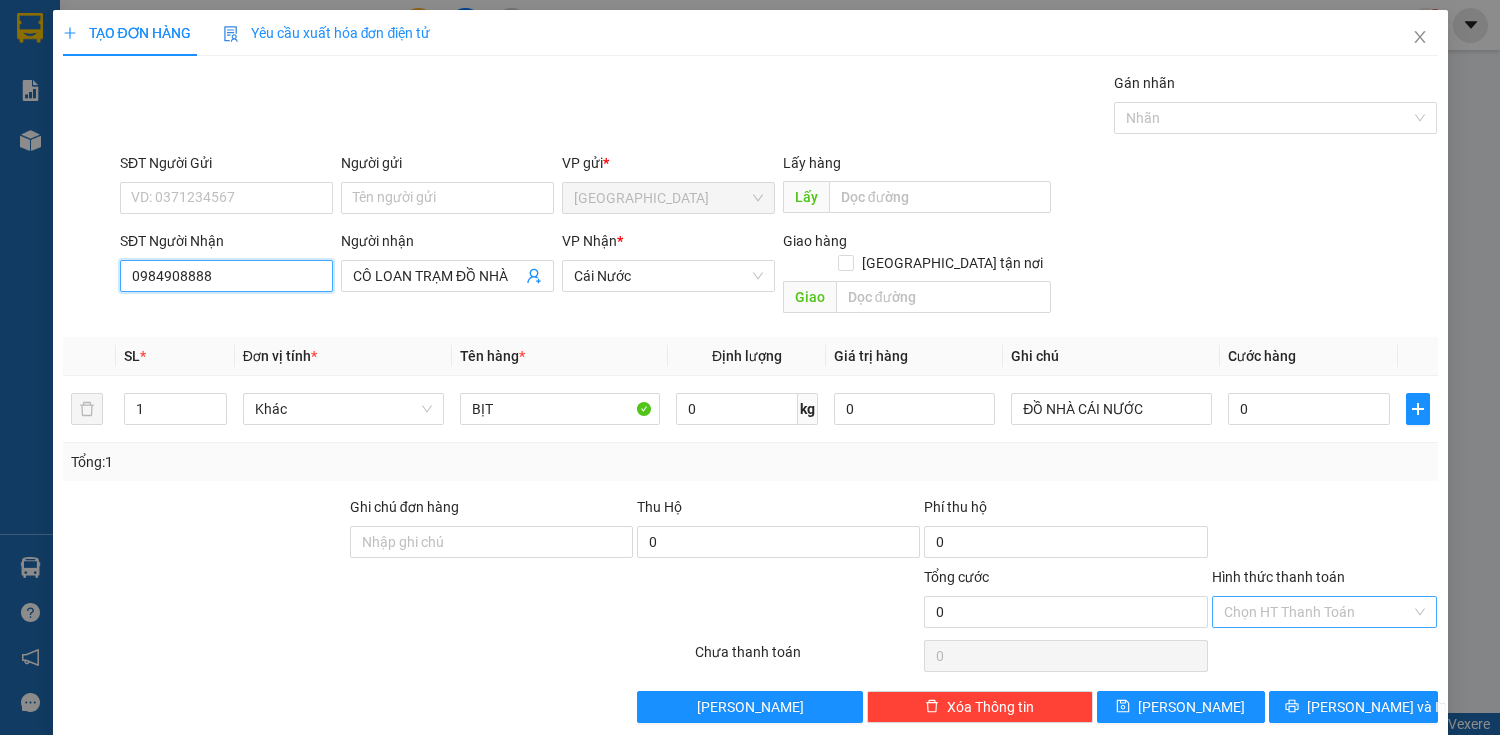 type on "0984908888" 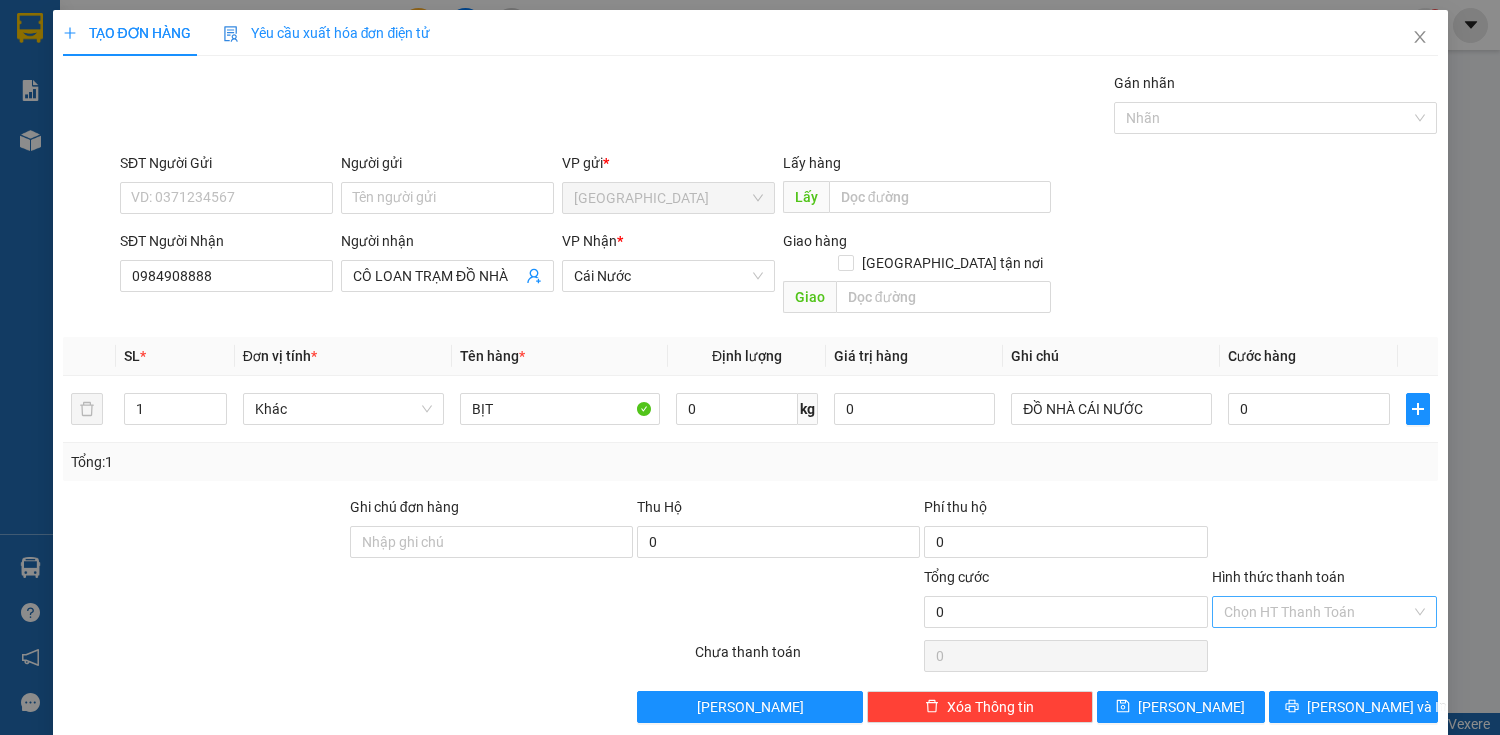 click on "Hình thức thanh toán" at bounding box center (1318, 612) 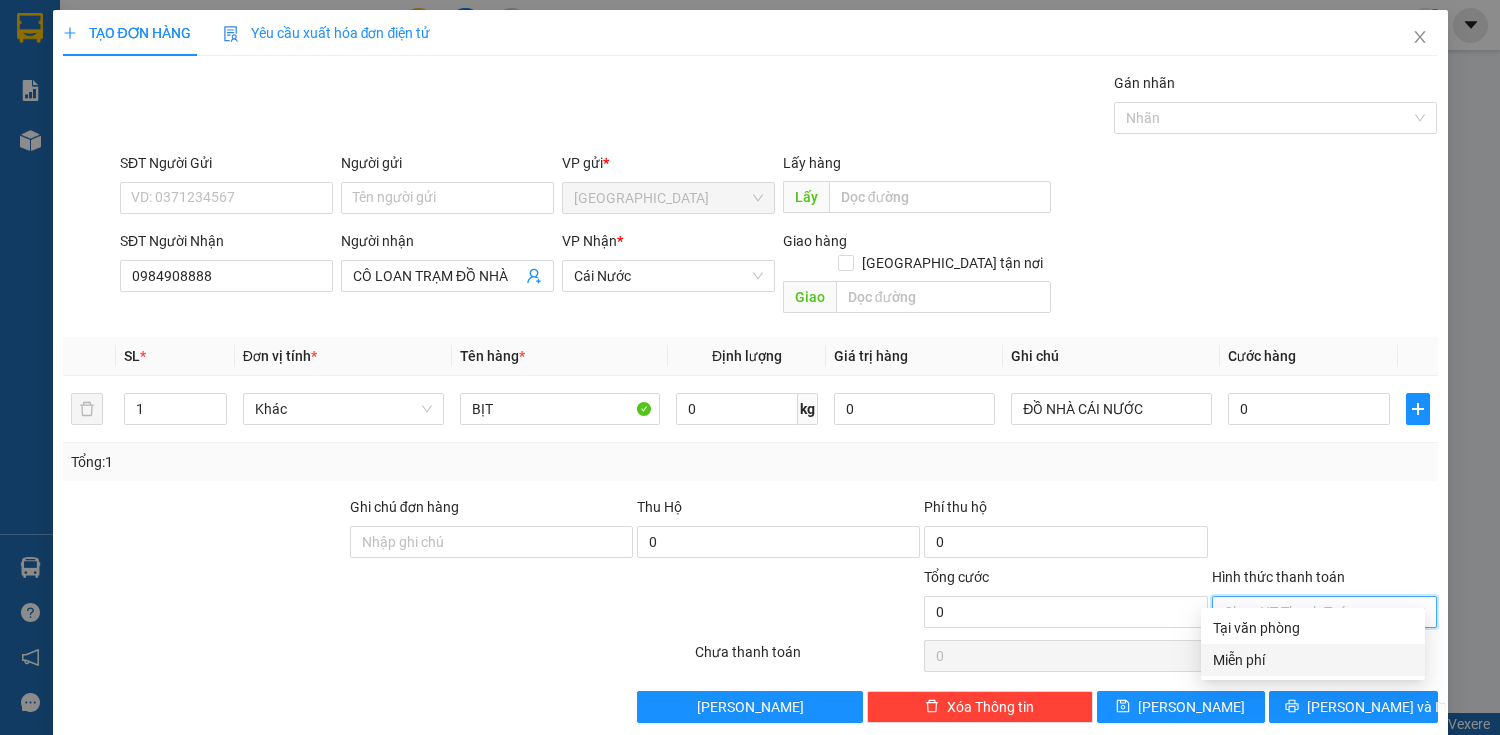 click on "Miễn phí" at bounding box center [1313, 660] 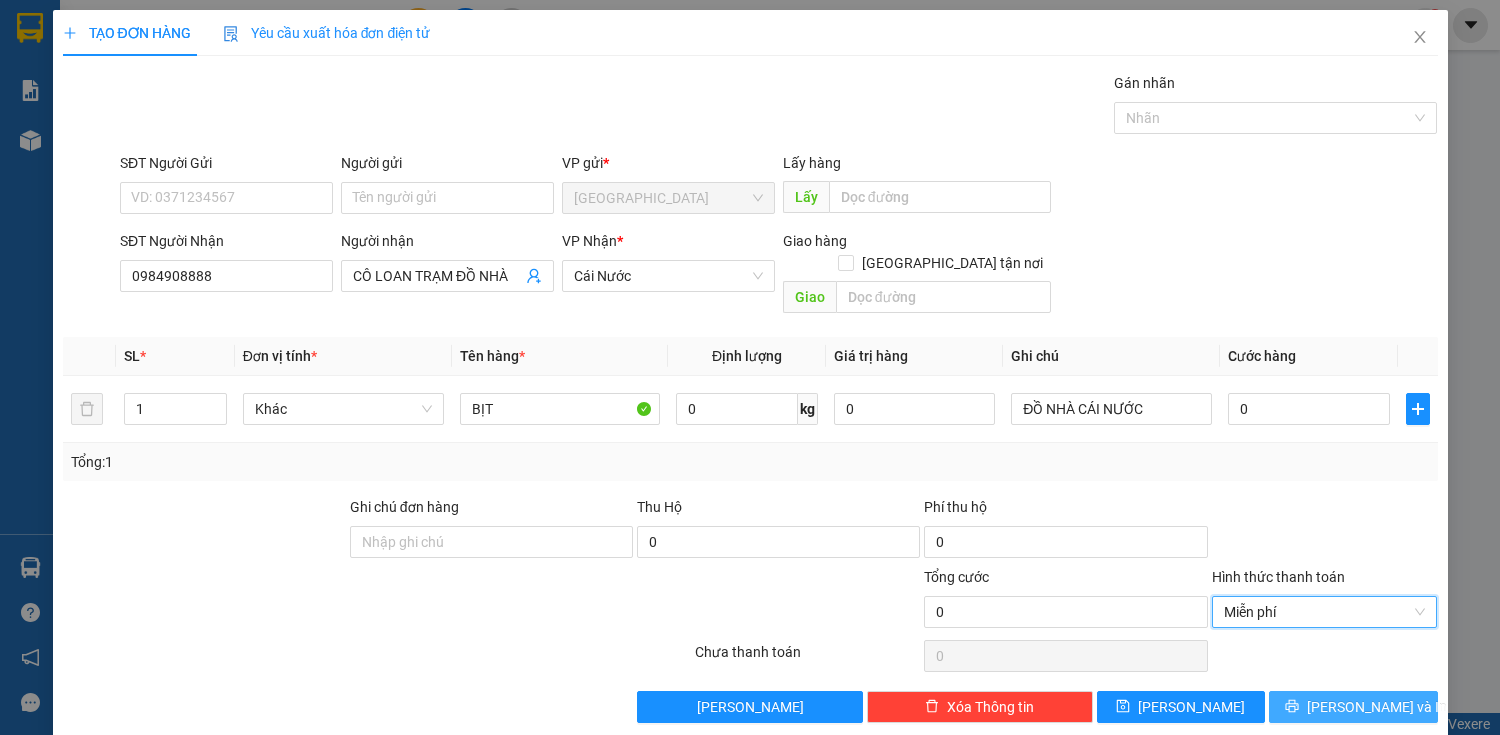 click on "[PERSON_NAME] và In" at bounding box center (1353, 707) 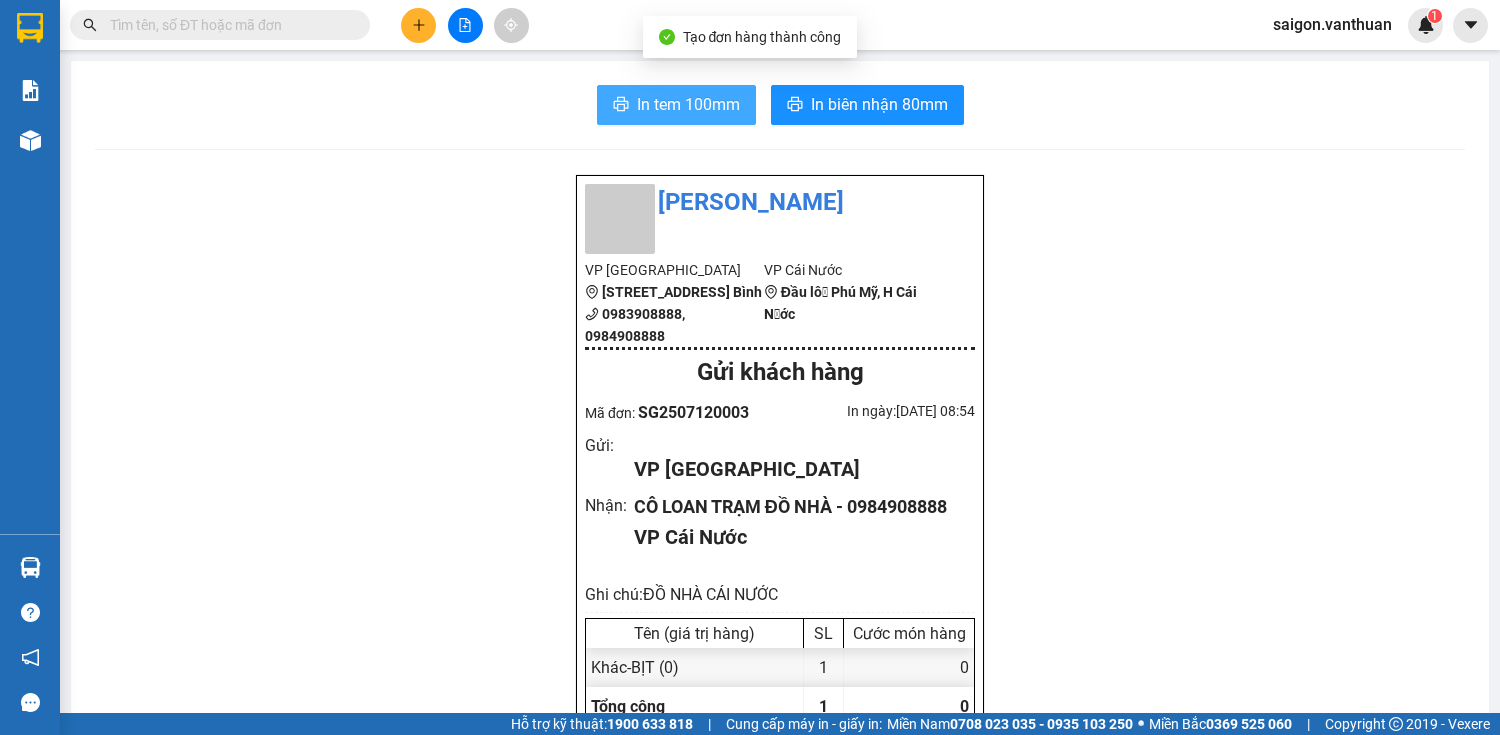 click on "In tem 100mm" at bounding box center (688, 104) 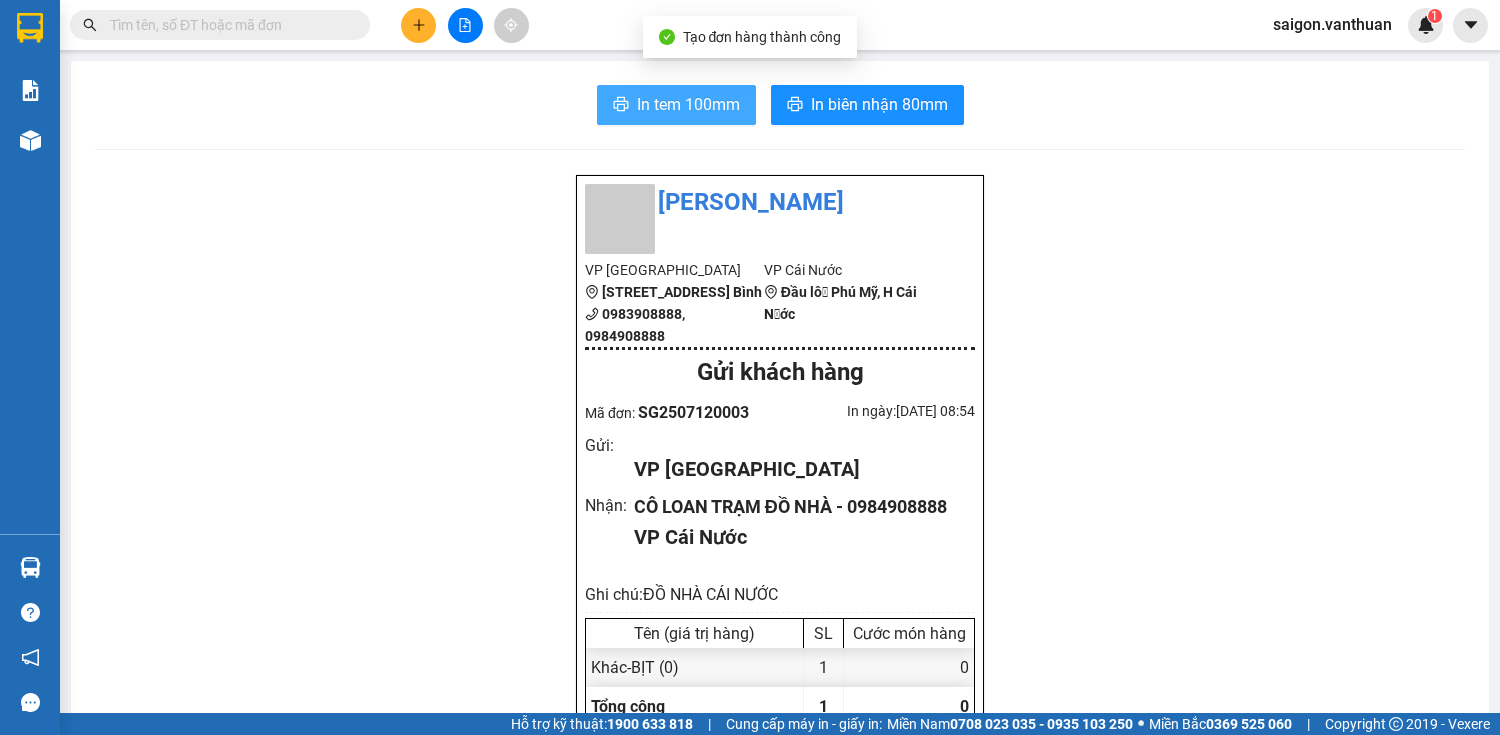 scroll, scrollTop: 0, scrollLeft: 0, axis: both 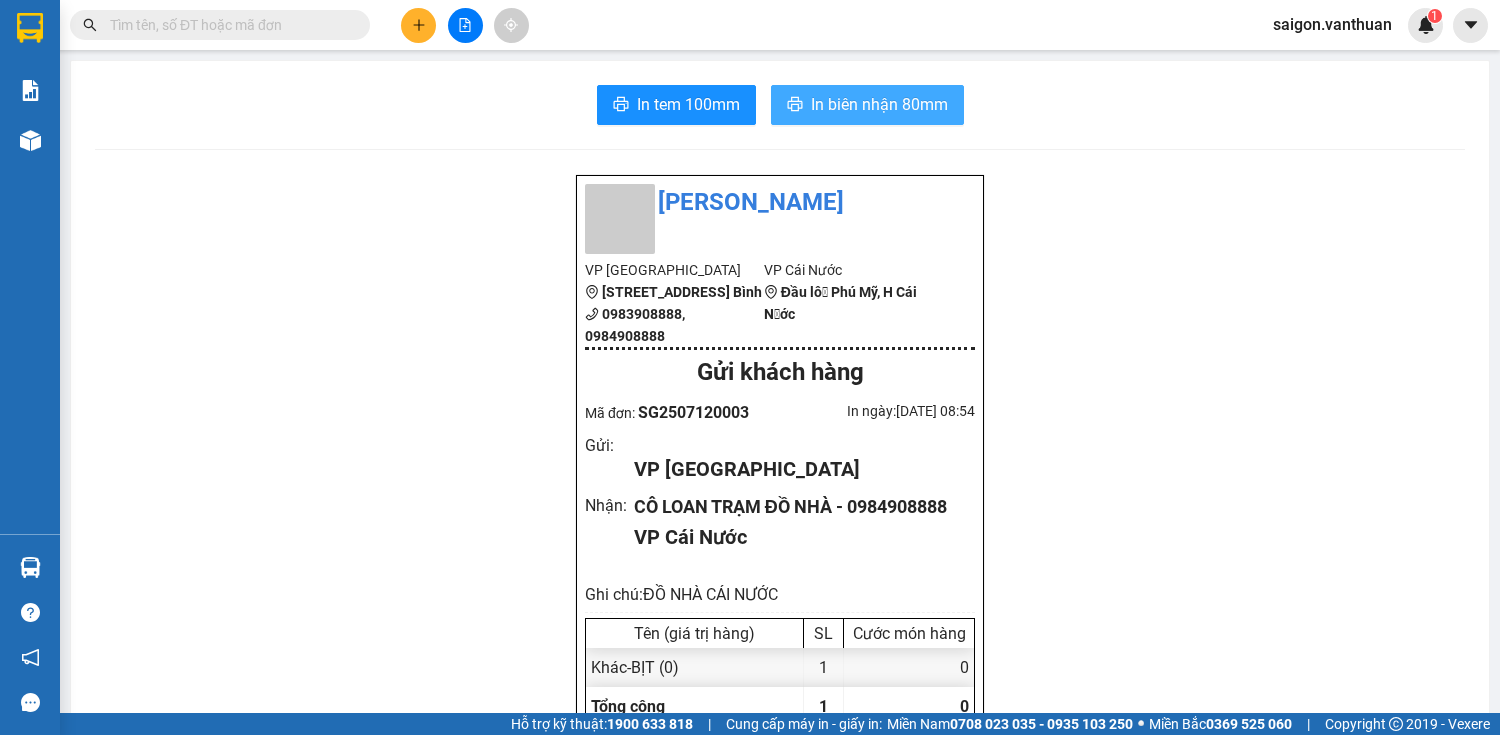 click on "In biên nhận 80mm" at bounding box center [867, 105] 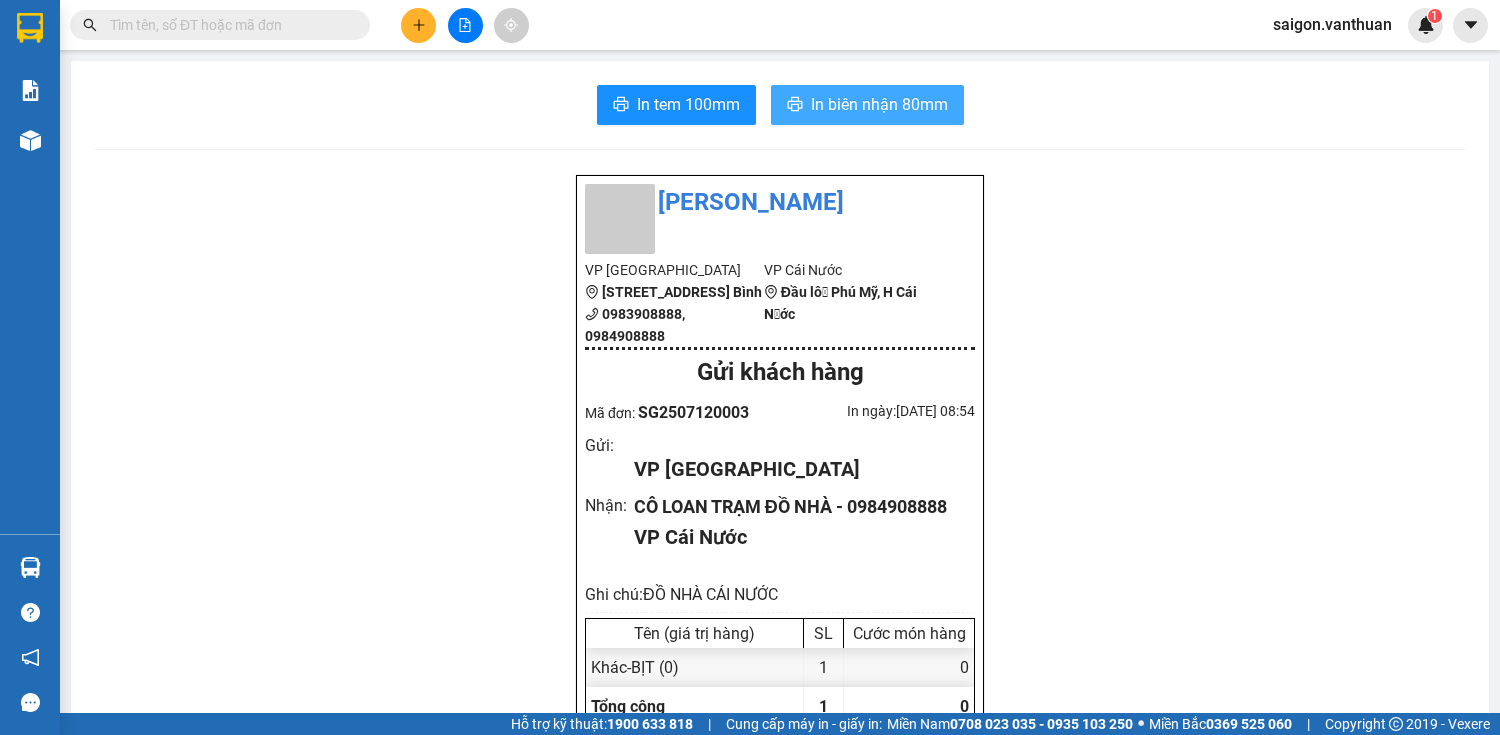scroll, scrollTop: 0, scrollLeft: 0, axis: both 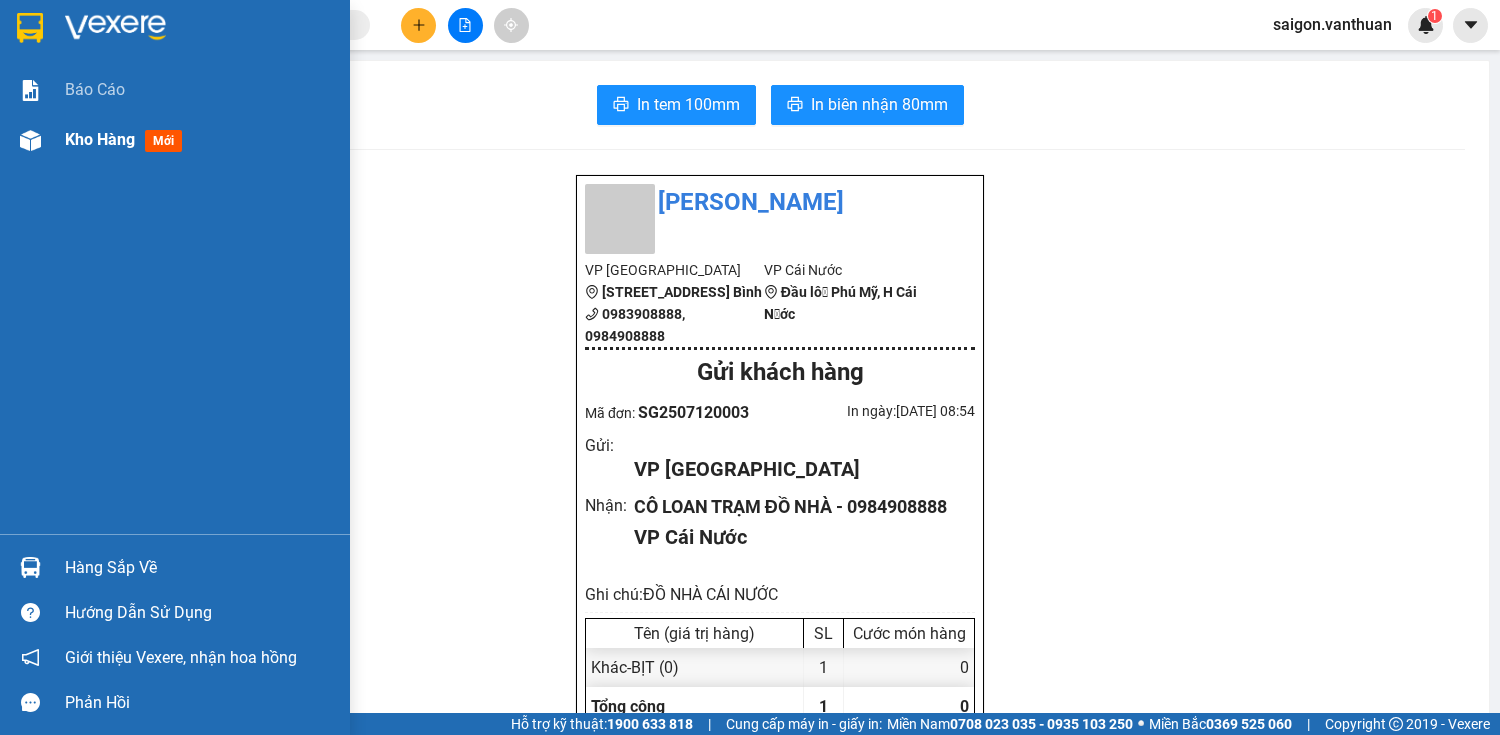 drag, startPoint x: 17, startPoint y: 164, endPoint x: 30, endPoint y: 156, distance: 15.264338 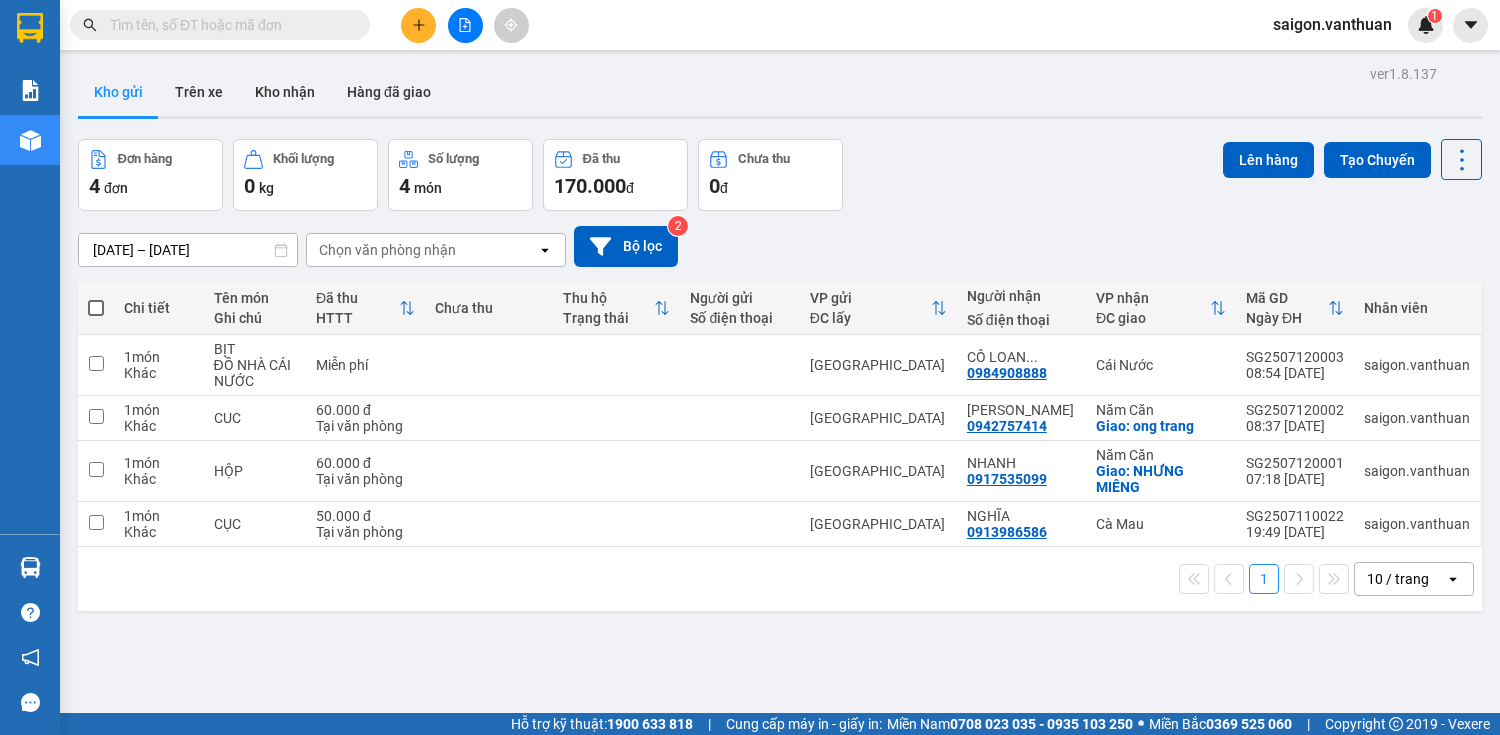 click at bounding box center [96, 308] 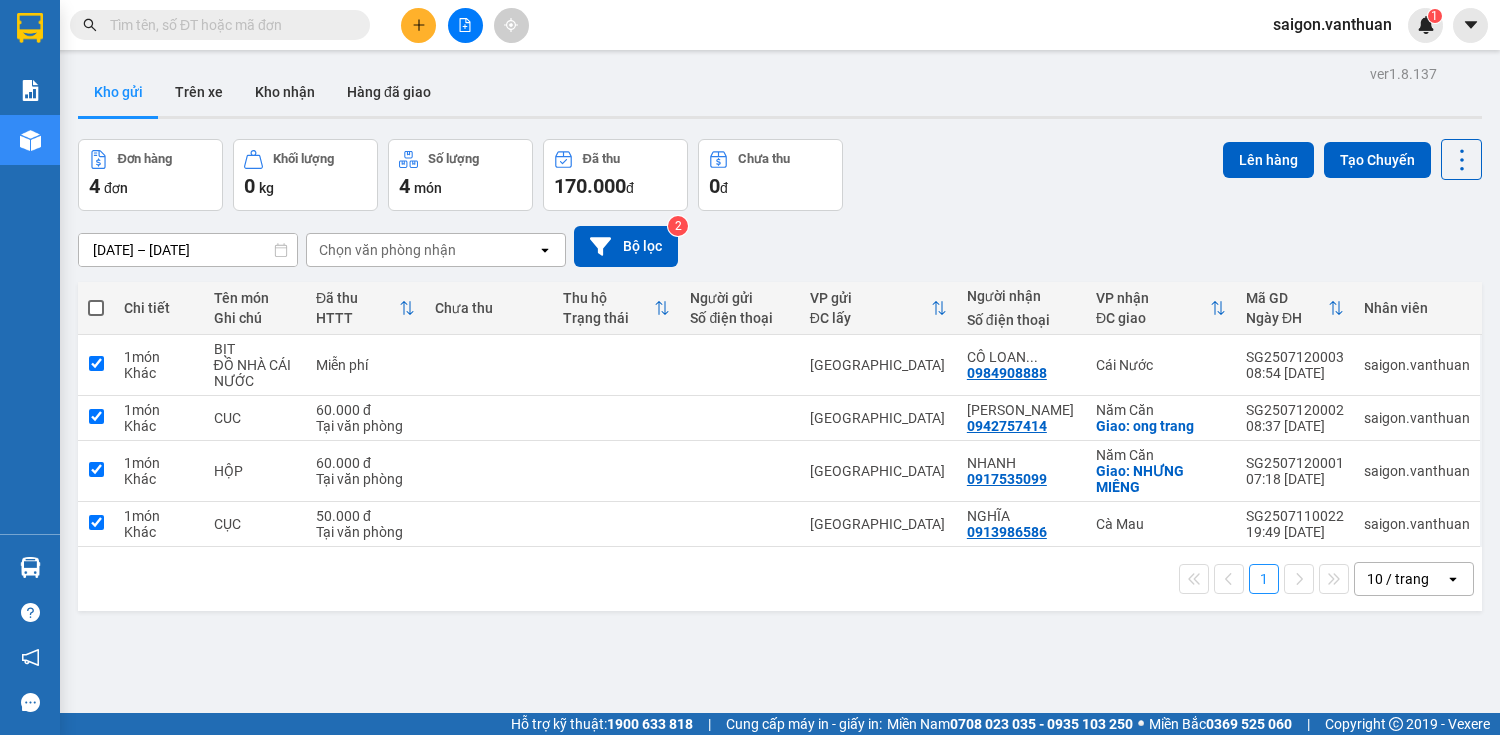 checkbox on "true" 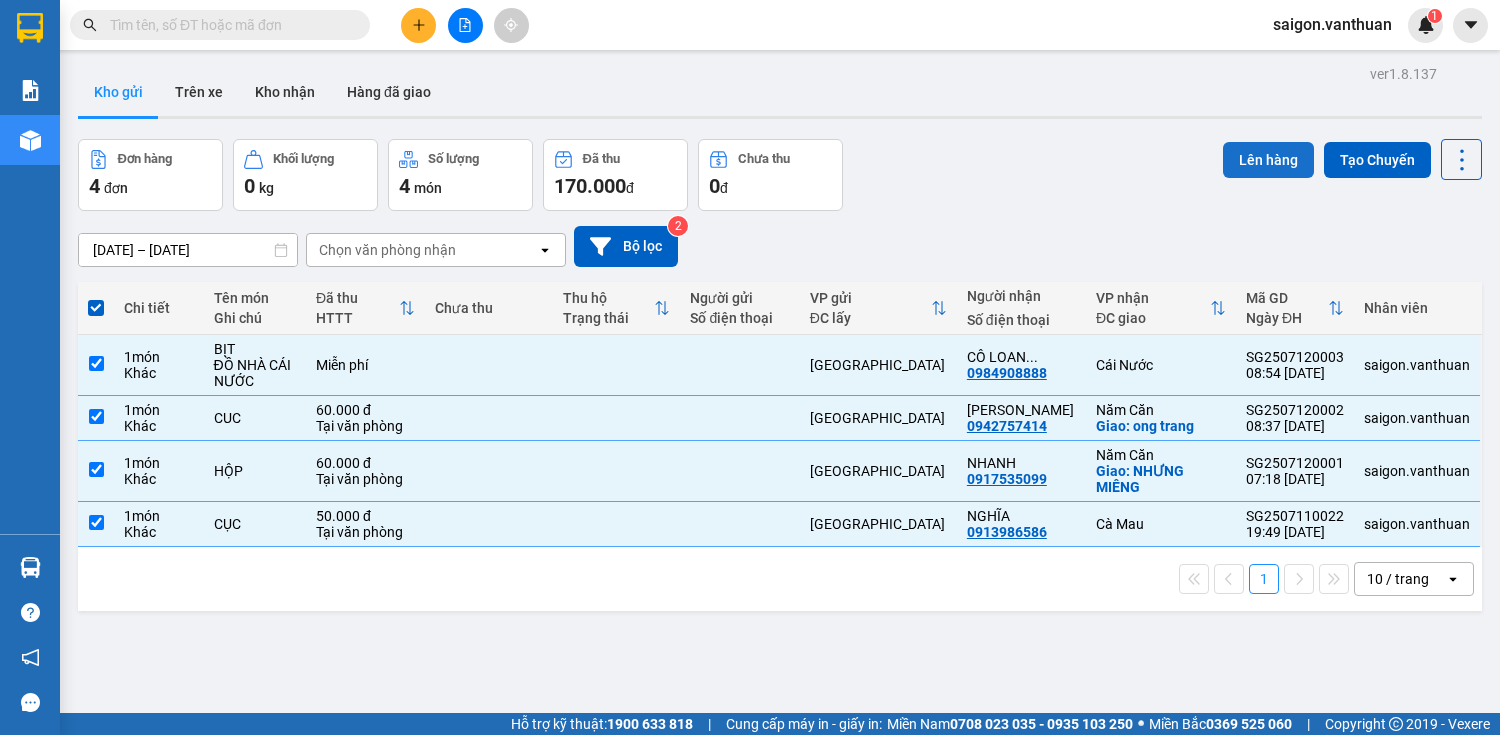 click on "Lên hàng" at bounding box center (1268, 160) 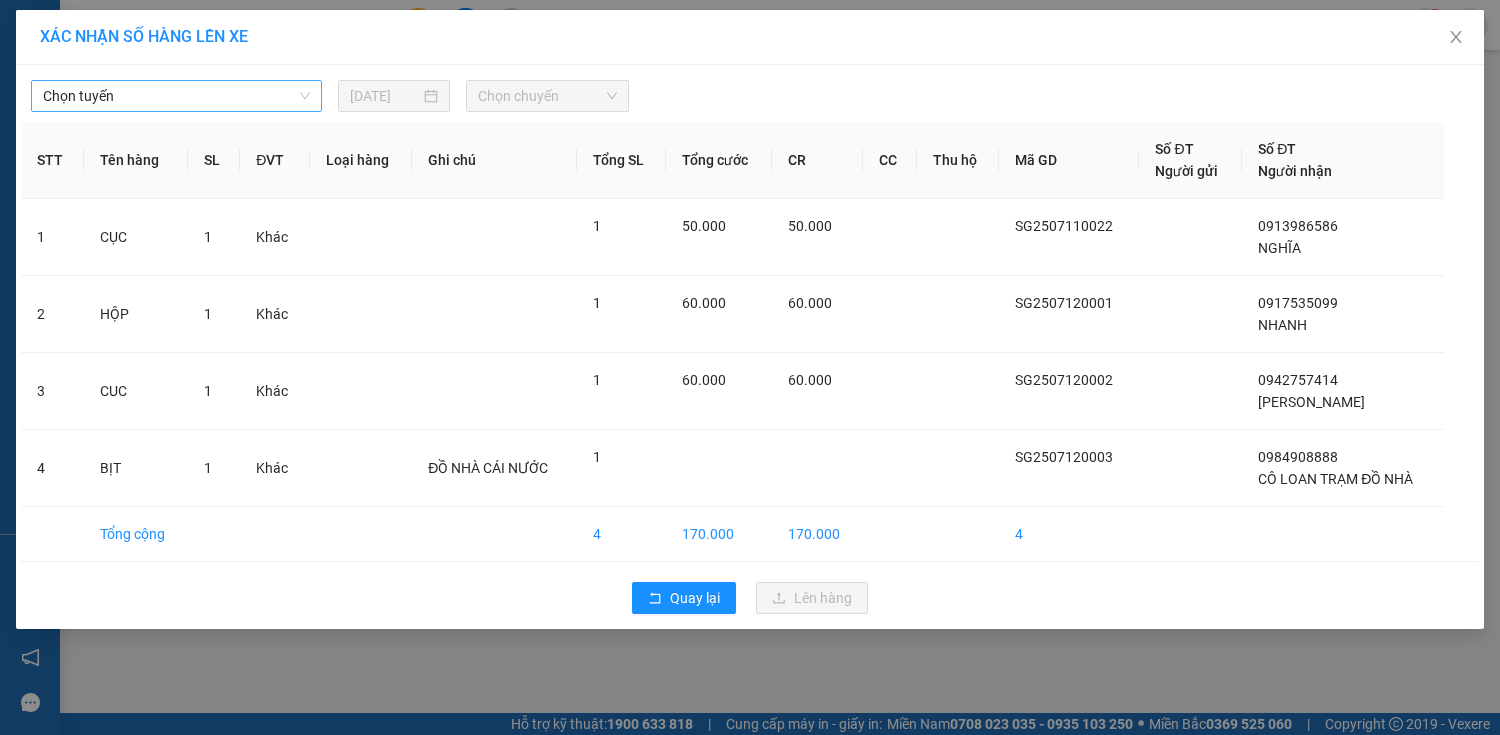 click on "Chọn tuyến" at bounding box center [176, 96] 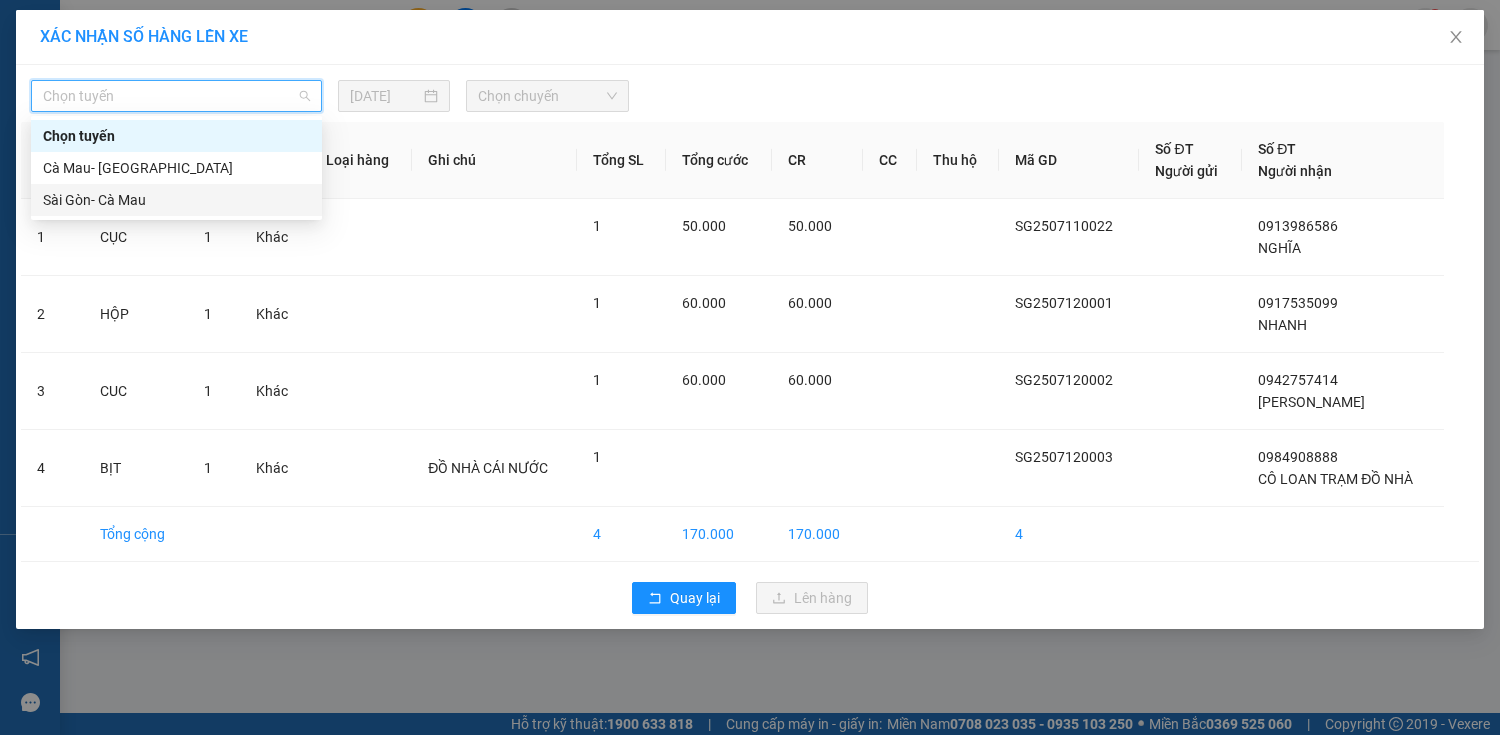 click on "Sài Gòn- Cà Mau" at bounding box center (176, 200) 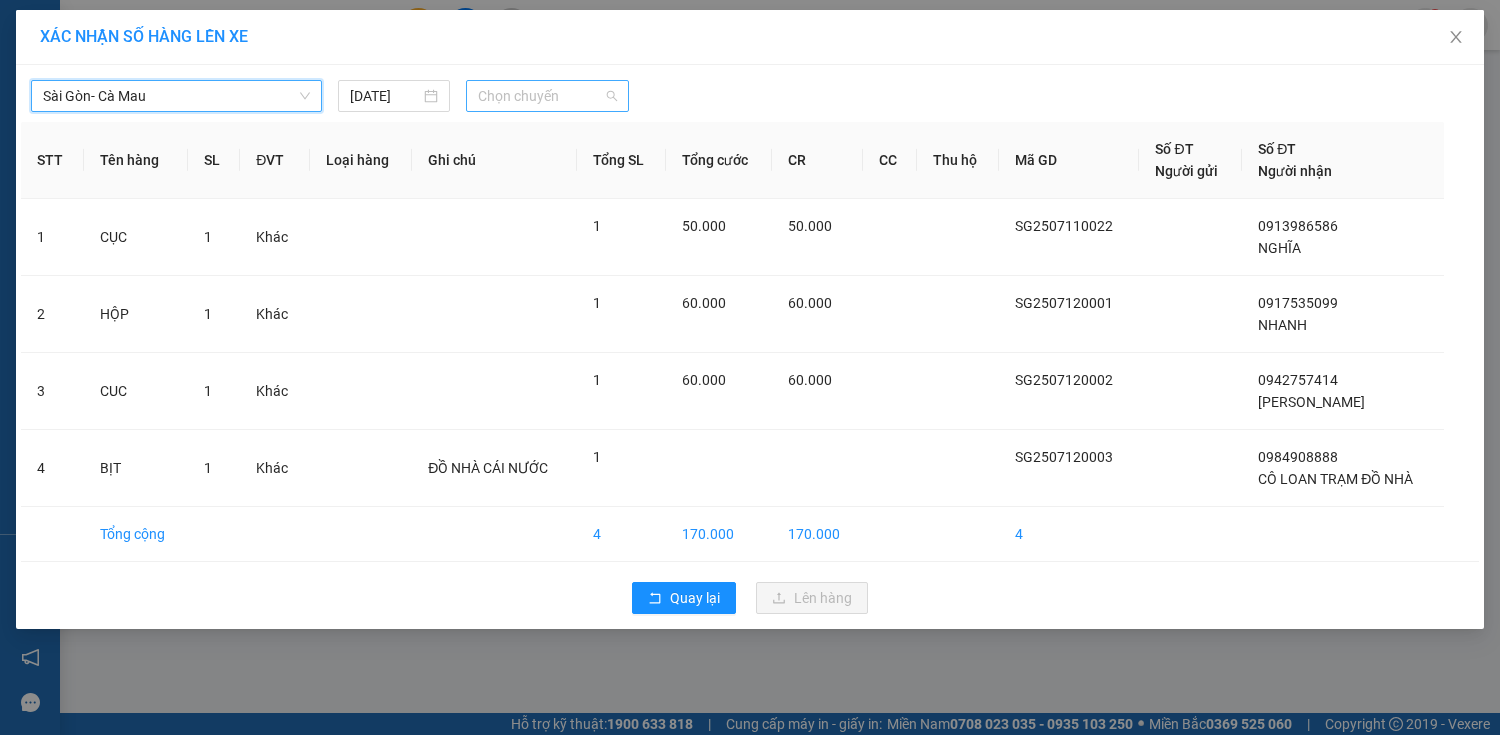 click on "Chọn chuyến" at bounding box center (547, 96) 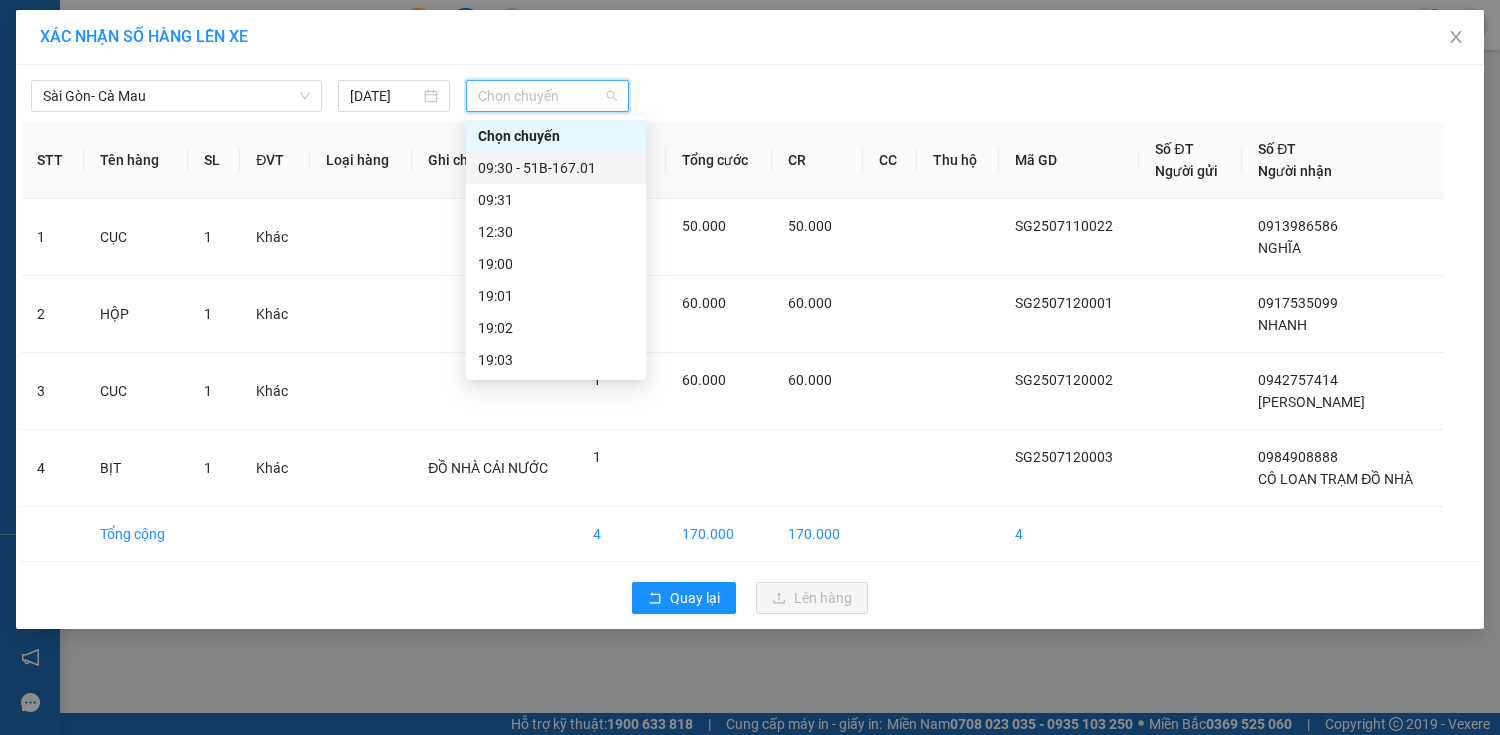 click on "09:30     - 51B-167.01" at bounding box center [556, 168] 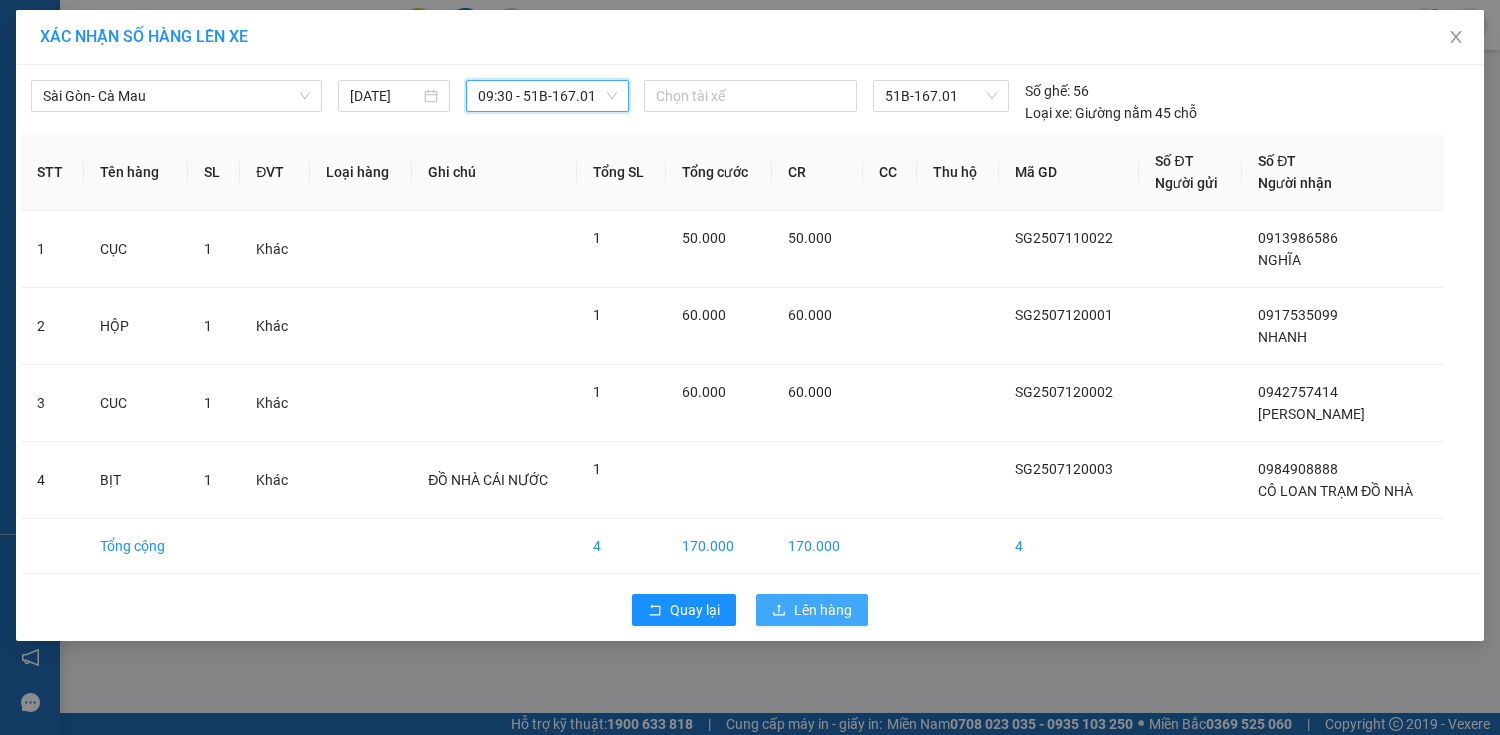 click on "Lên hàng" at bounding box center [812, 610] 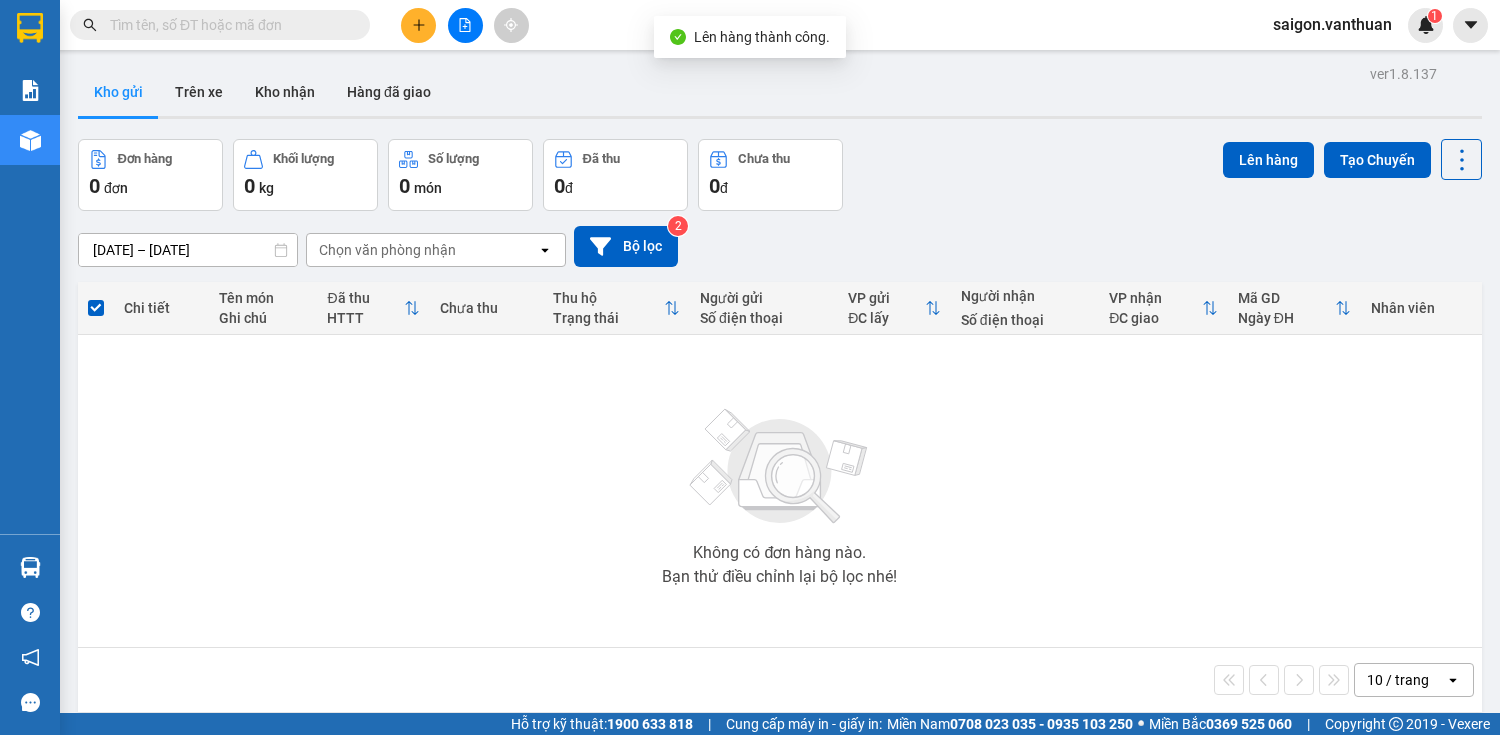 click 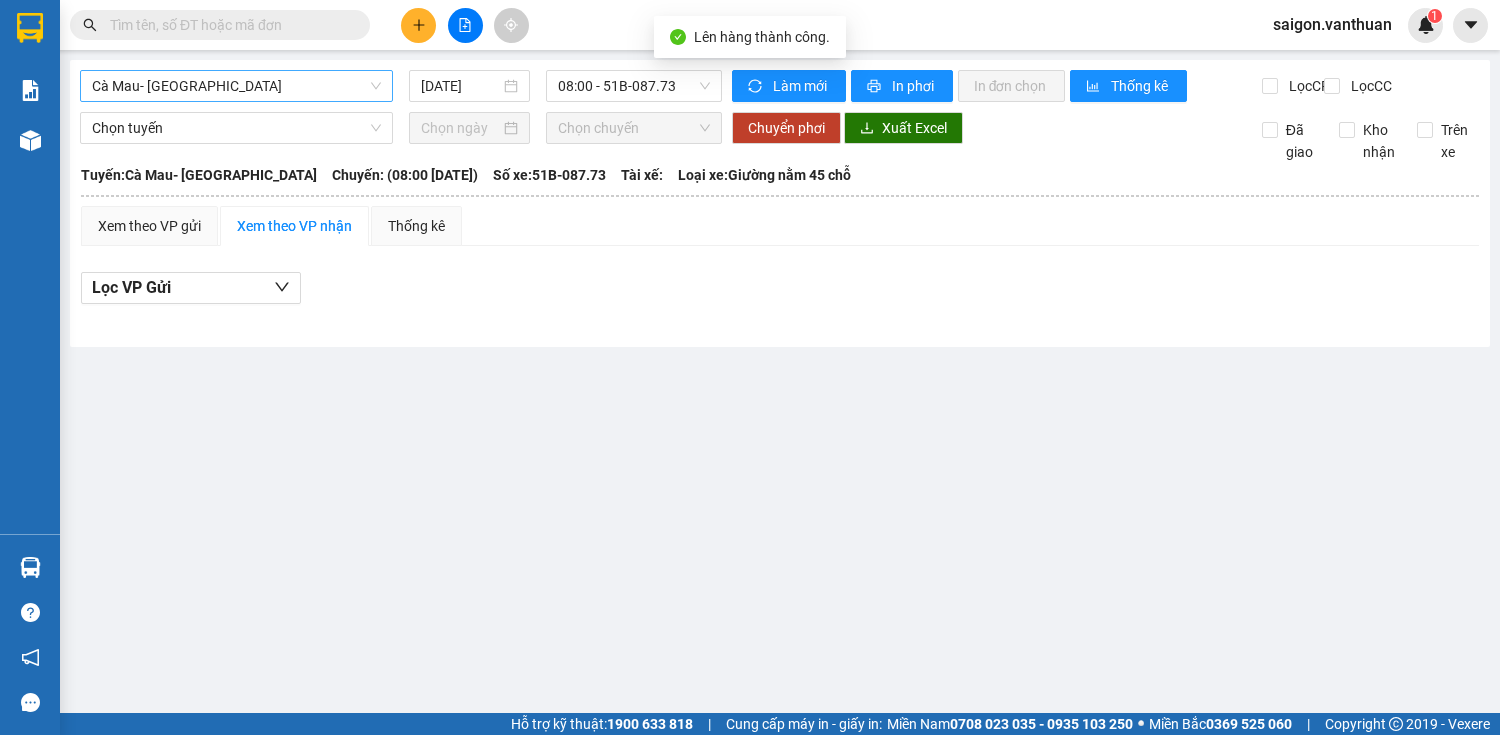 click on "Cà Mau- [GEOGRAPHIC_DATA]" at bounding box center (236, 86) 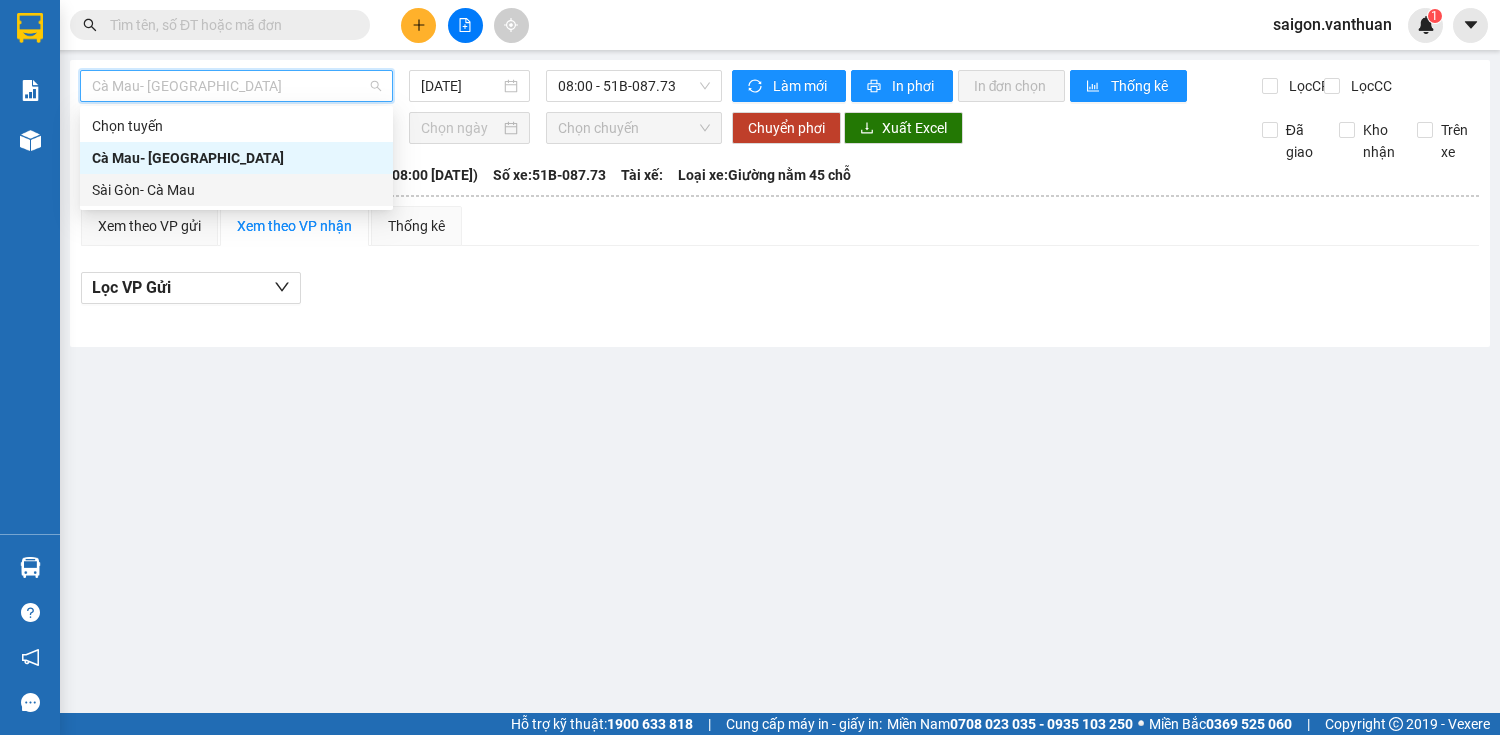 click on "Sài Gòn- Cà Mau" at bounding box center [236, 190] 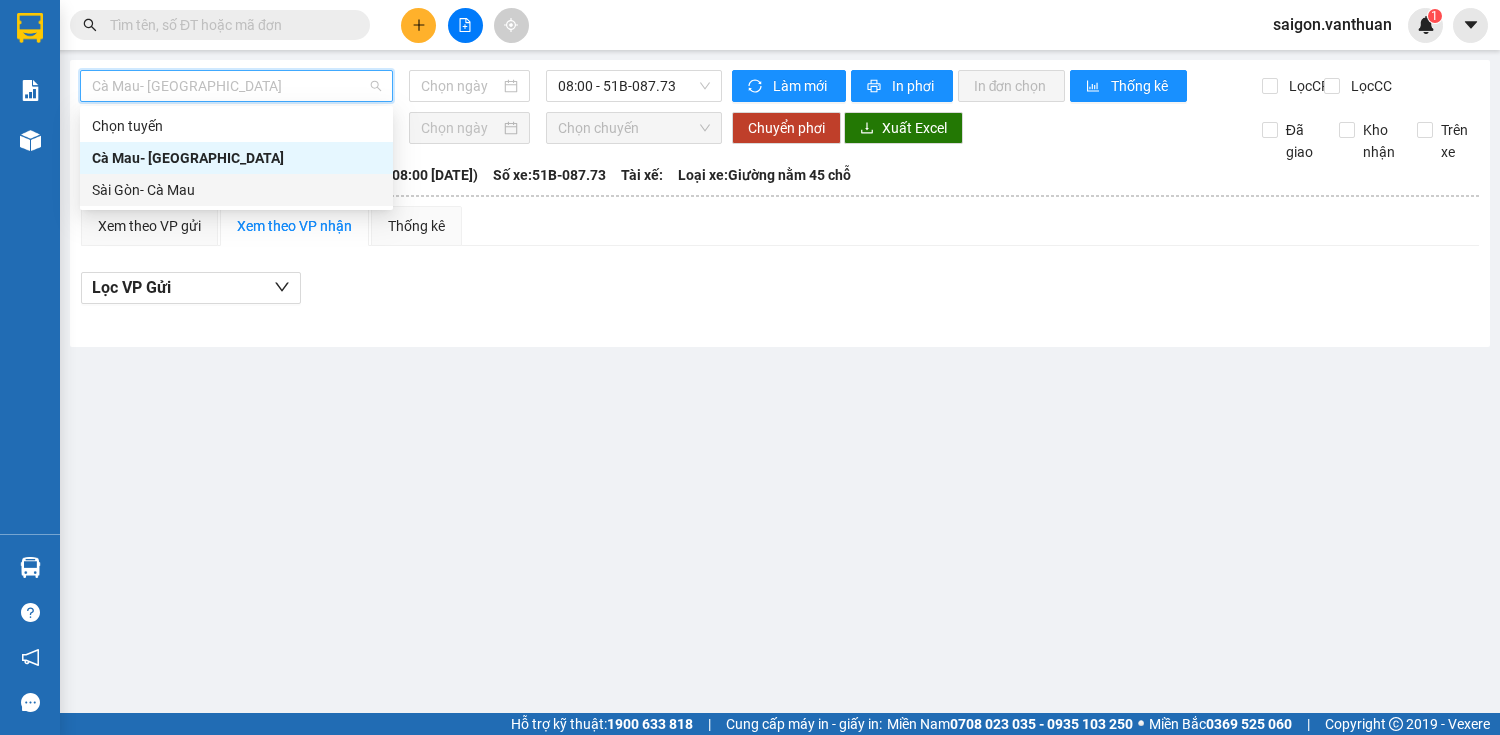 type on "[DATE]" 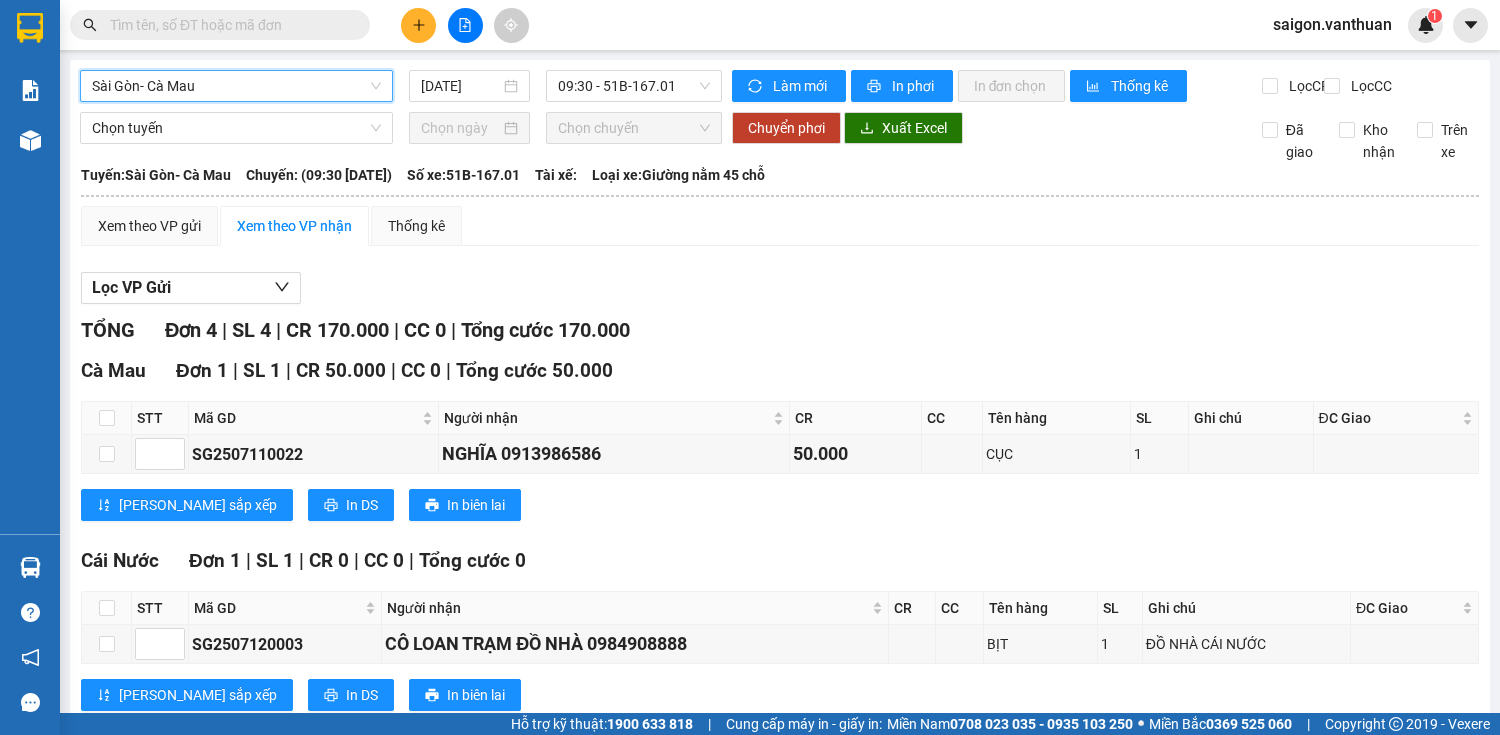 click on "Sài Gòn- Cà Mau Sài Gòn- Cà Mau 12/07/2025 09:30     - 51B-167.01" at bounding box center (401, 86) 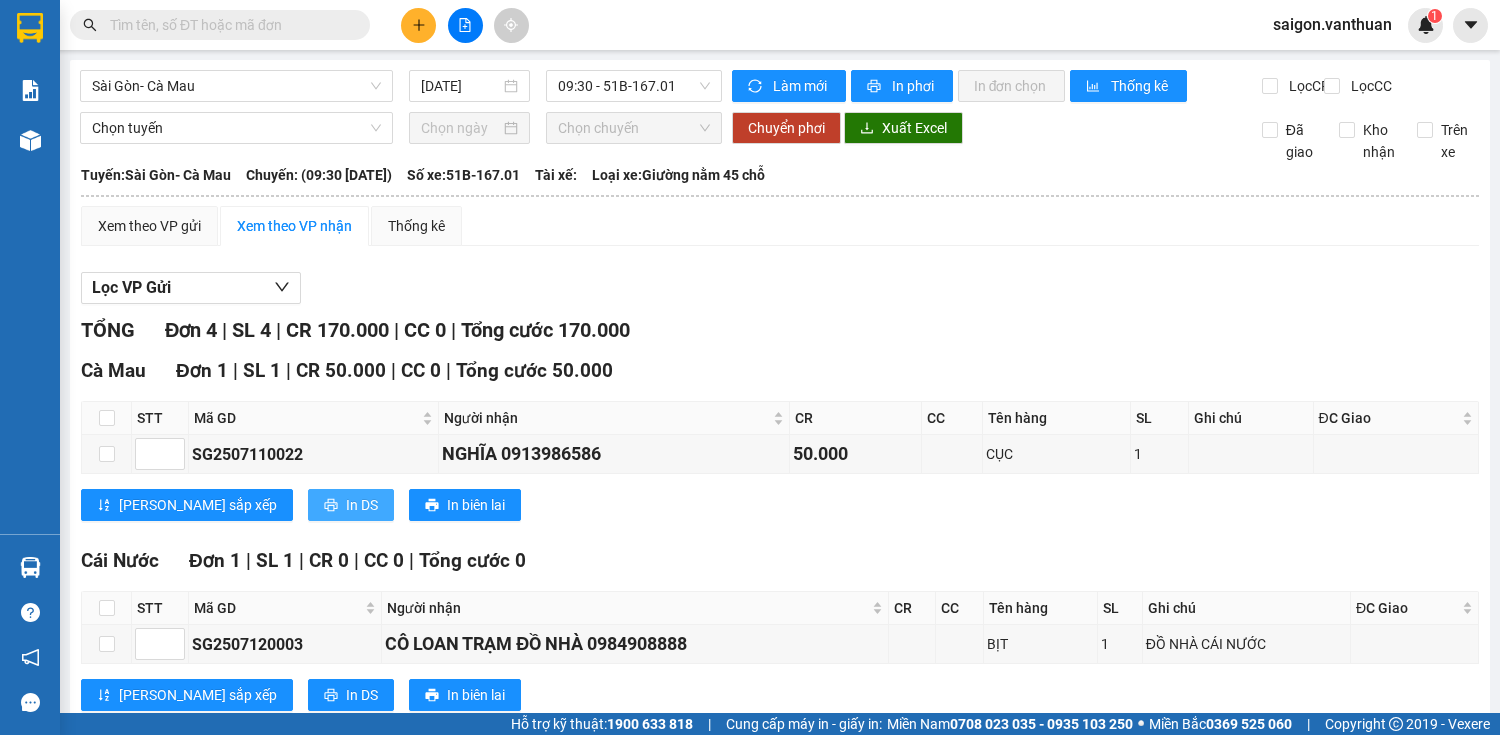 click on "In DS" at bounding box center [351, 505] 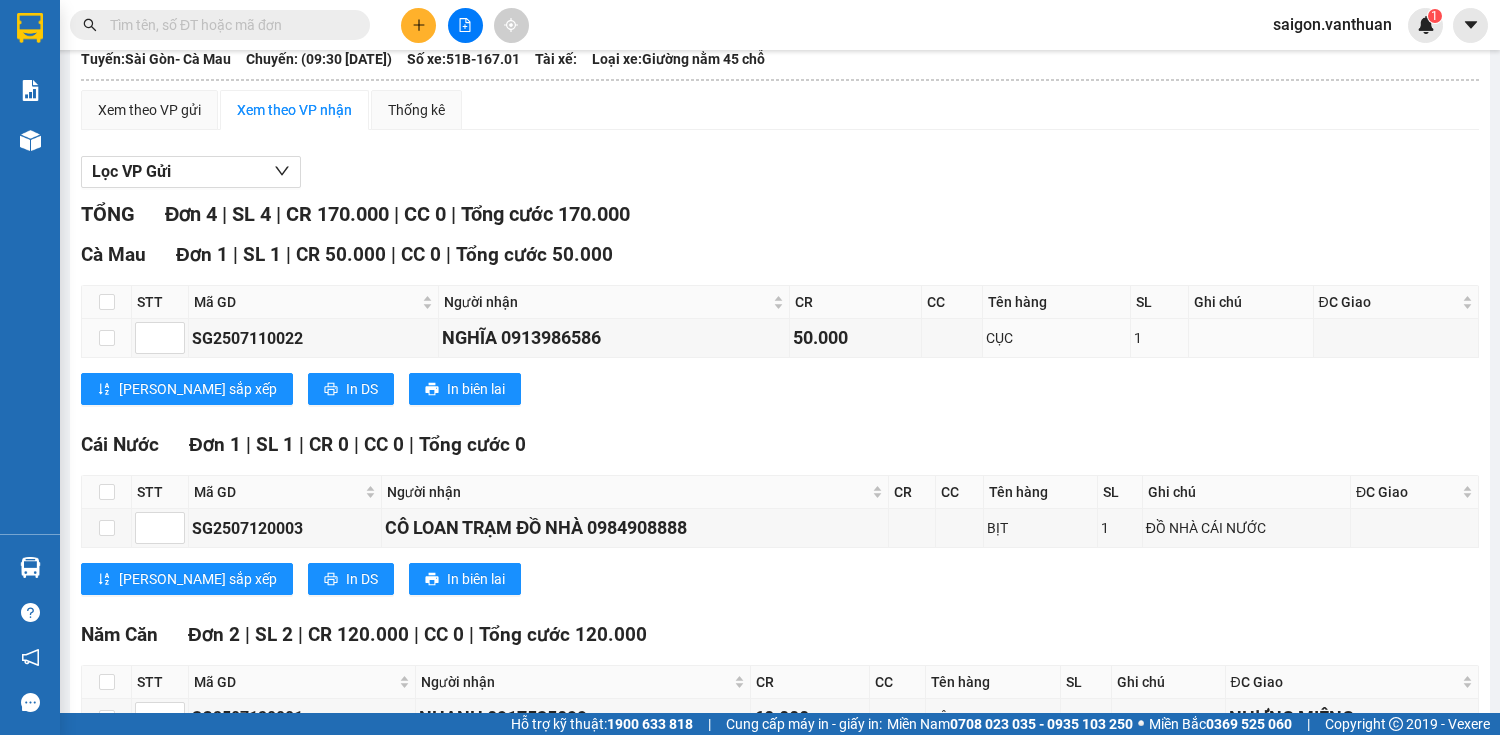 scroll, scrollTop: 295, scrollLeft: 0, axis: vertical 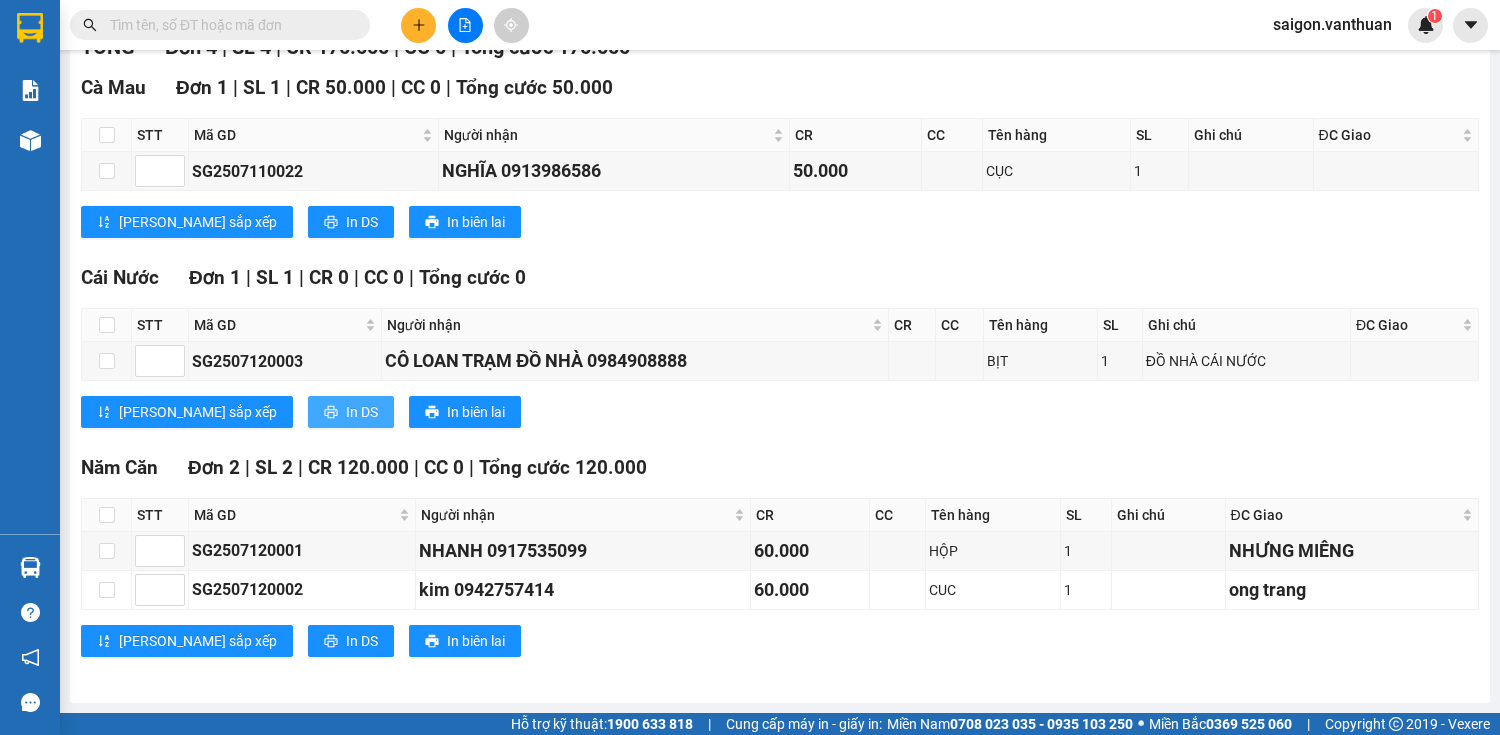 click on "In DS" at bounding box center (362, 412) 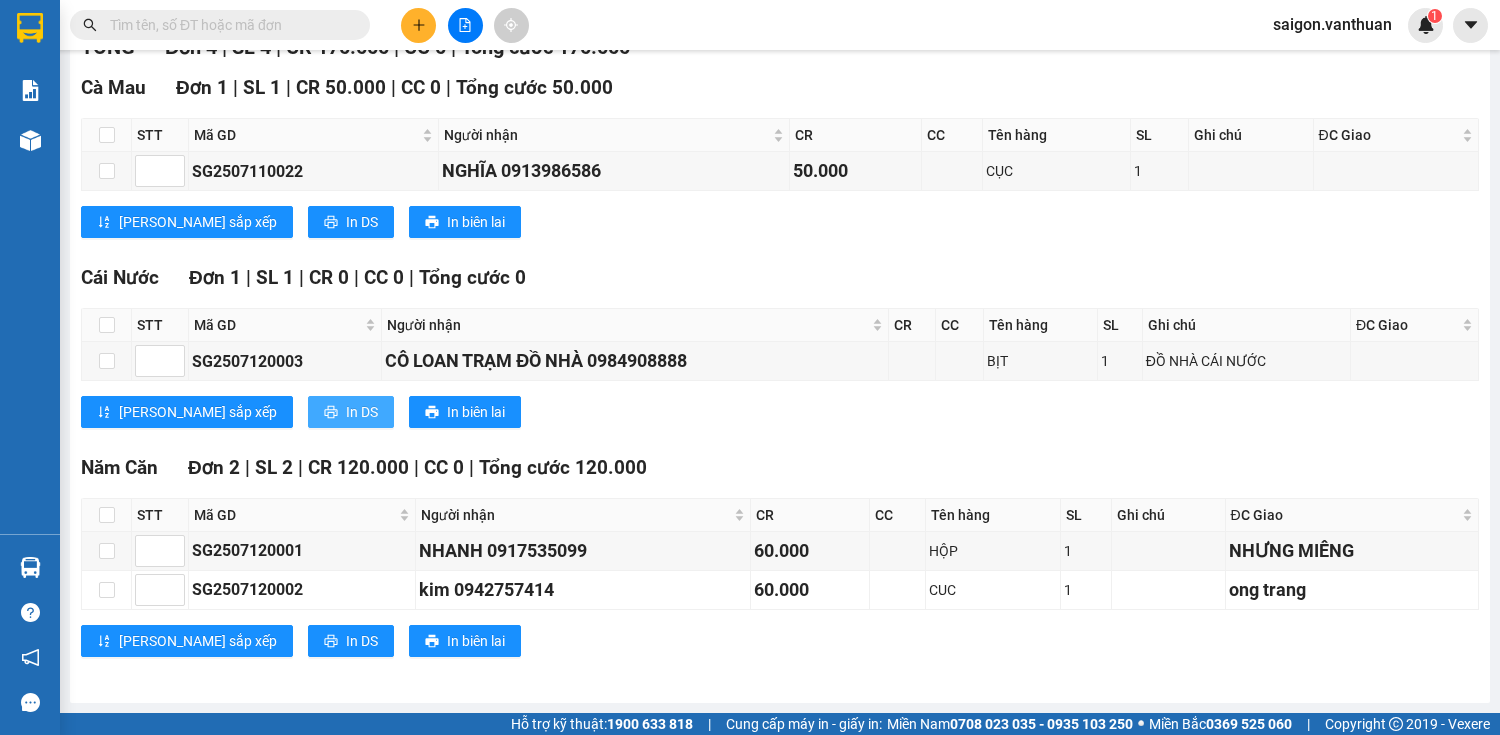 scroll, scrollTop: 0, scrollLeft: 0, axis: both 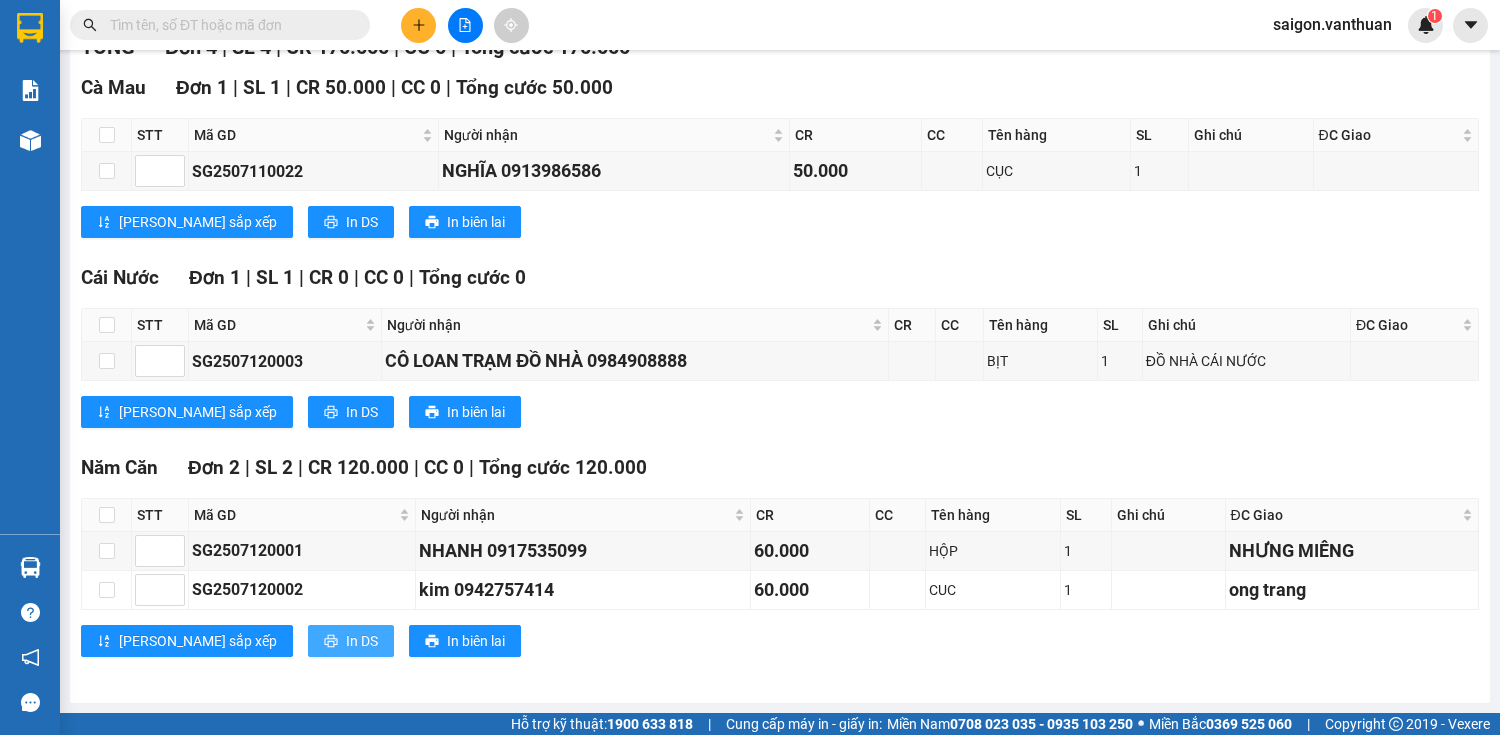 click on "In DS" at bounding box center [362, 641] 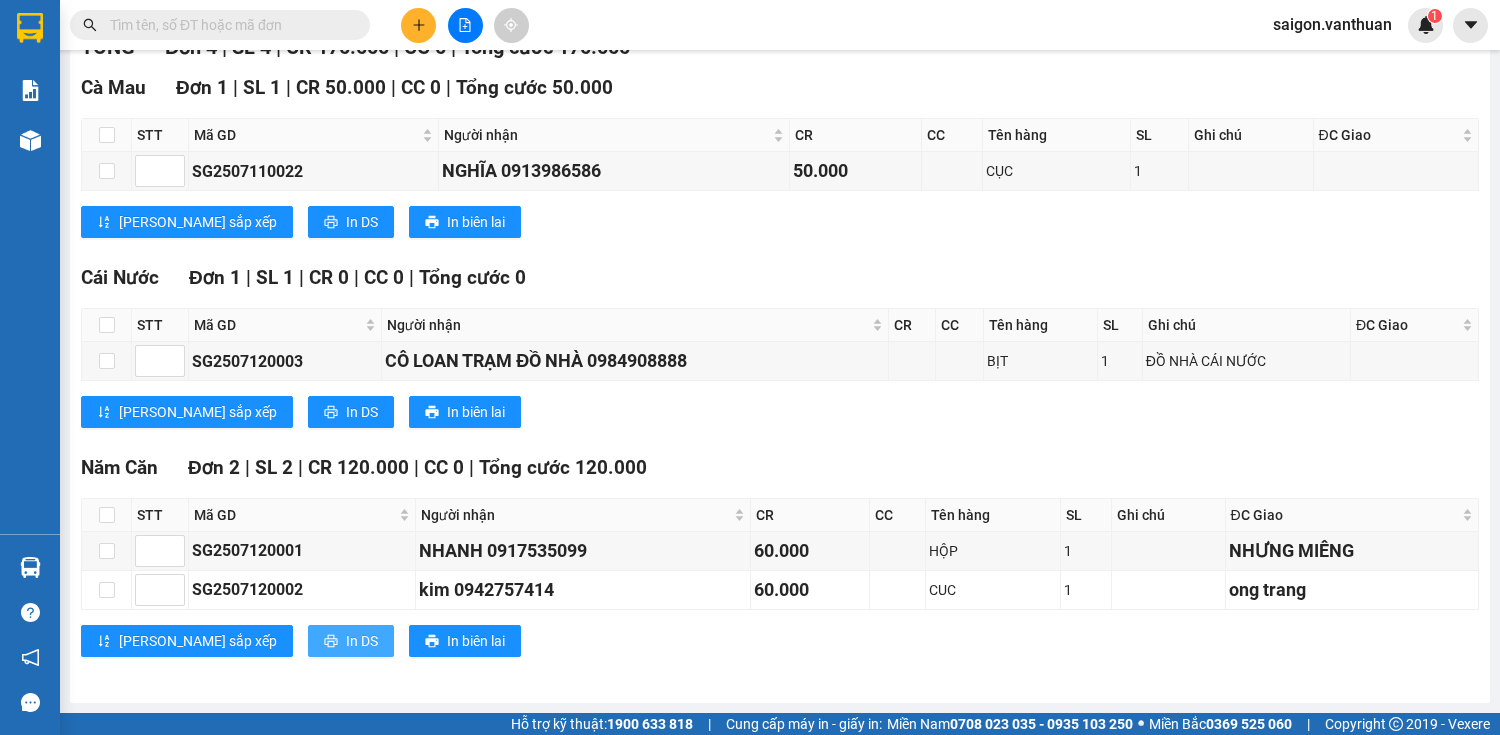 scroll, scrollTop: 0, scrollLeft: 0, axis: both 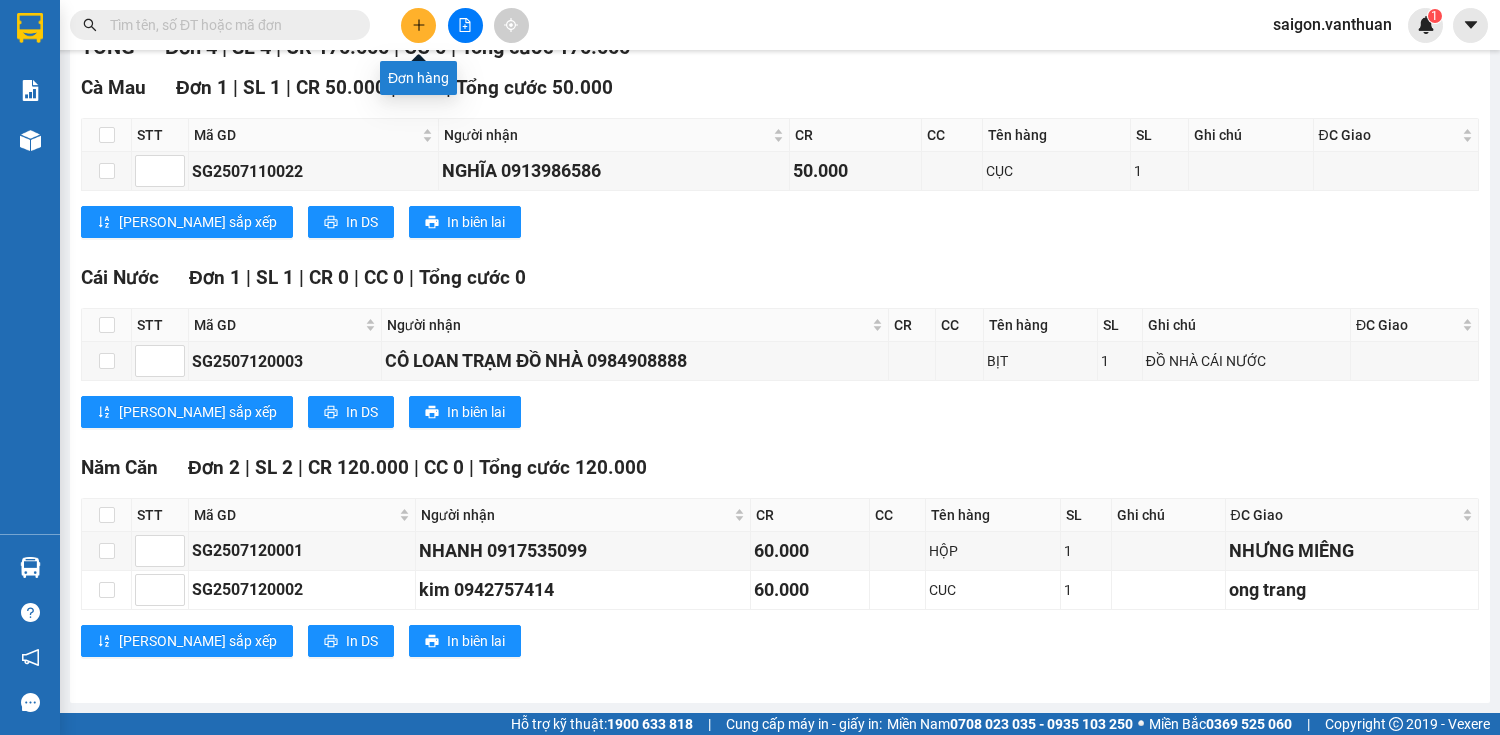 click 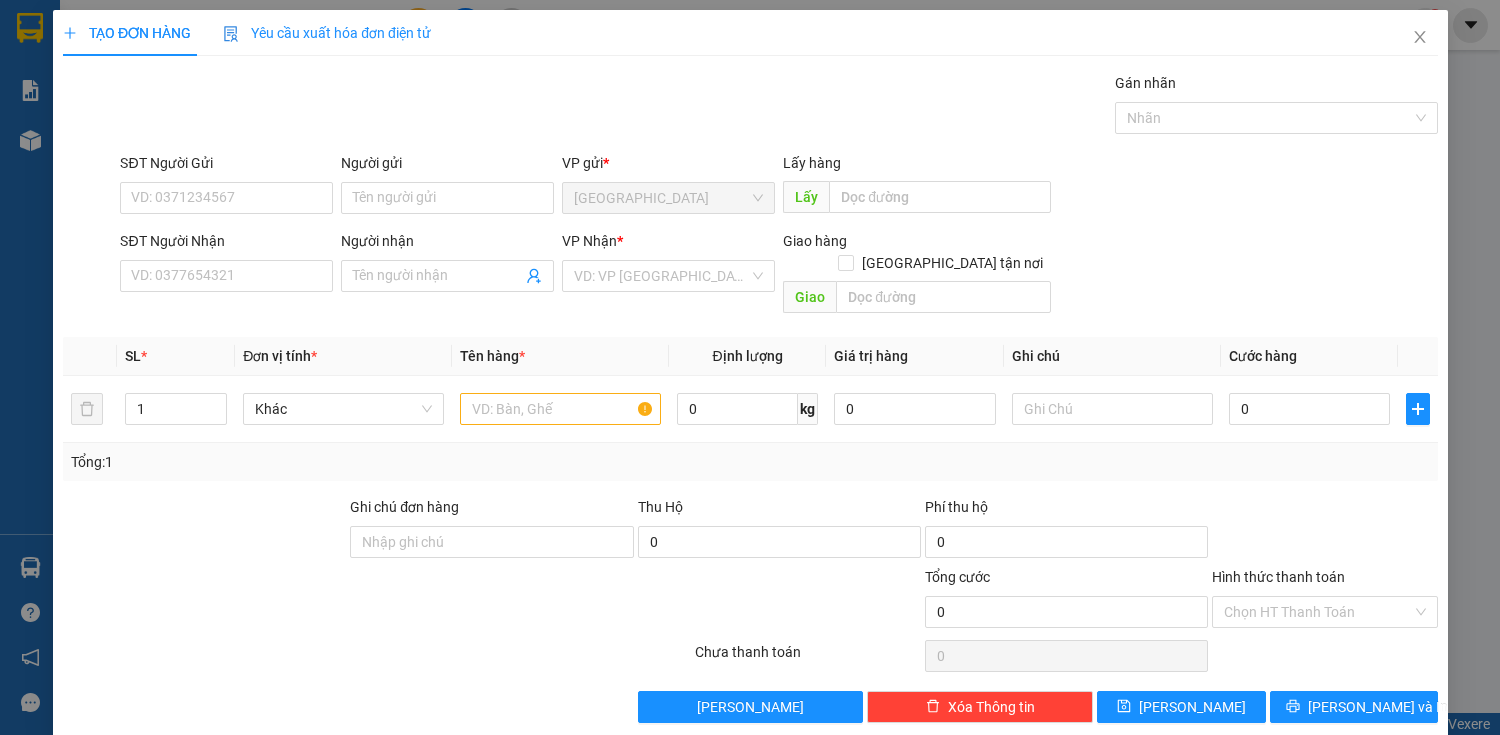 scroll, scrollTop: 0, scrollLeft: 0, axis: both 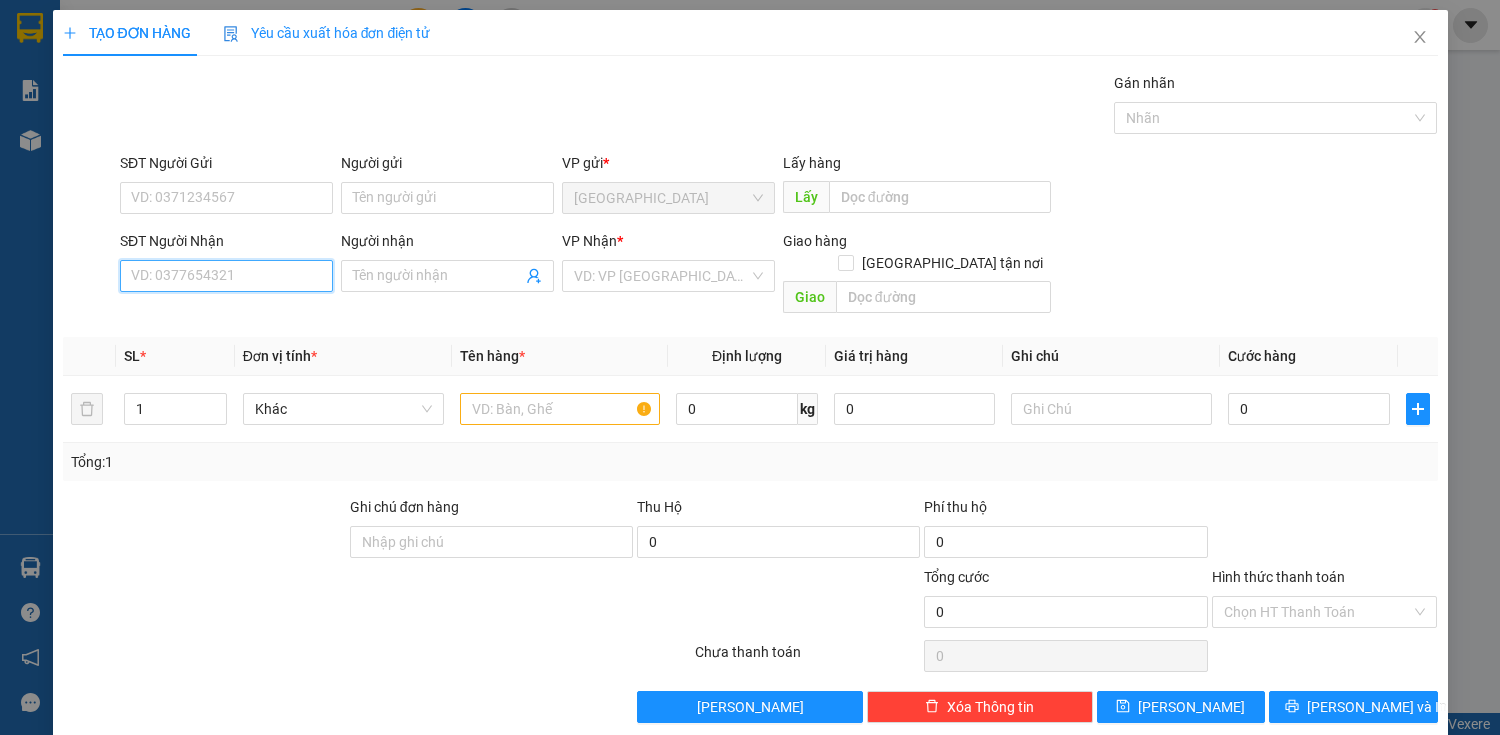 click on "SĐT Người Nhận" at bounding box center (226, 276) 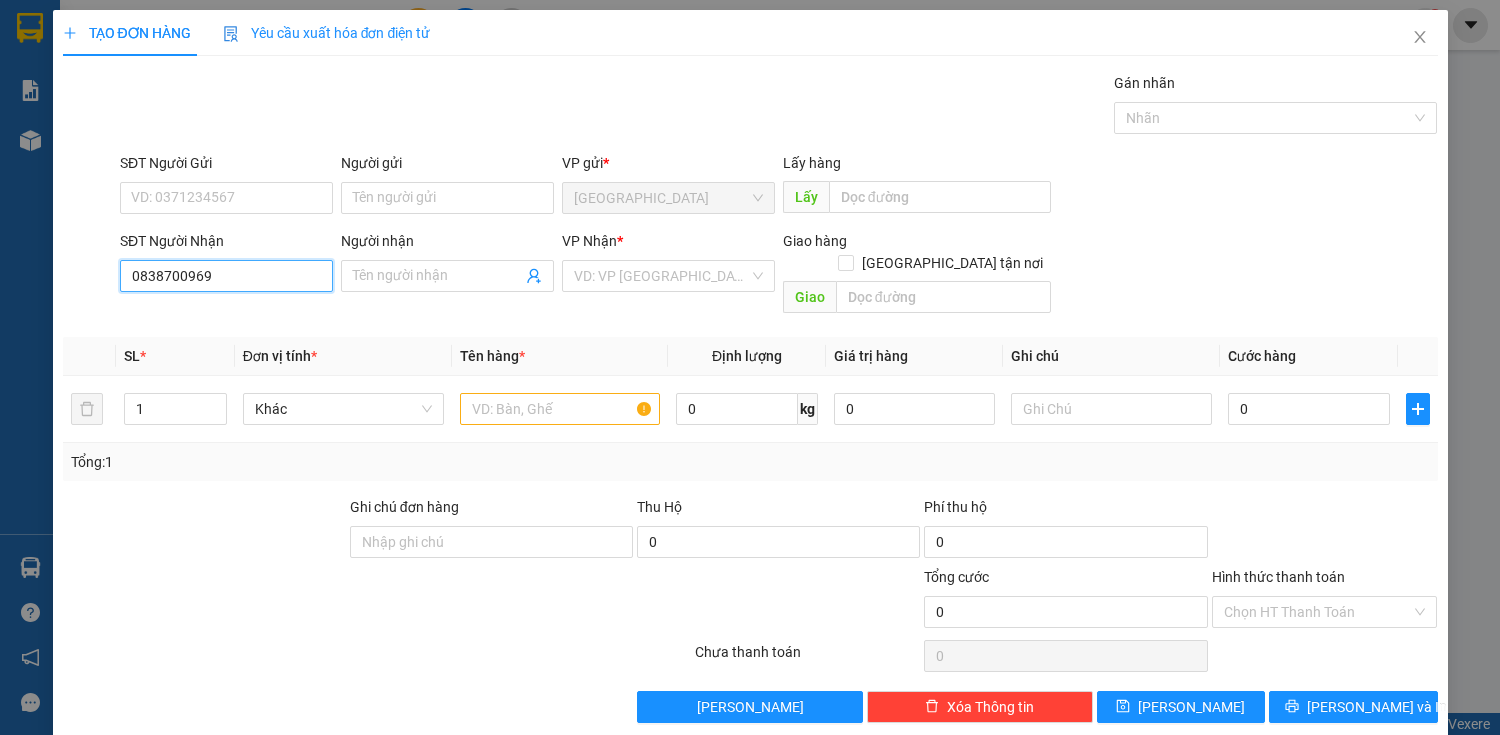 type on "0838700969" 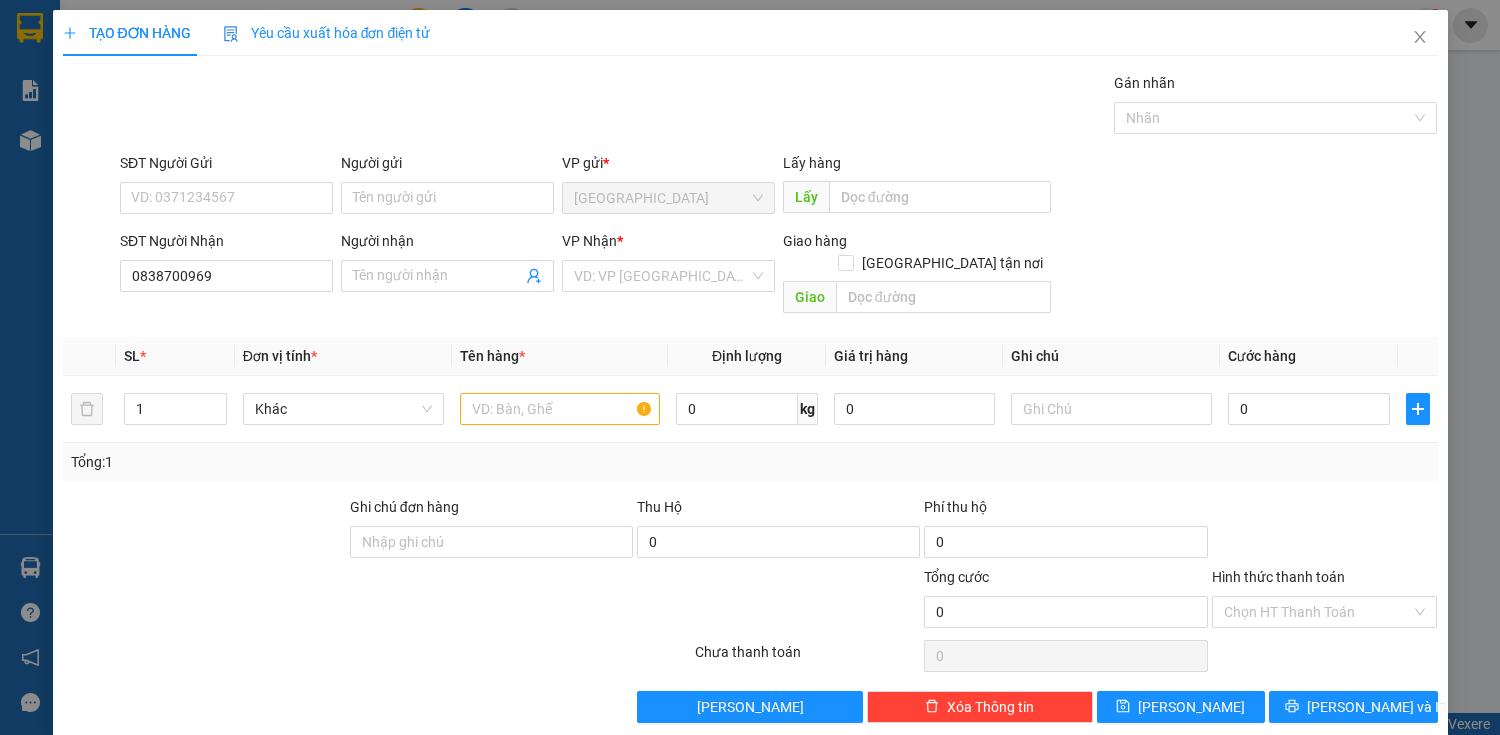 click on "Người nhận Tên người nhận" at bounding box center (447, 265) 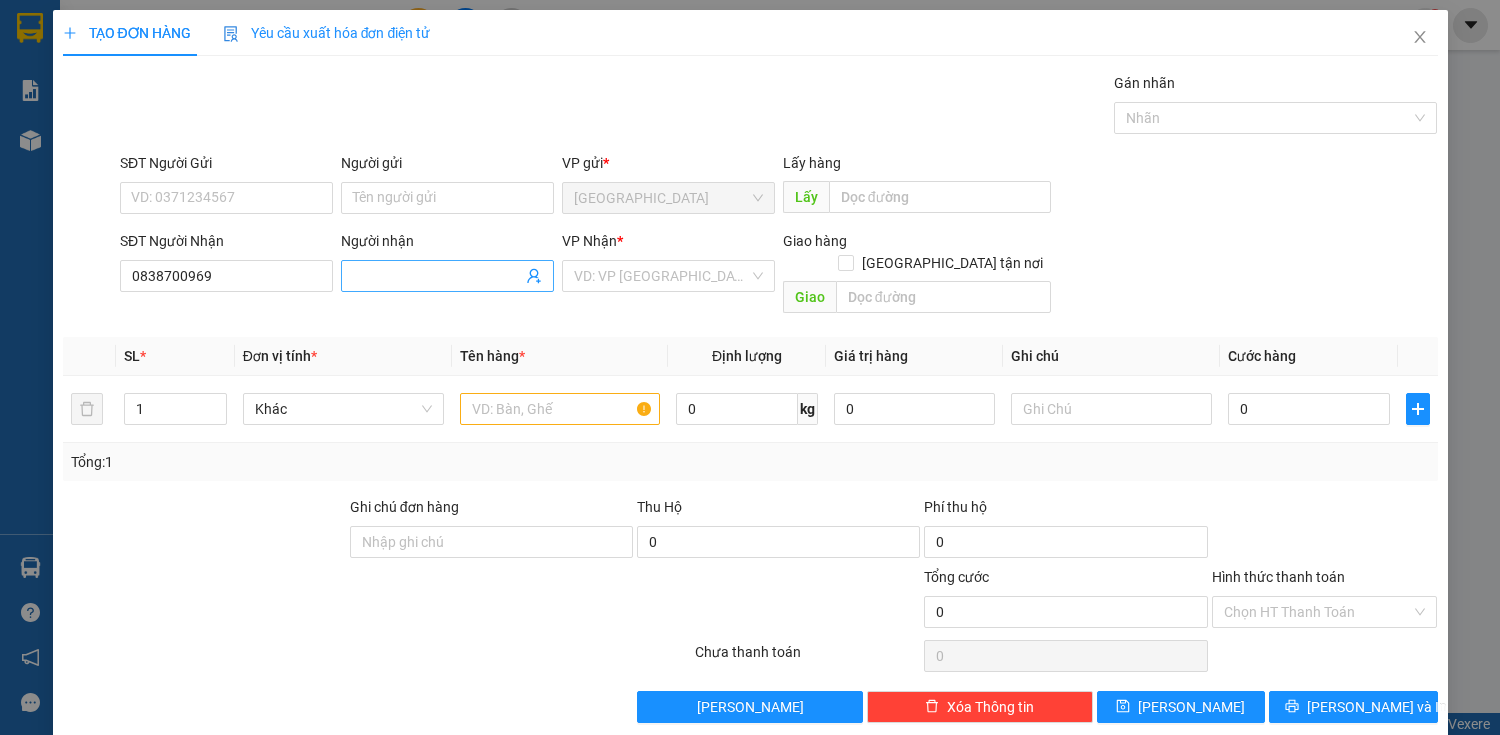 click on "Người nhận" at bounding box center (437, 276) 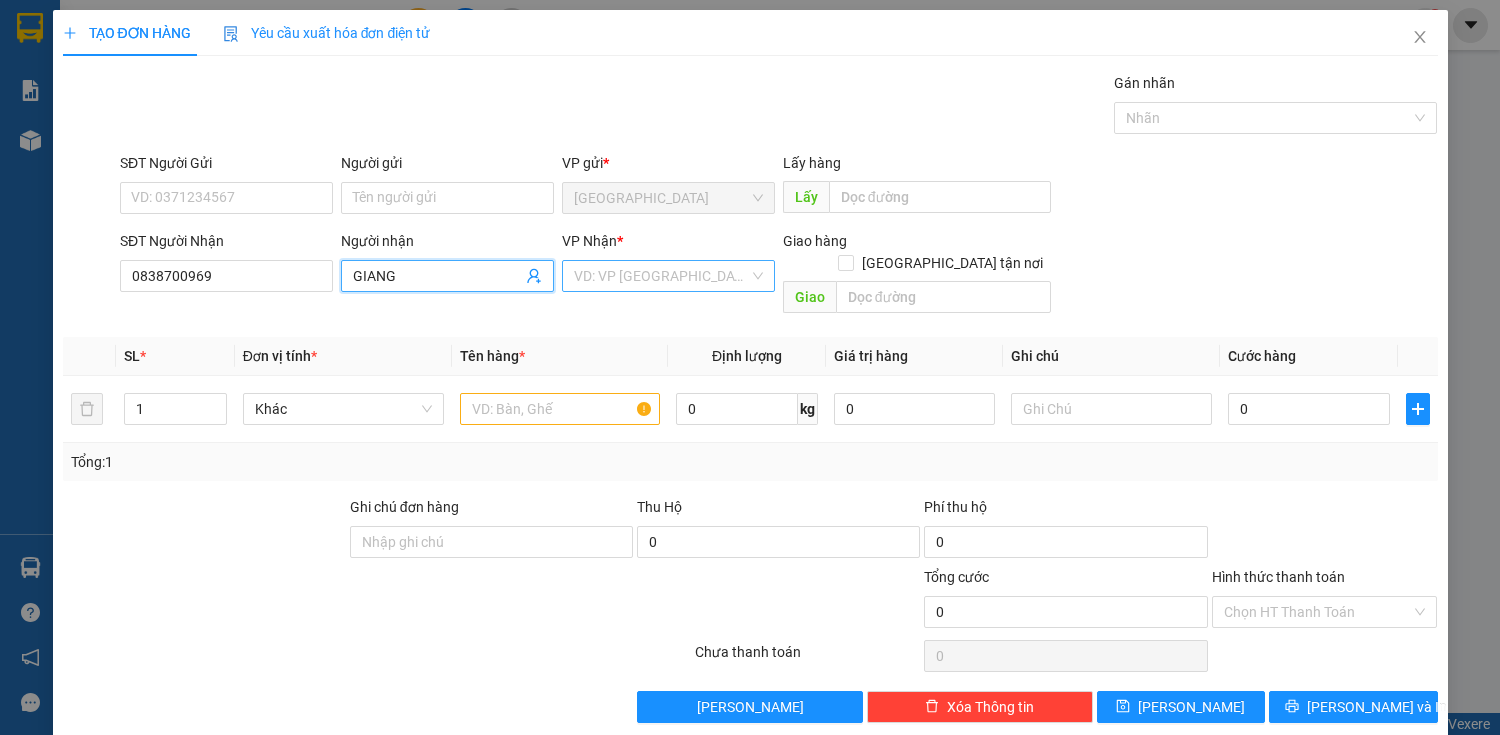 type on "GIANG" 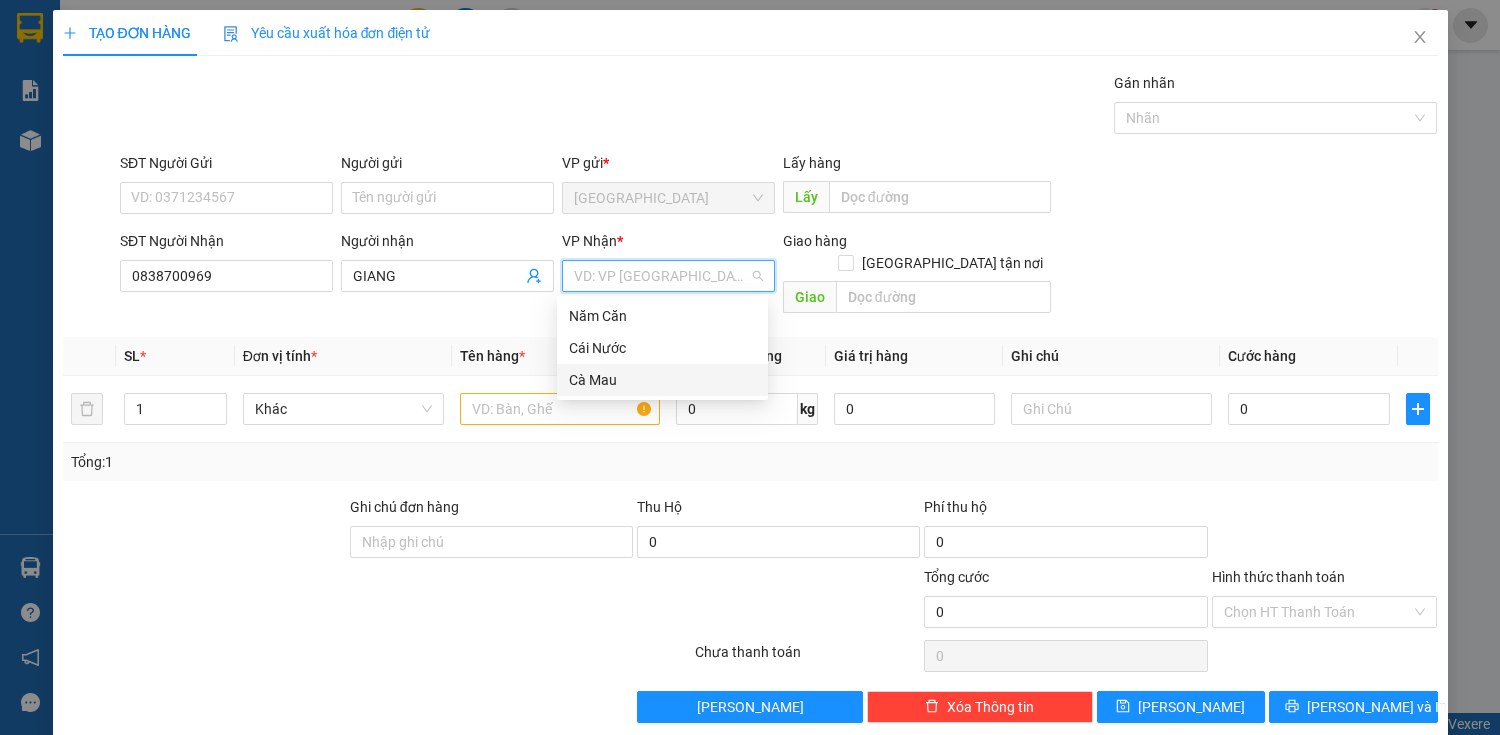 click on "Cà Mau" at bounding box center (662, 380) 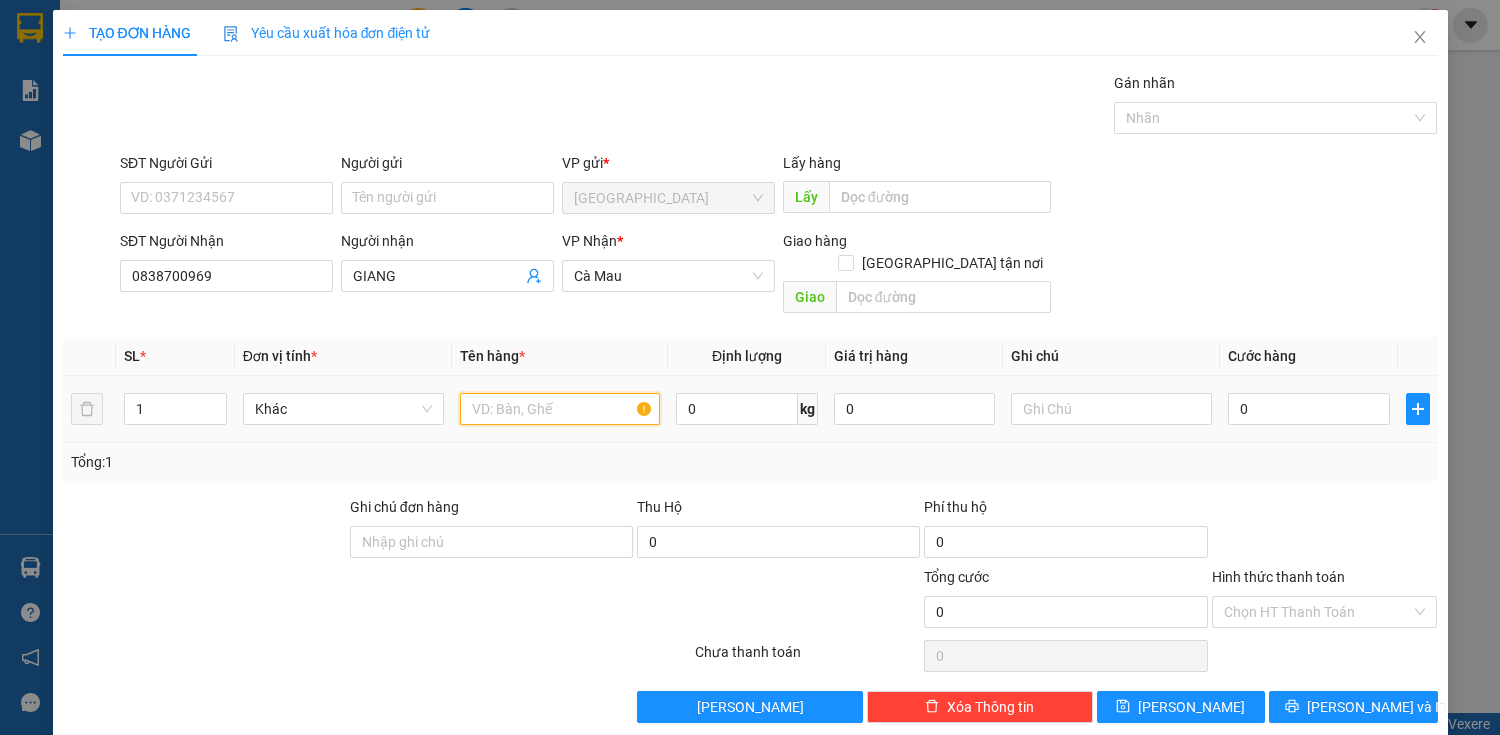 click at bounding box center (560, 409) 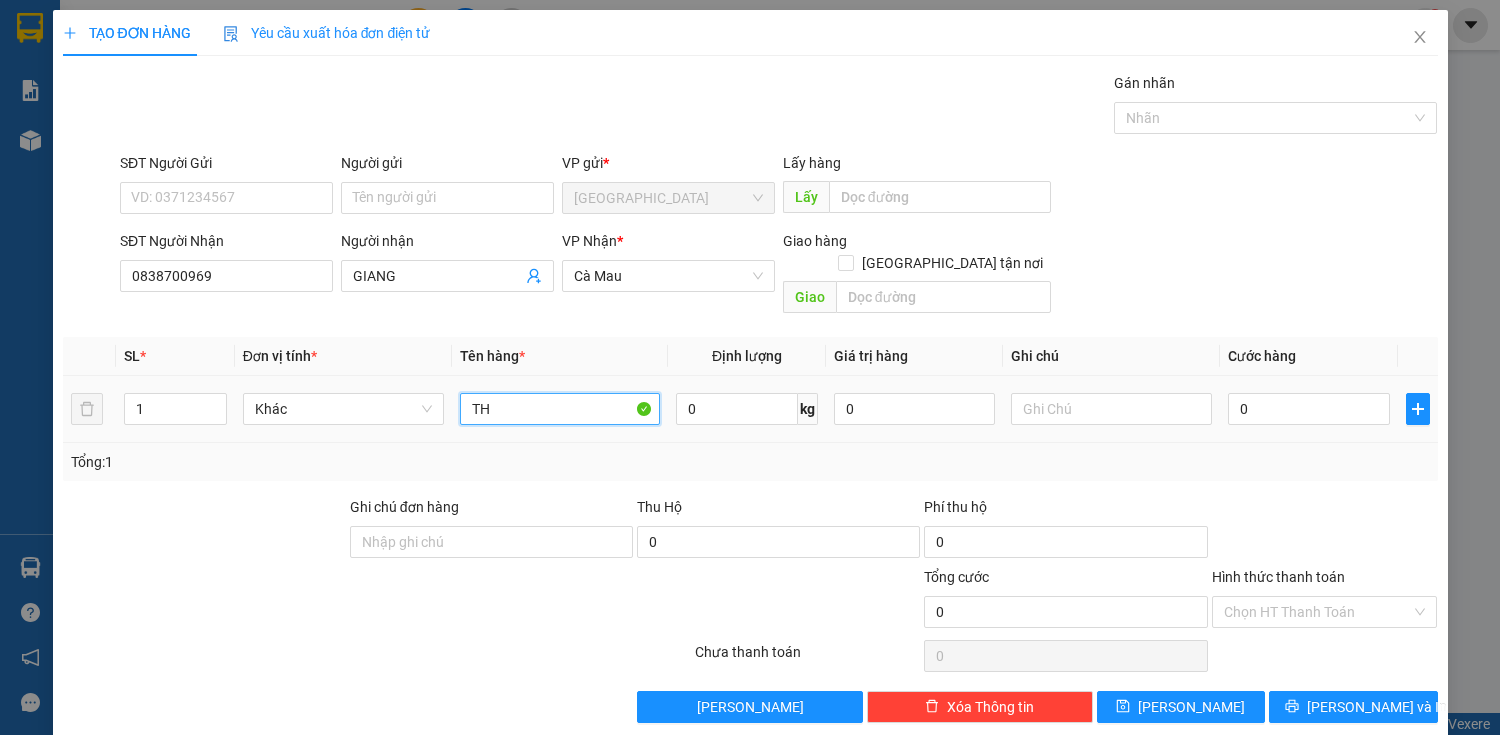 type on "T" 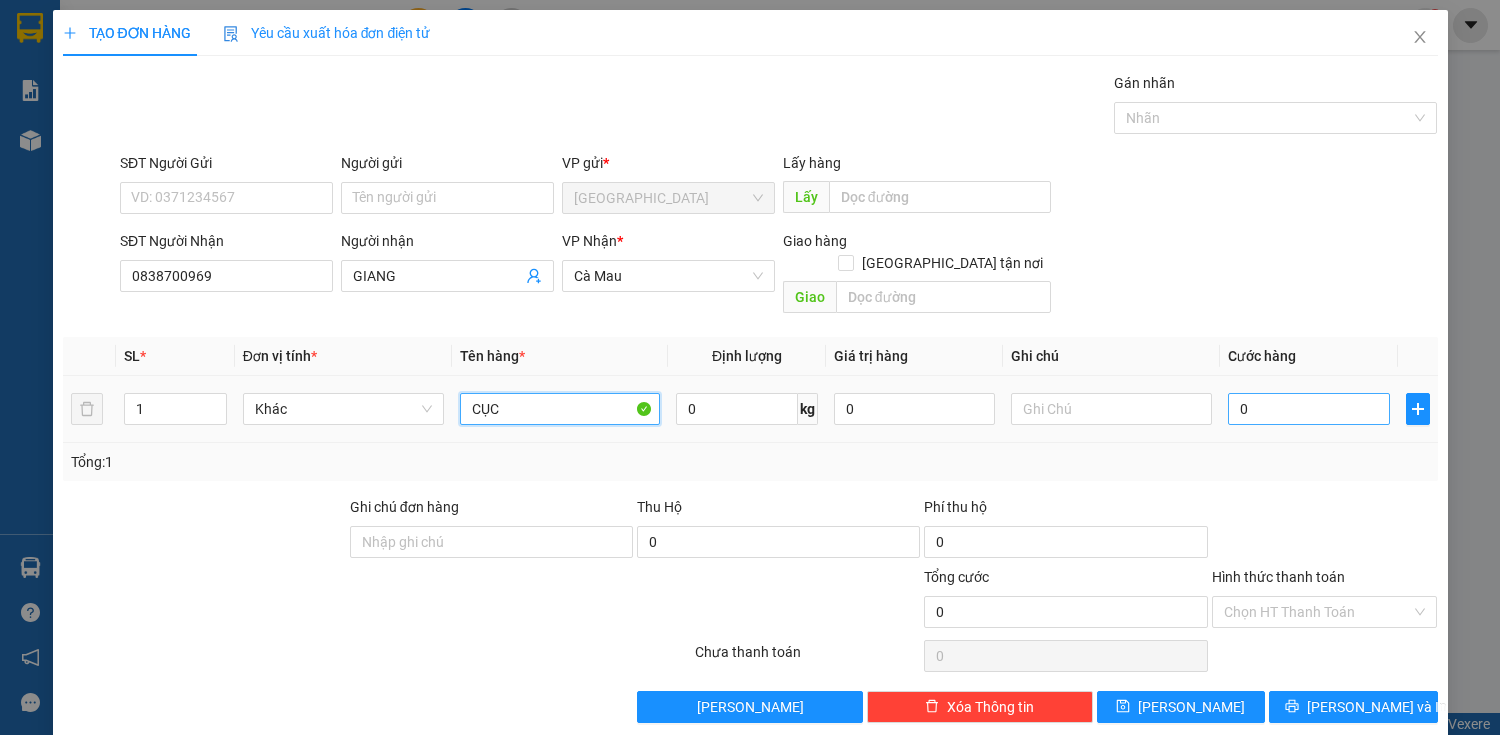 type on "CỤC" 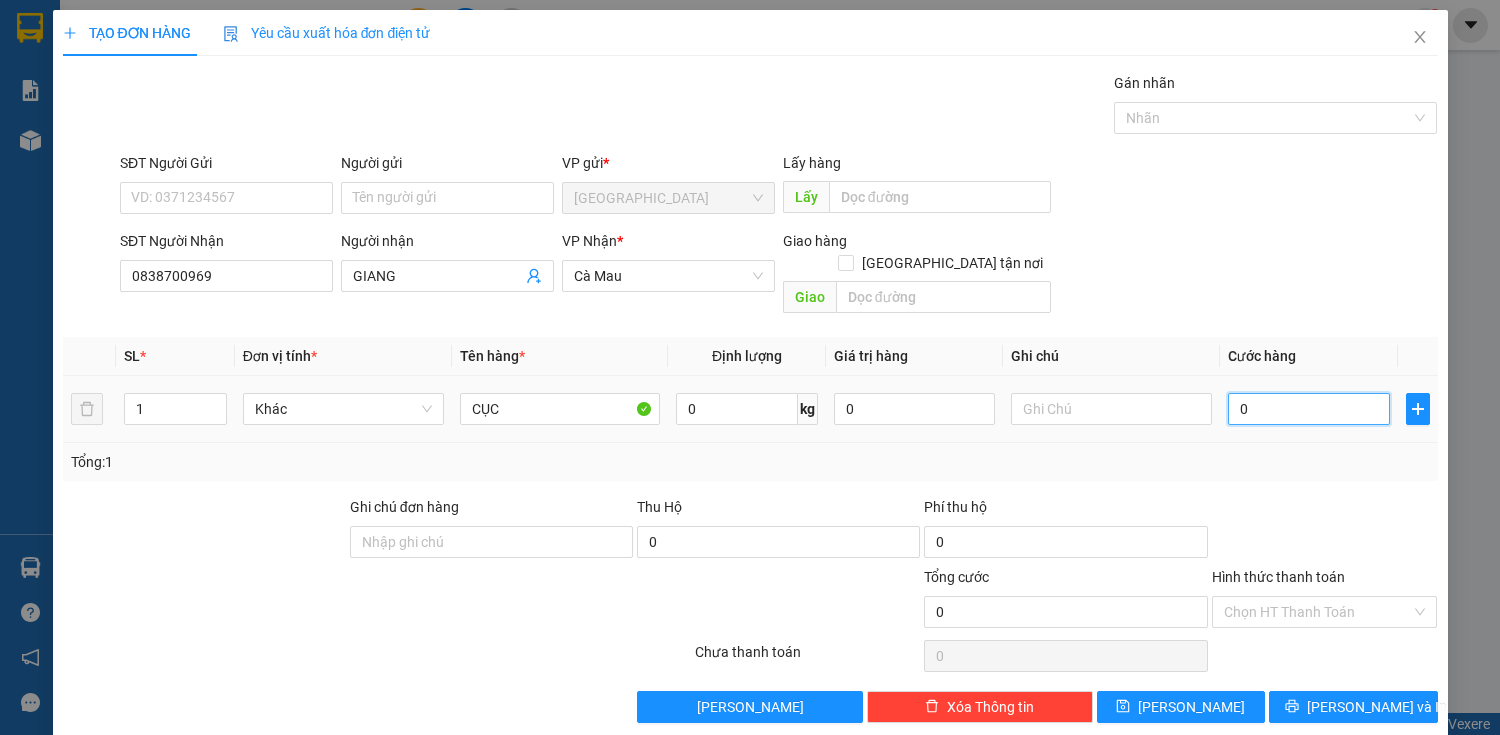 click on "0" at bounding box center [1308, 409] 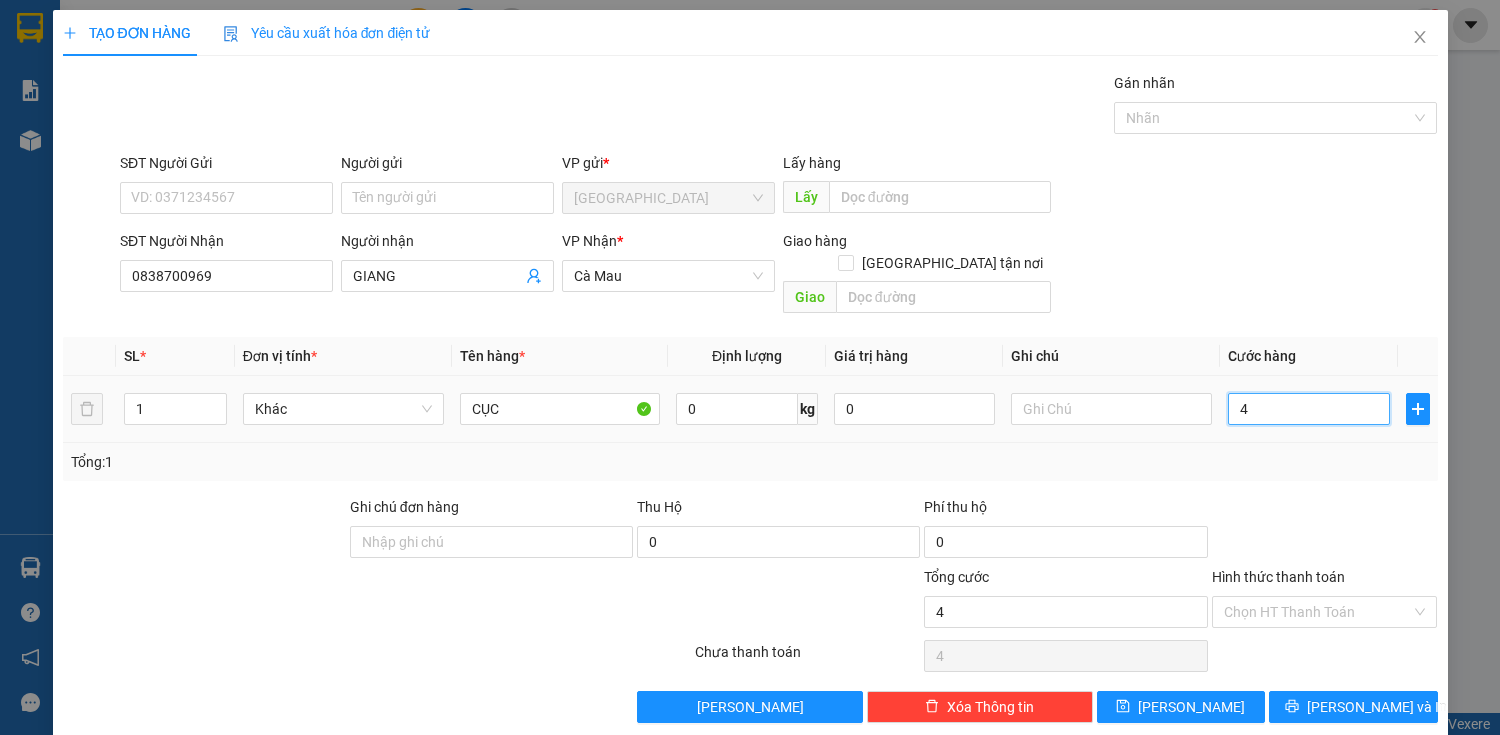 type on "40" 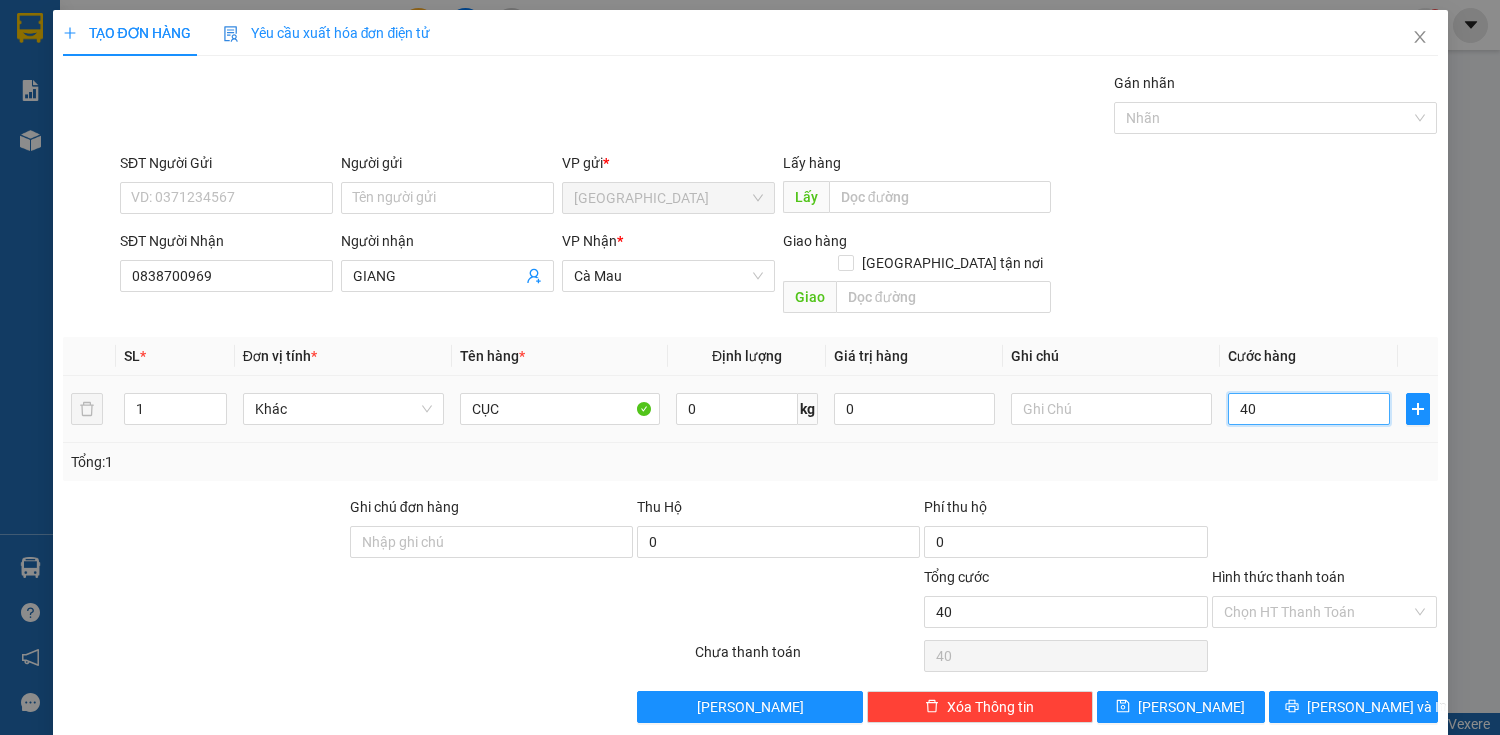 type on "400" 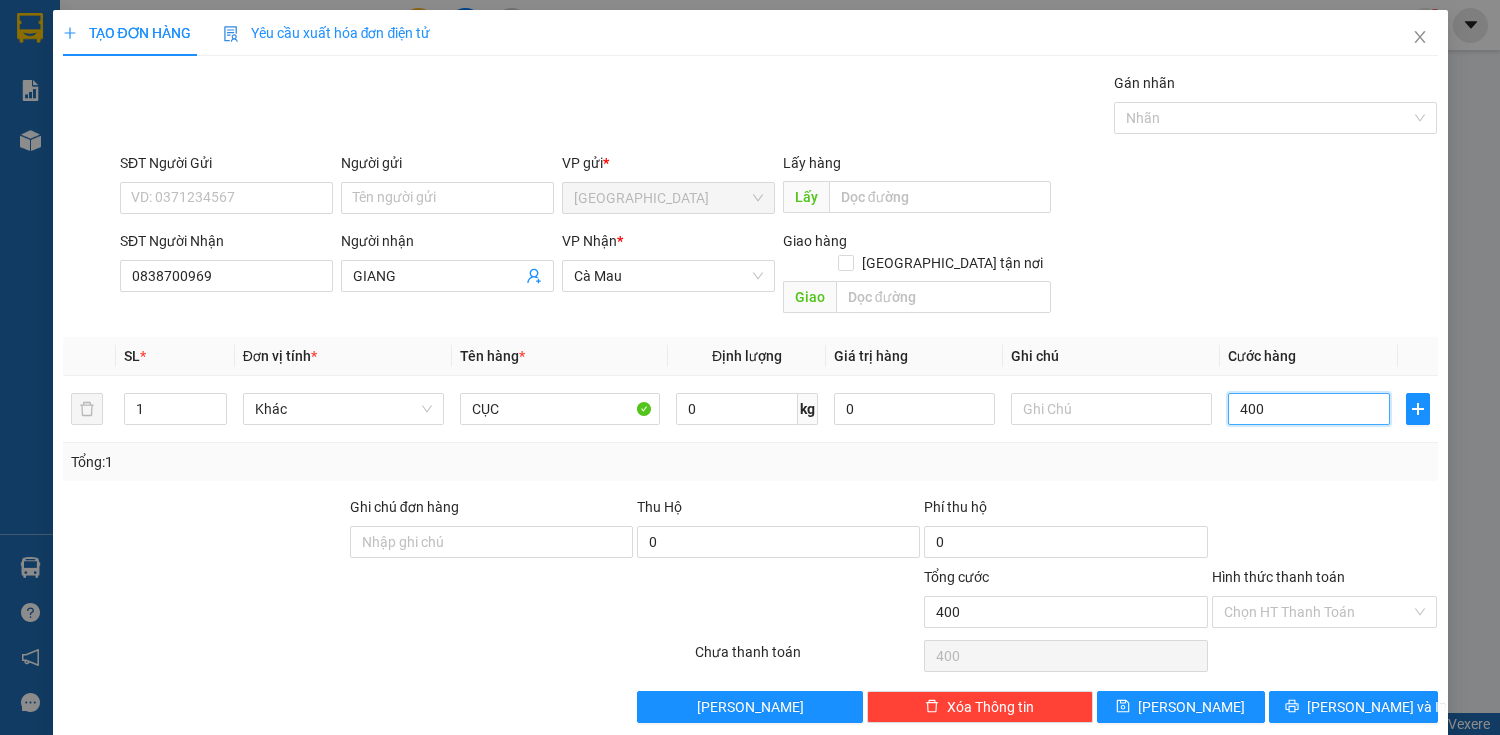 type on "4.000" 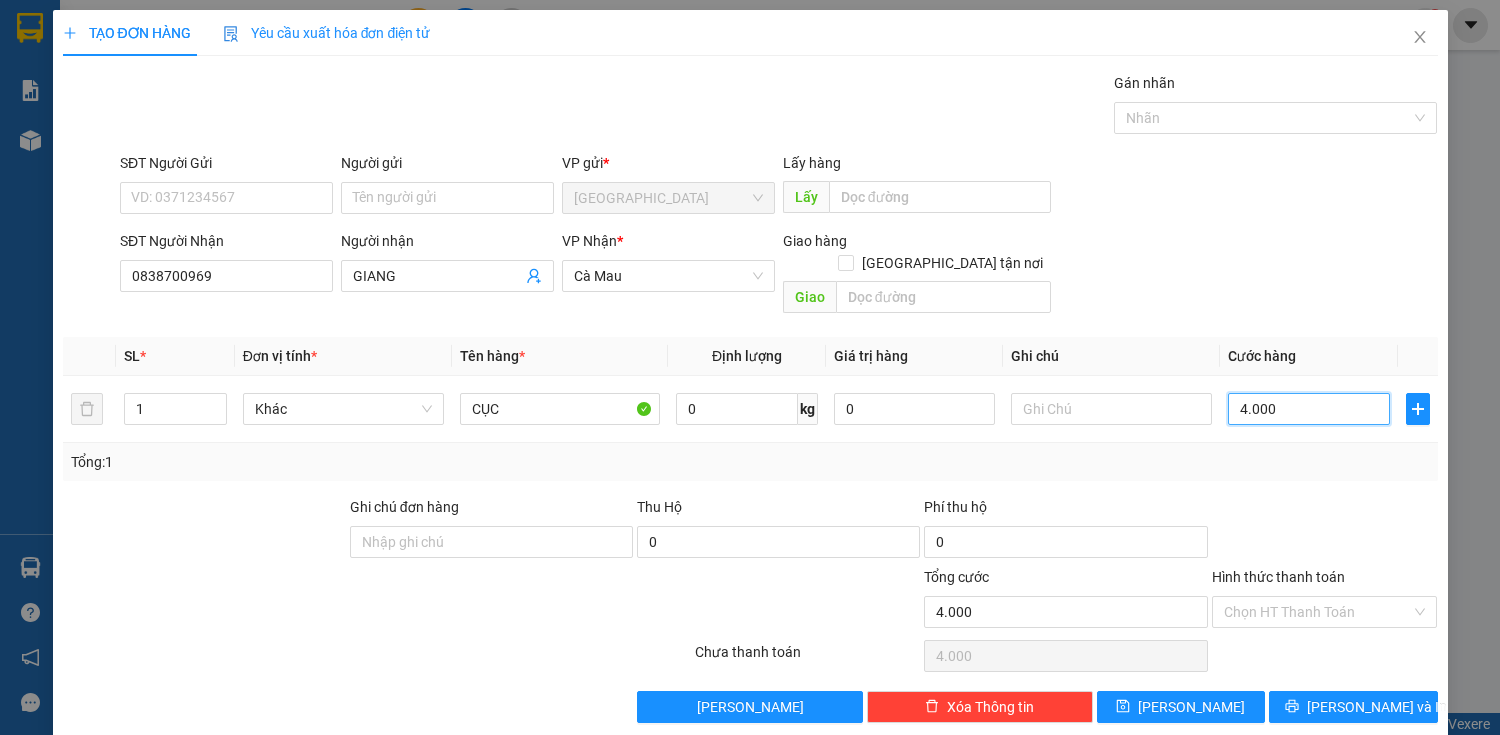 type on "40.000" 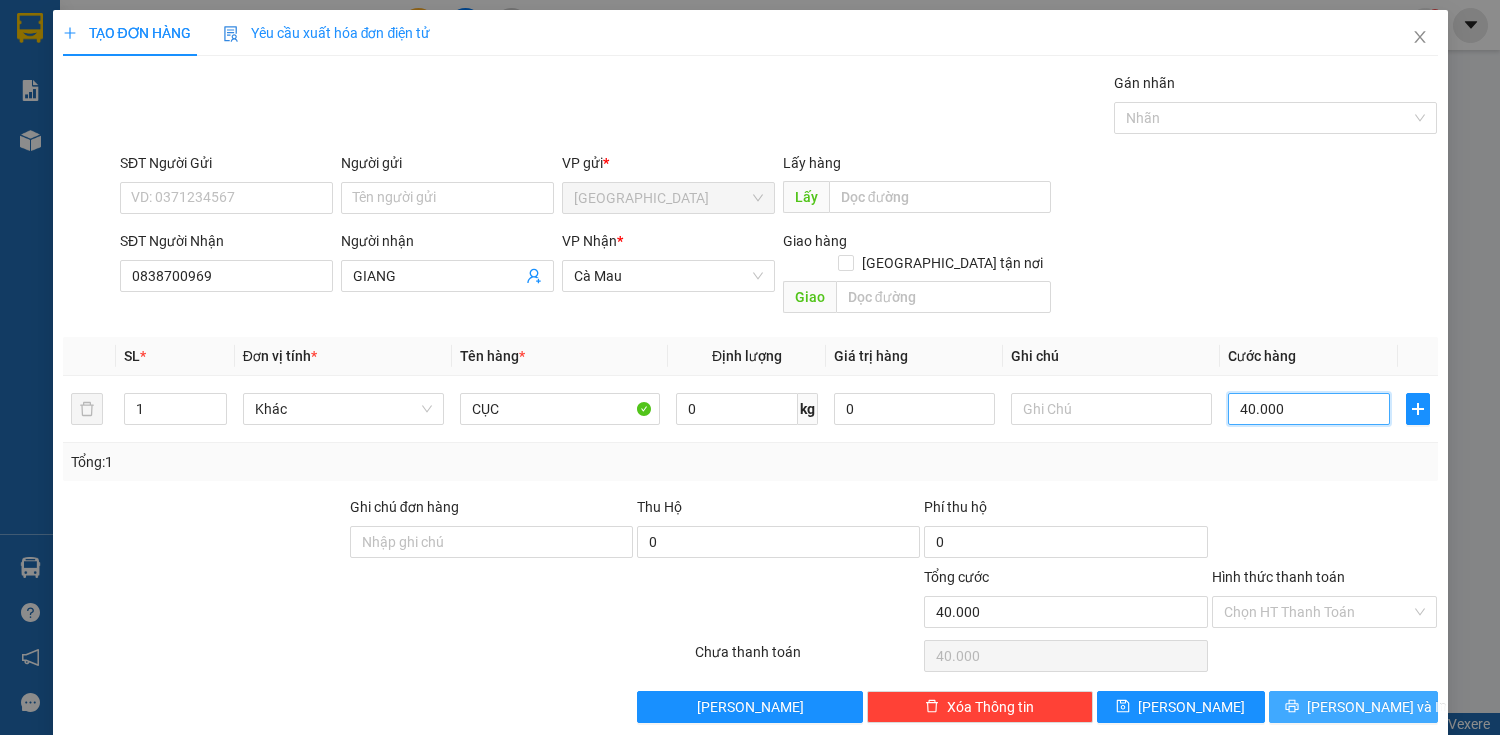 type on "40.000" 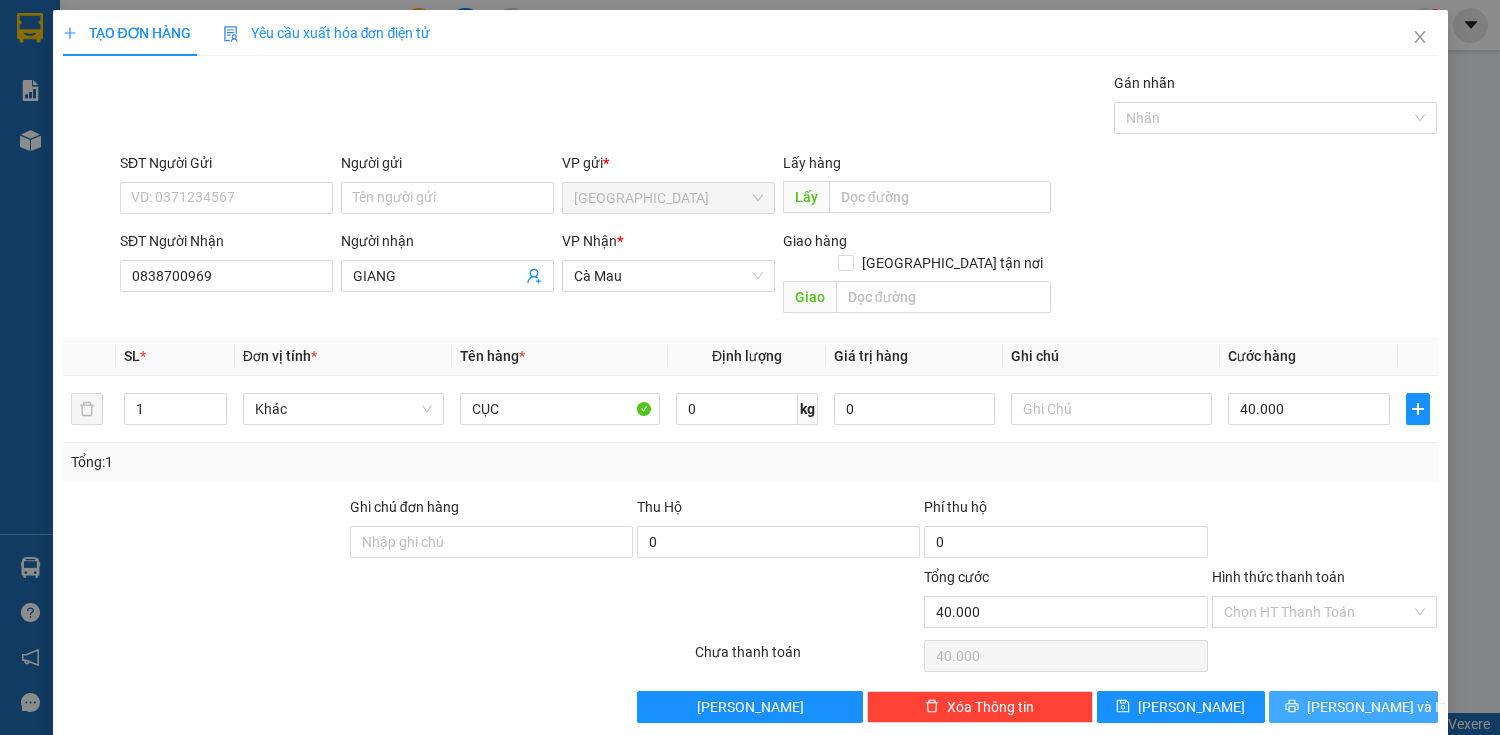 click 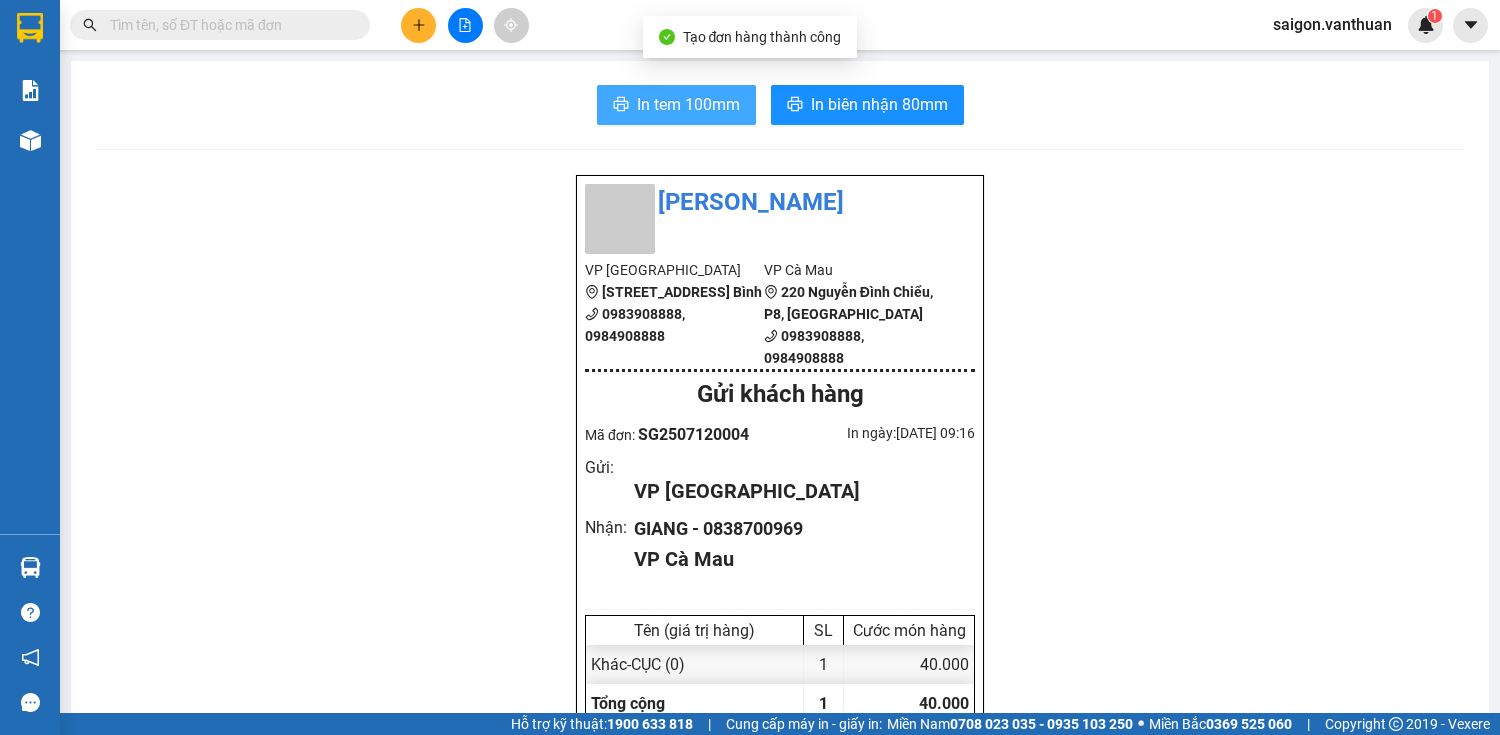 click on "In tem 100mm" at bounding box center [688, 104] 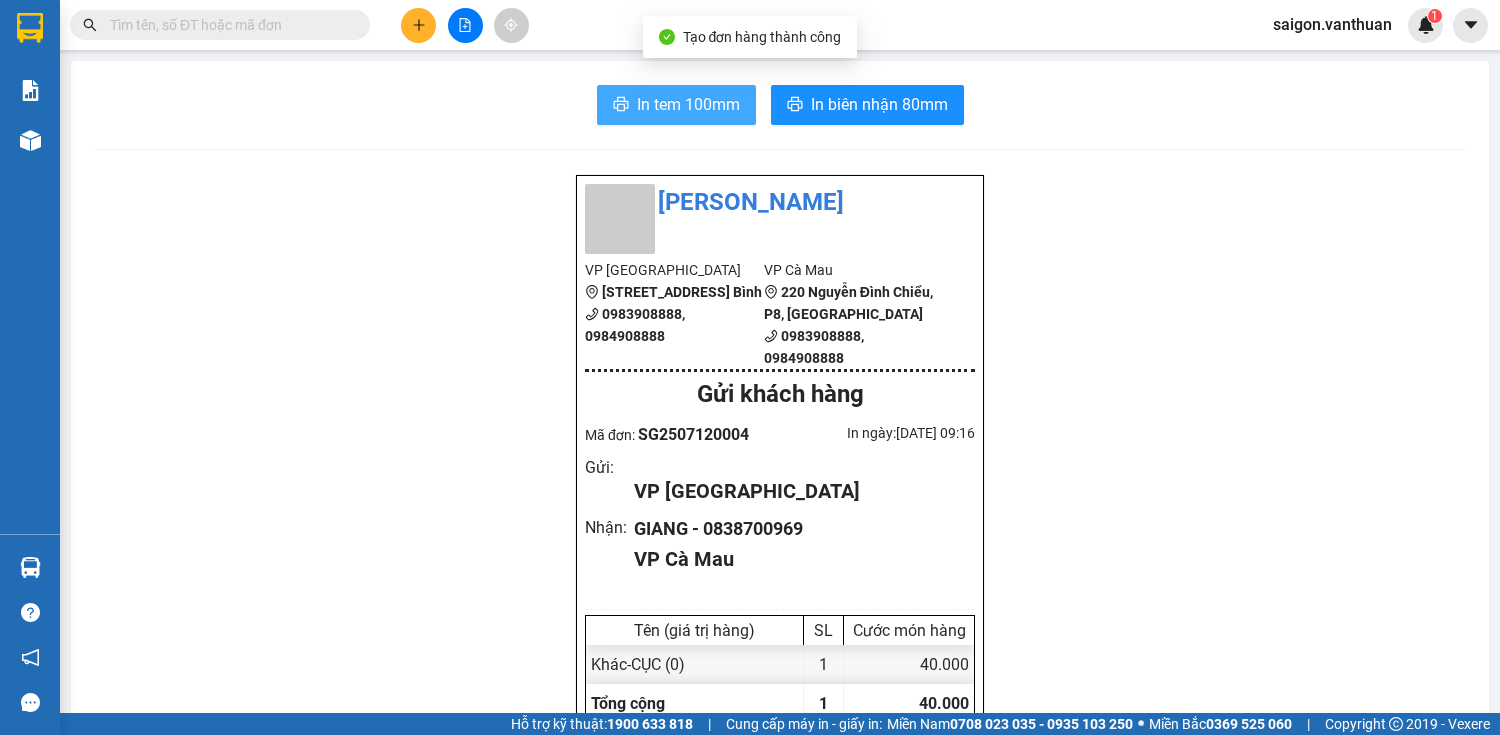scroll, scrollTop: 0, scrollLeft: 0, axis: both 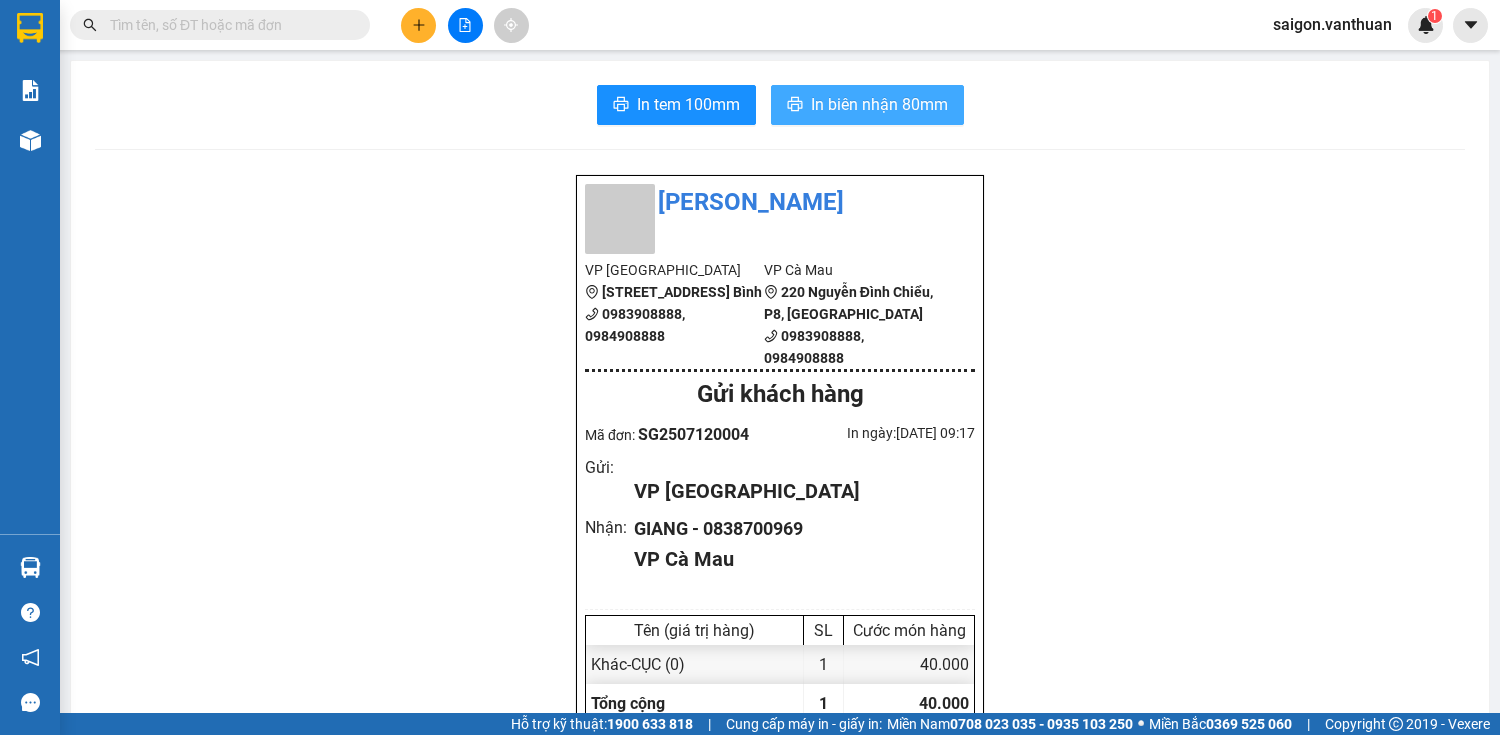click on "In biên nhận 80mm" at bounding box center (879, 104) 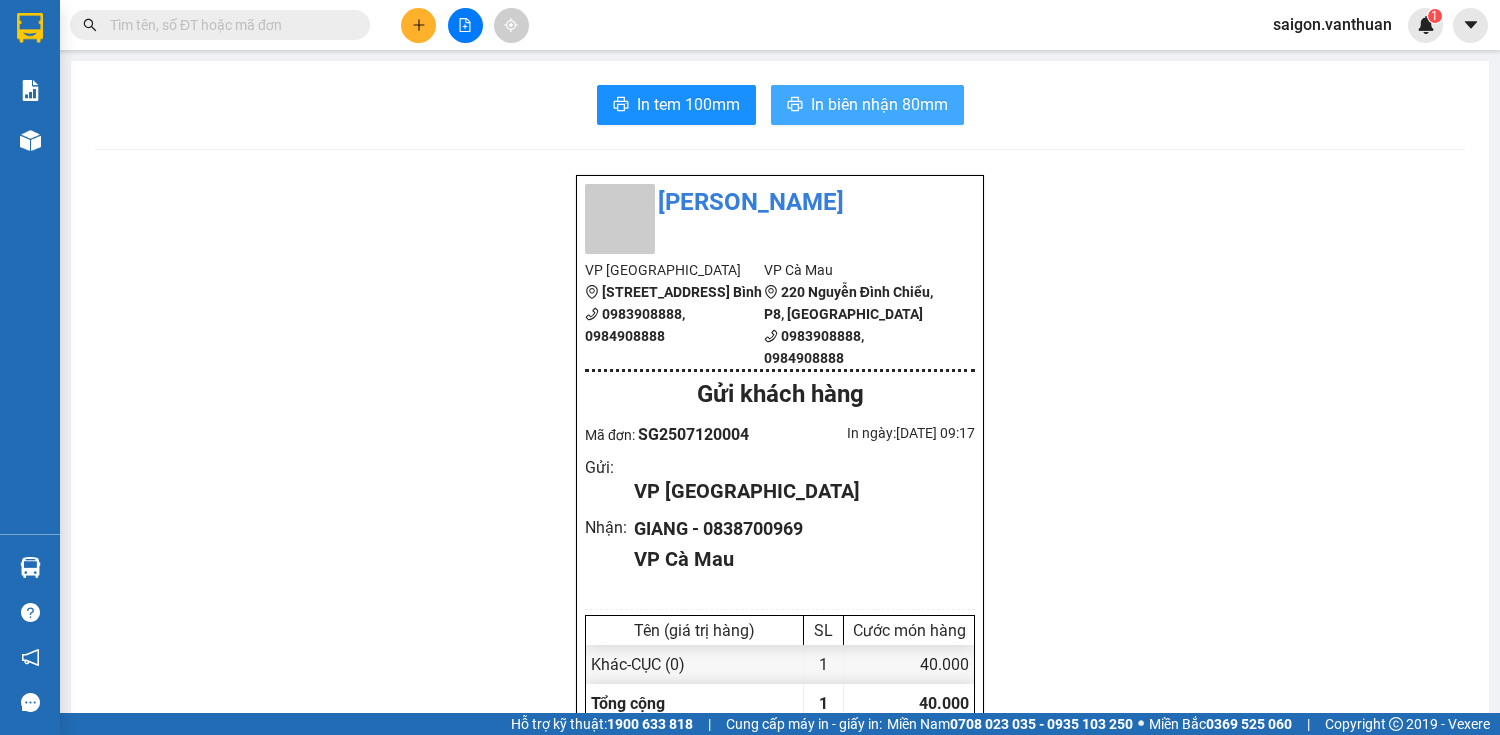 scroll, scrollTop: 0, scrollLeft: 0, axis: both 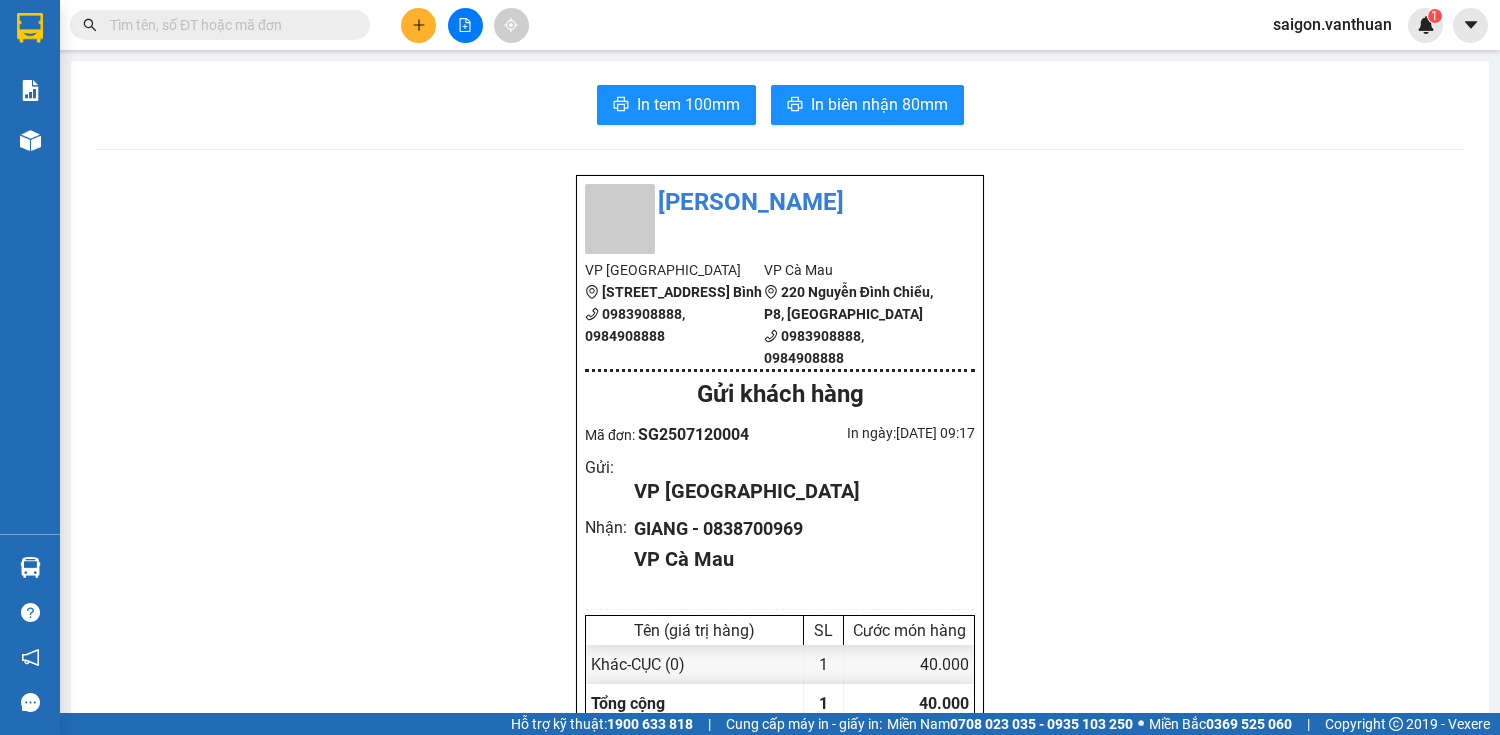 click at bounding box center (418, 25) 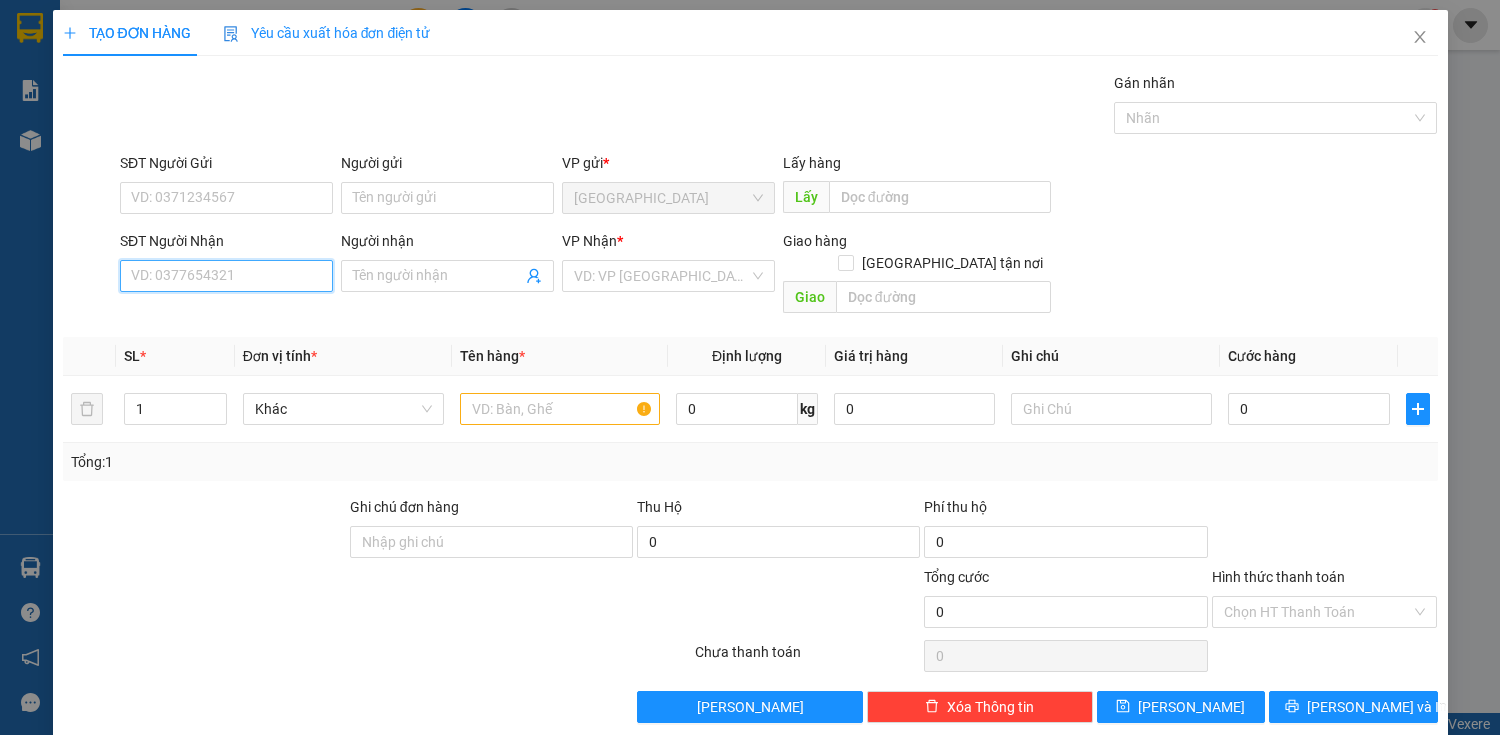 click on "SĐT Người Nhận" at bounding box center [226, 276] 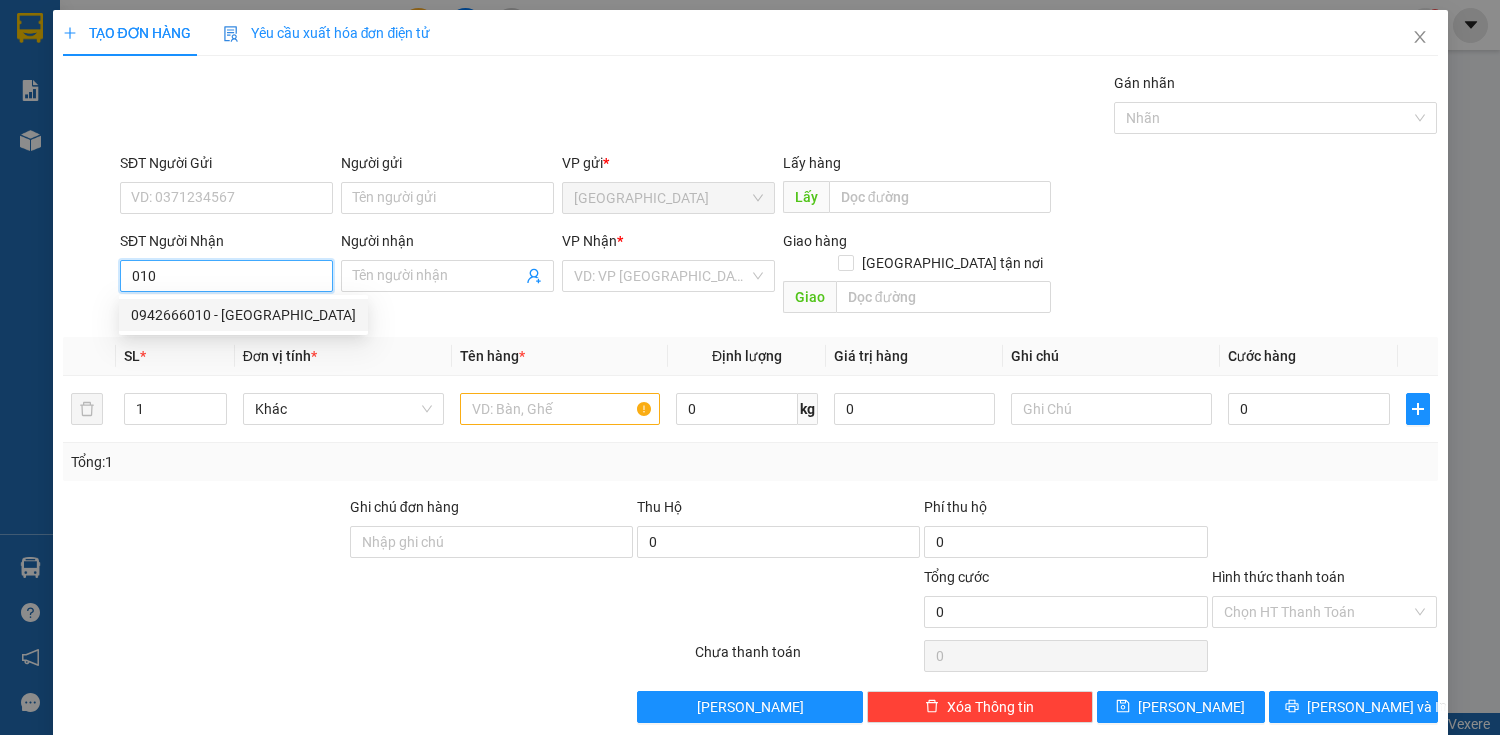 click on "0942666010 - [GEOGRAPHIC_DATA]" at bounding box center (243, 315) 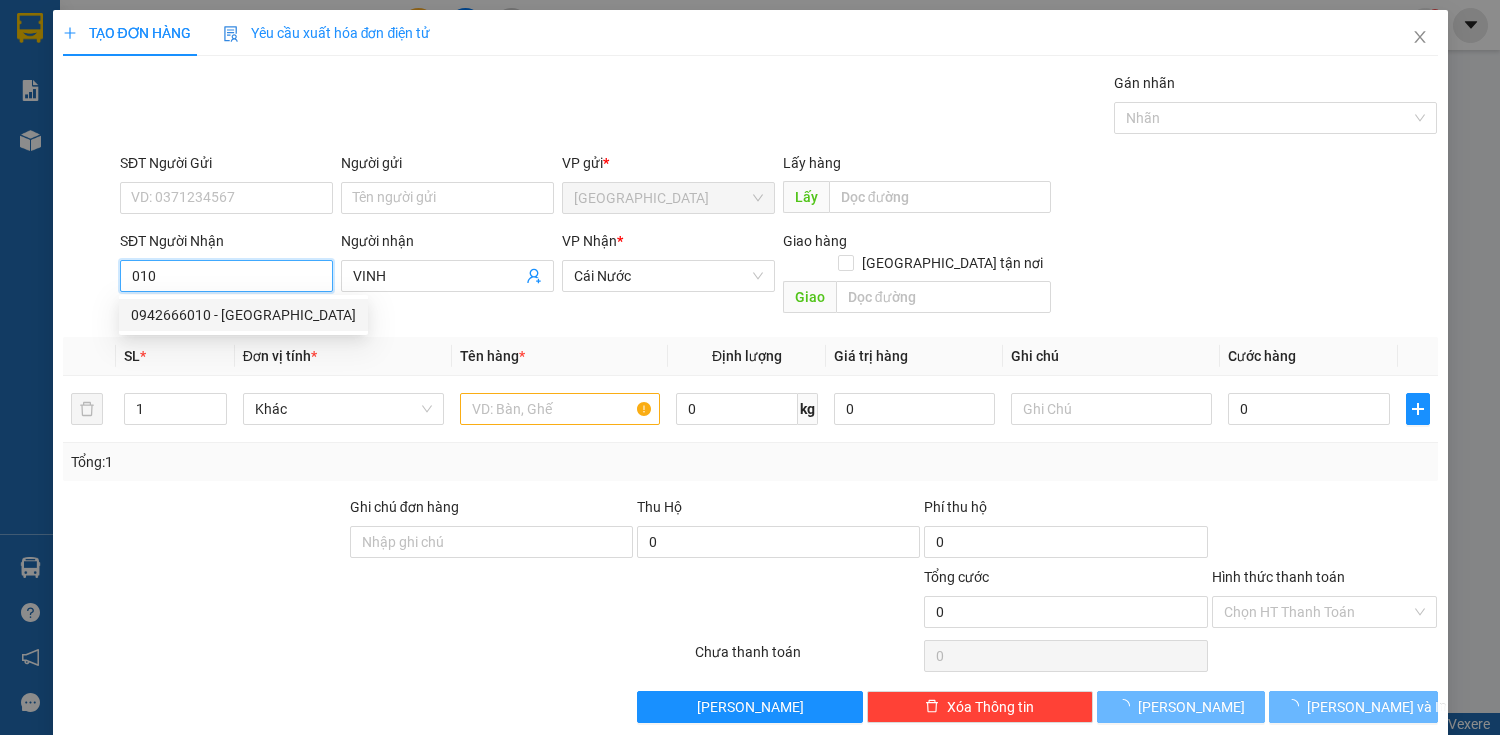 type on "0942666010" 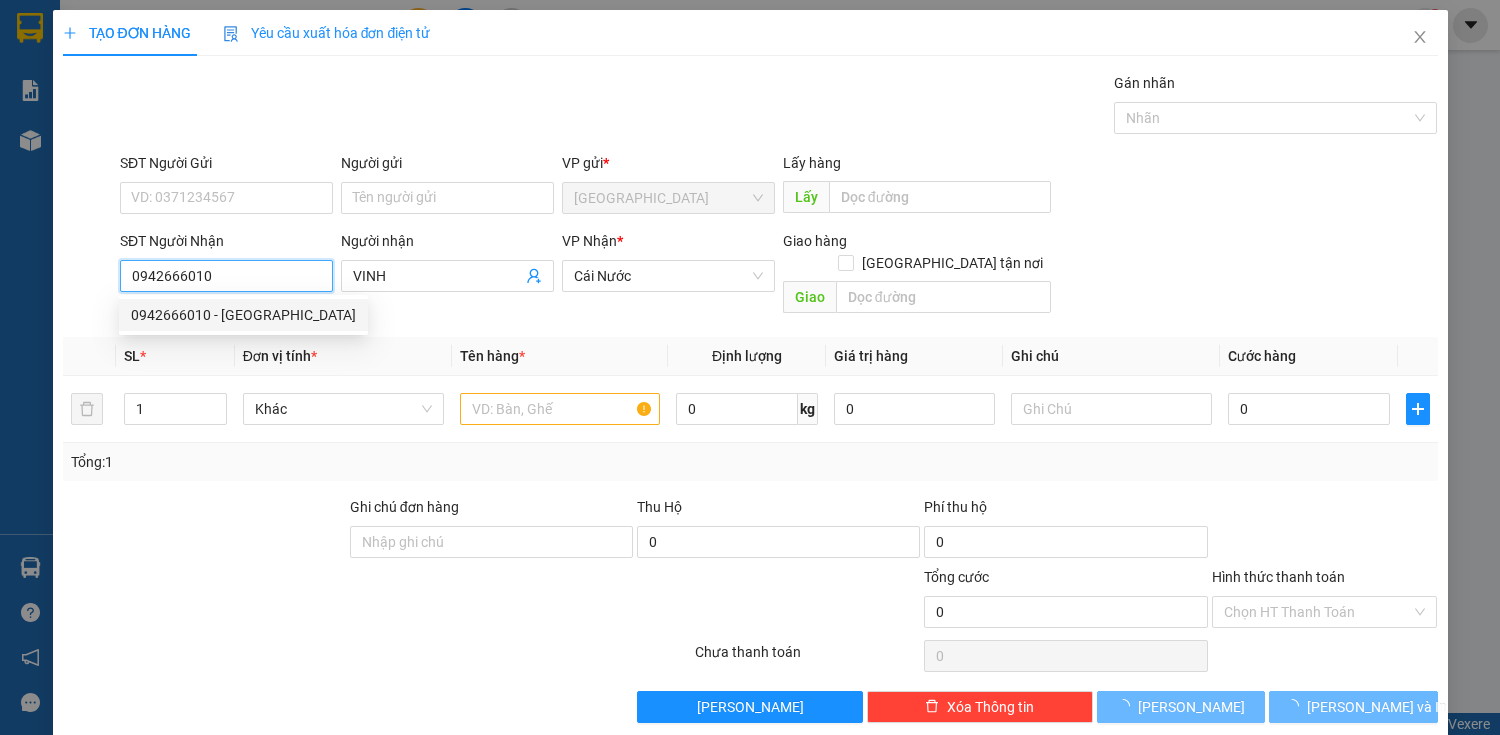 type on "80.000" 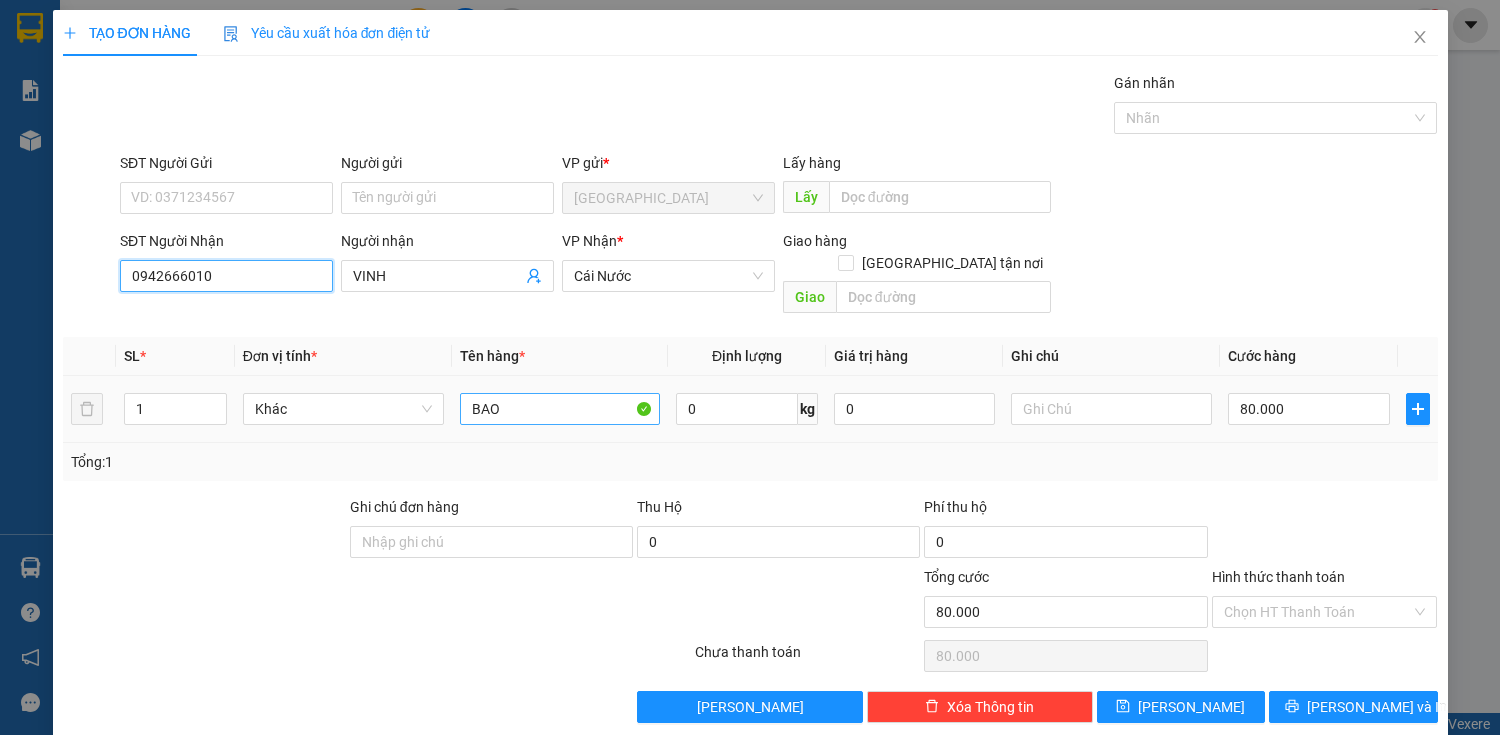 type on "0942666010" 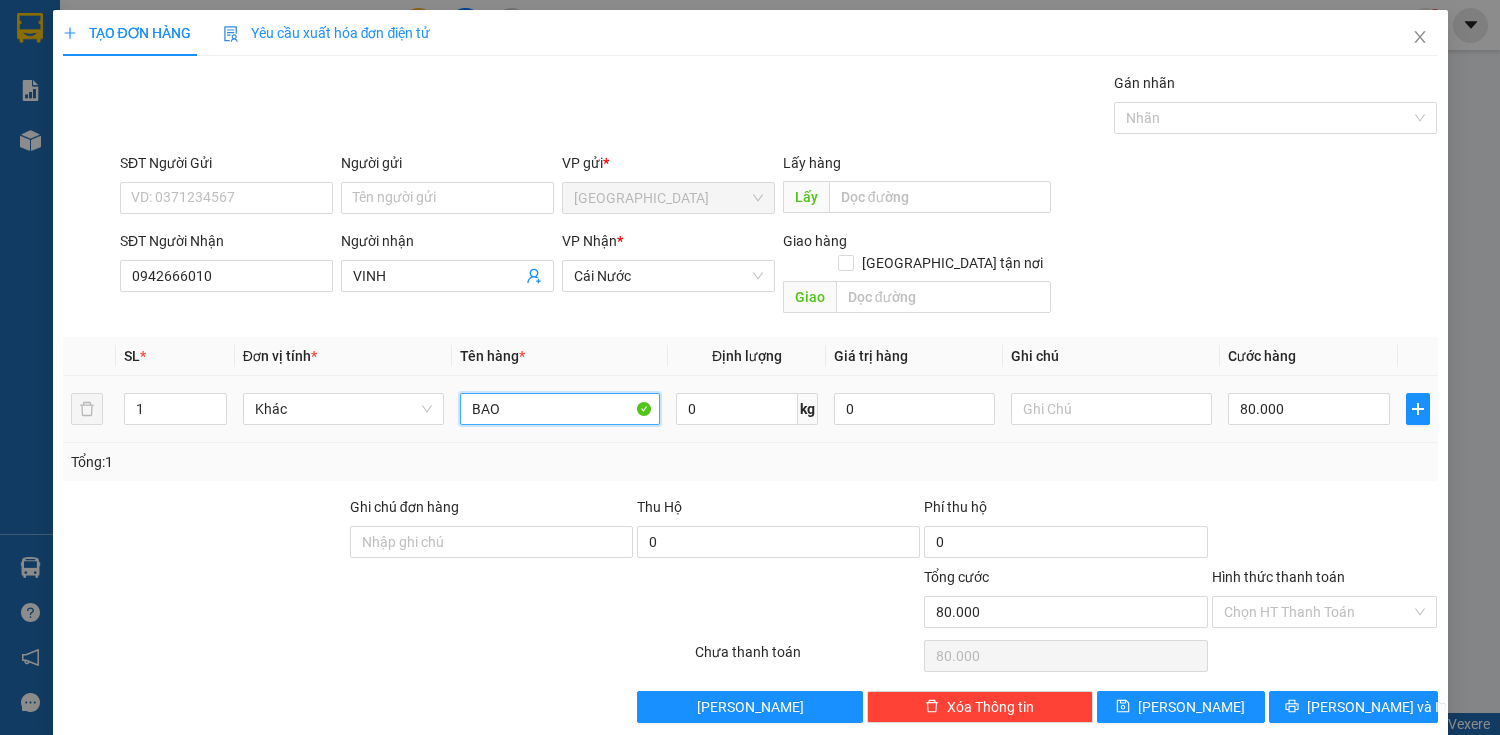 click on "BAO" at bounding box center [560, 409] 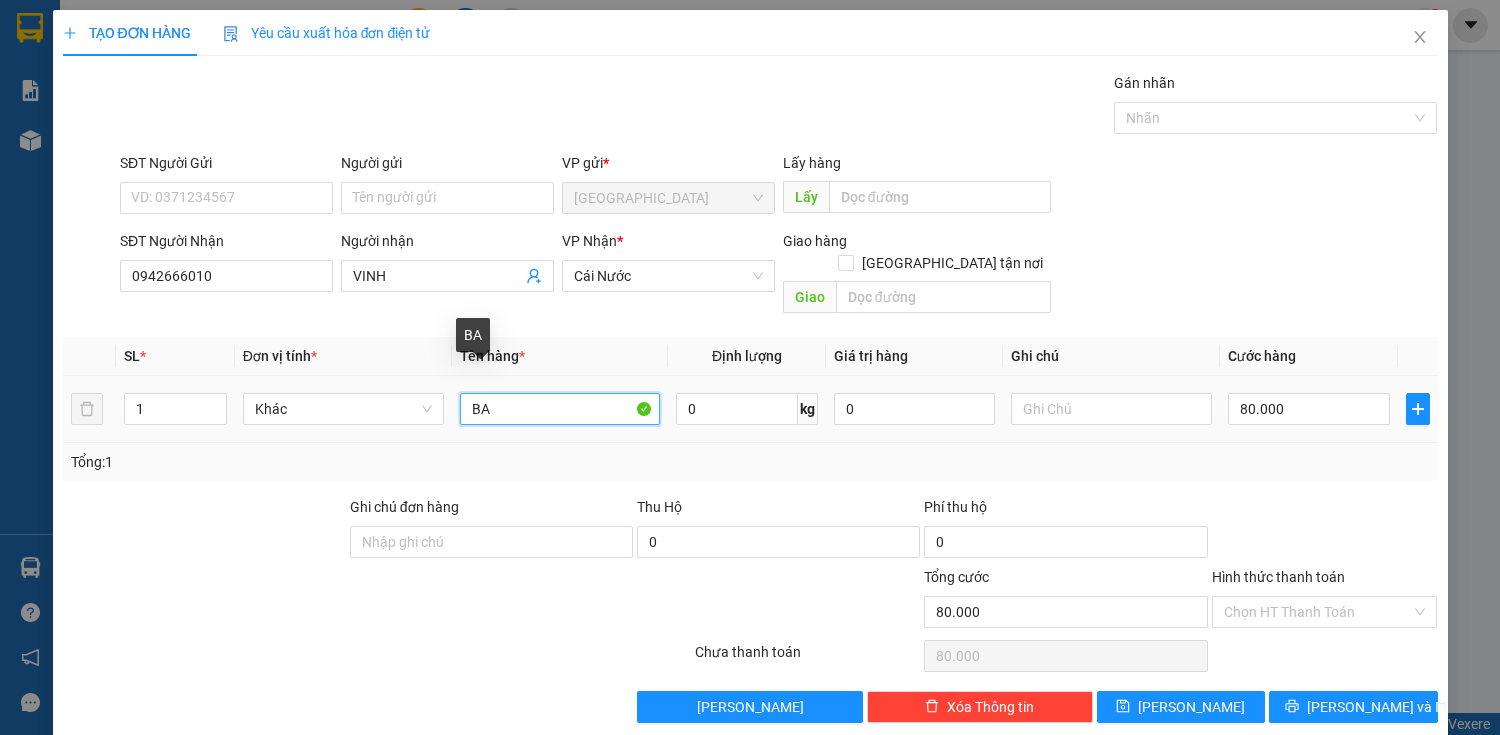 type on "B" 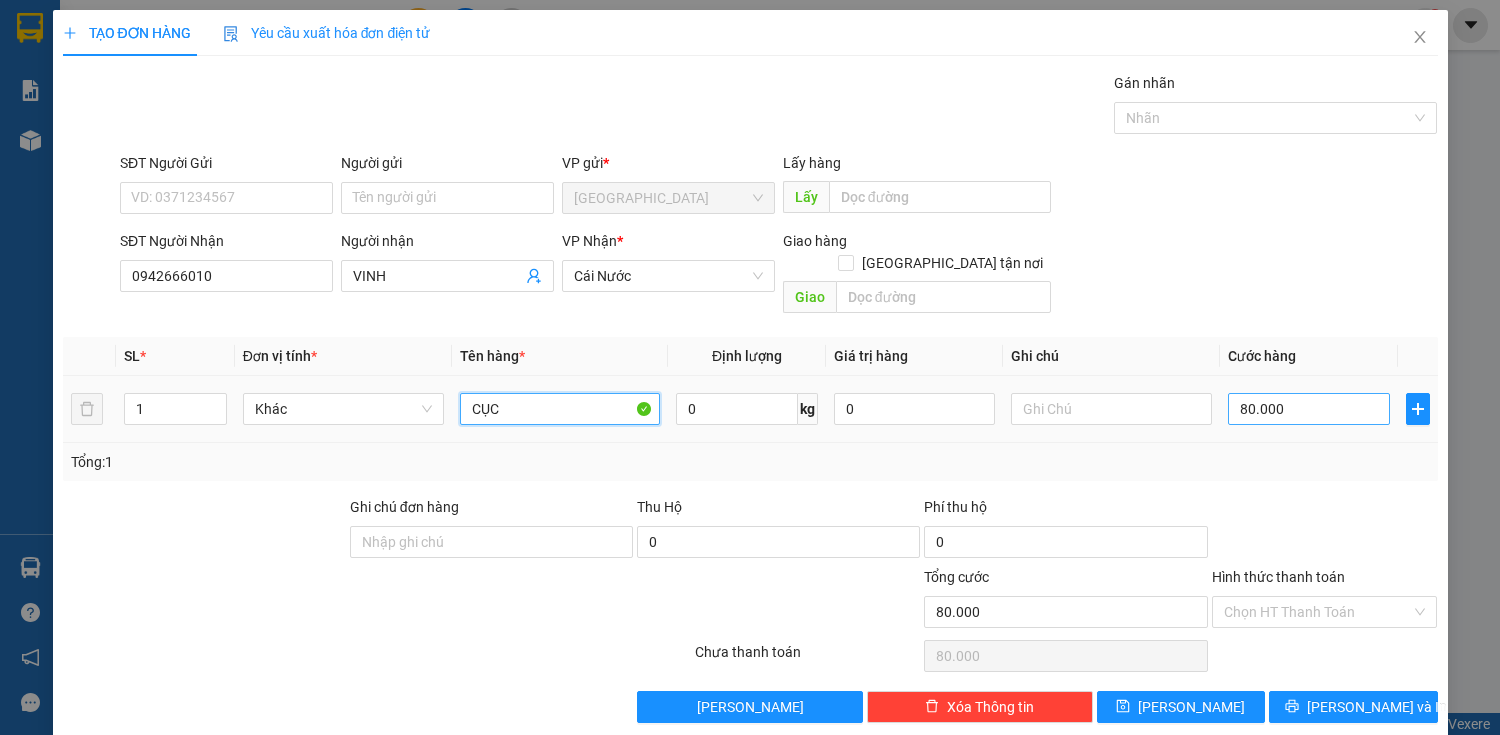 type on "CỤC" 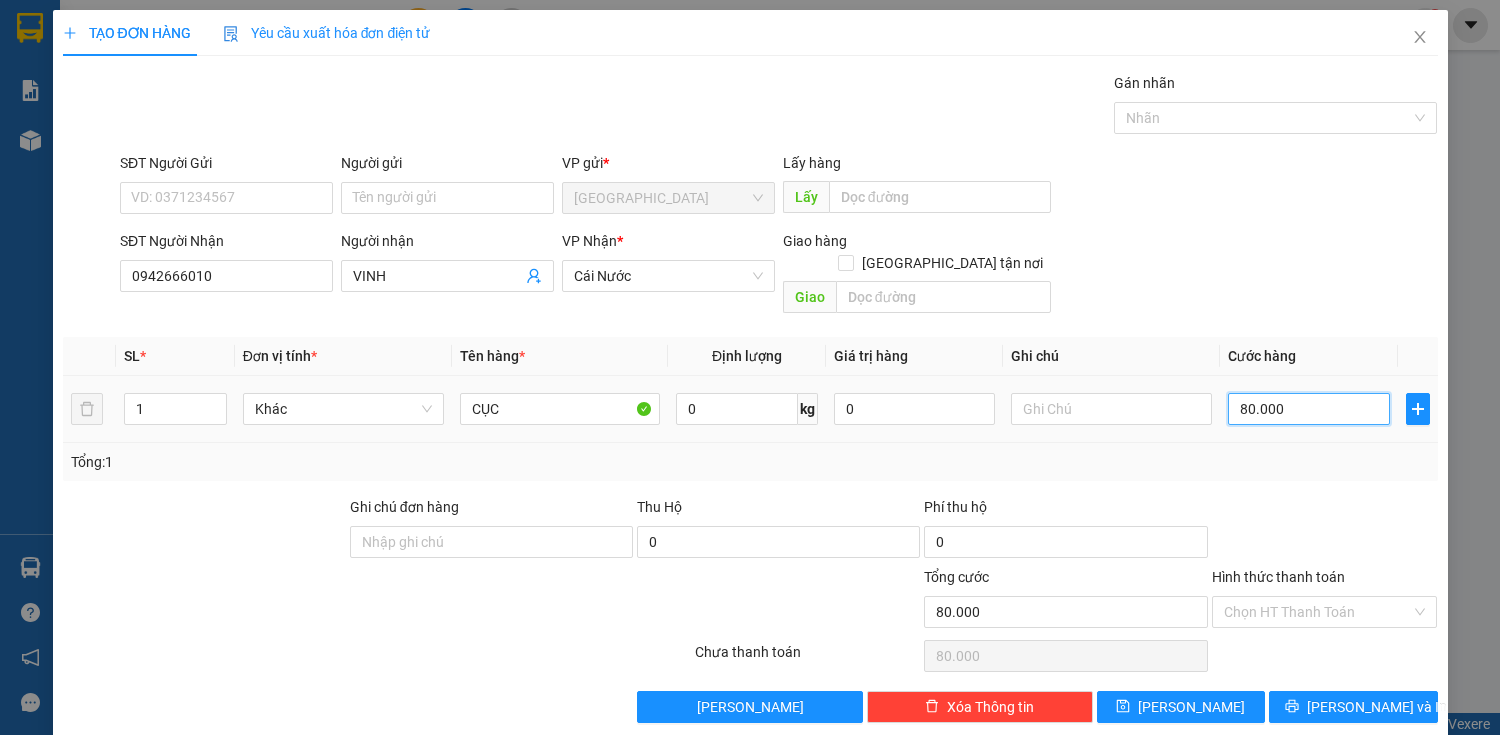 click on "80.000" at bounding box center (1308, 409) 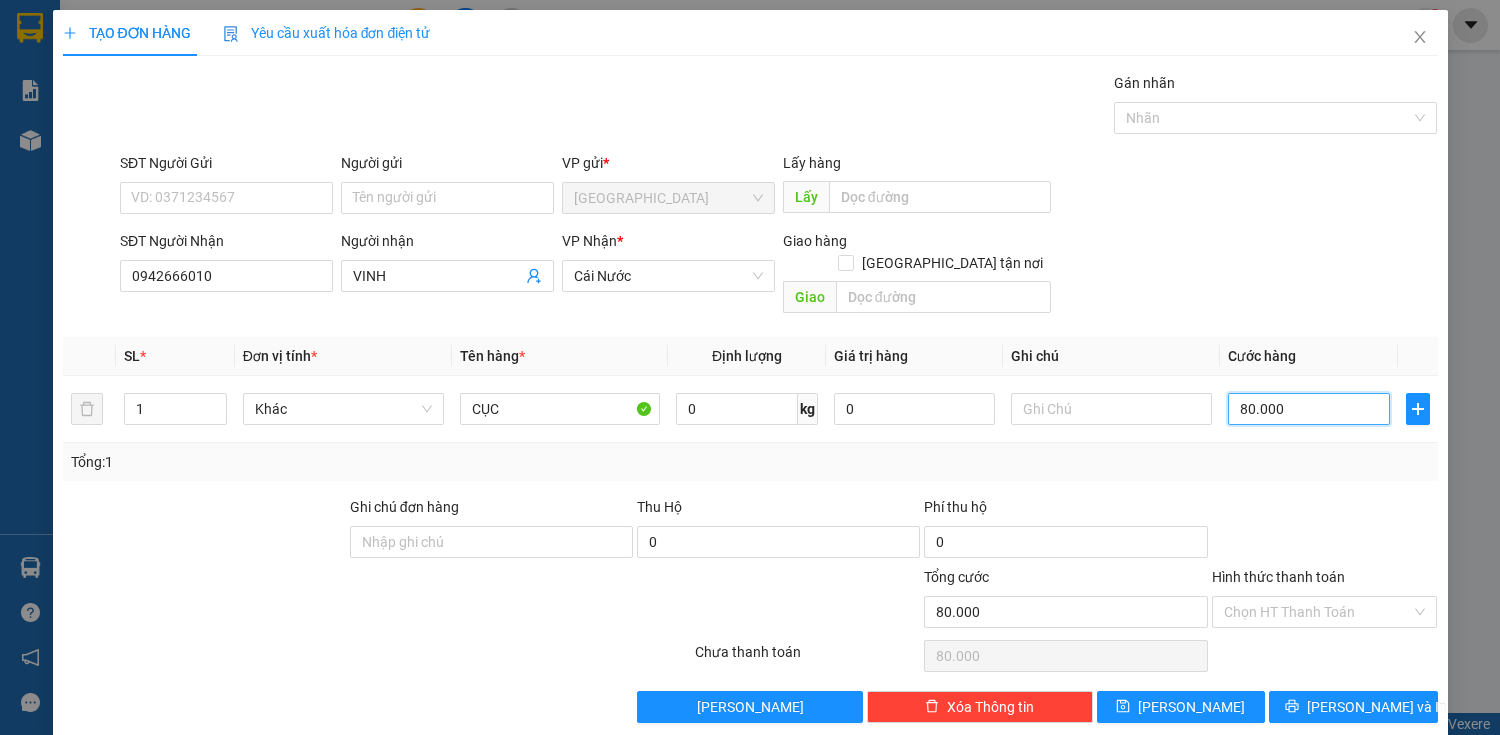 type on "6" 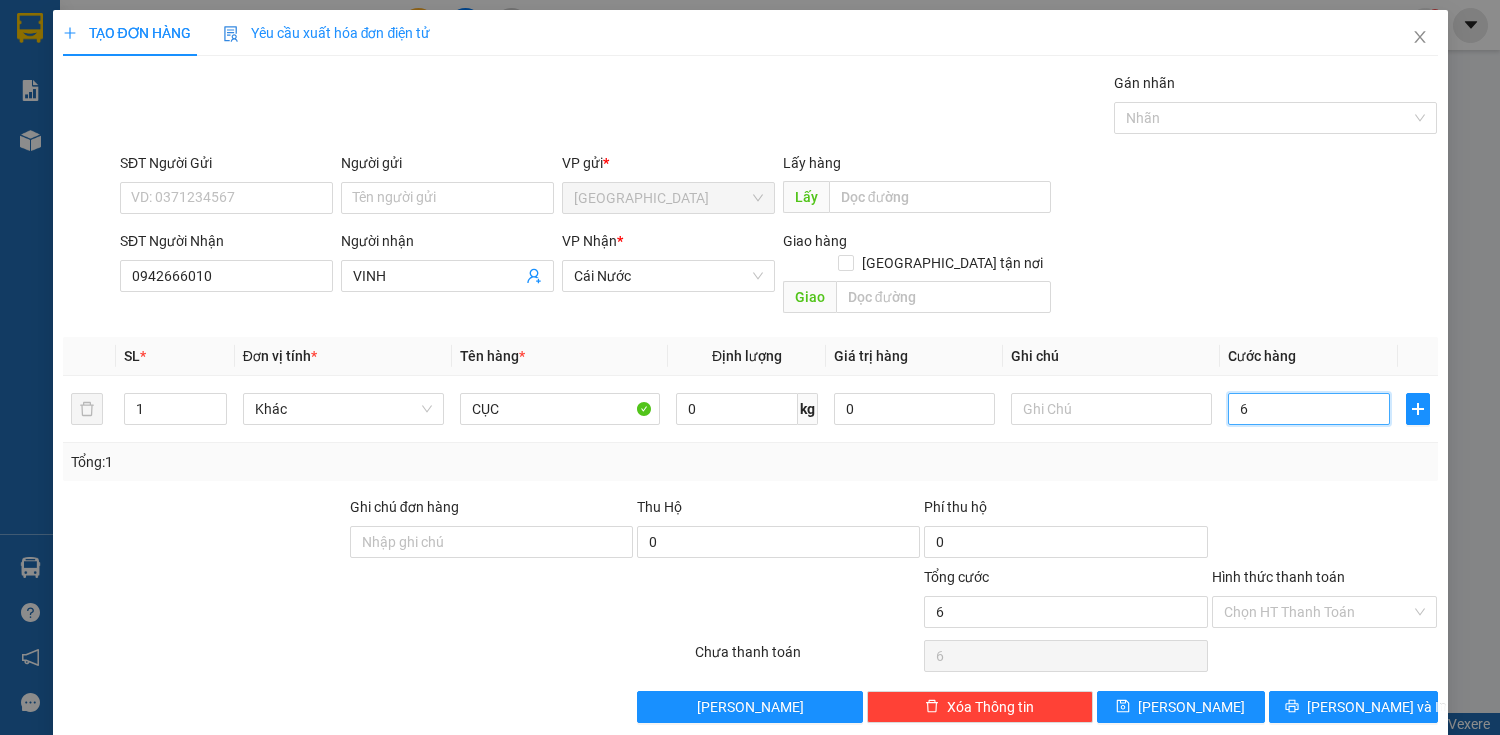type on "60" 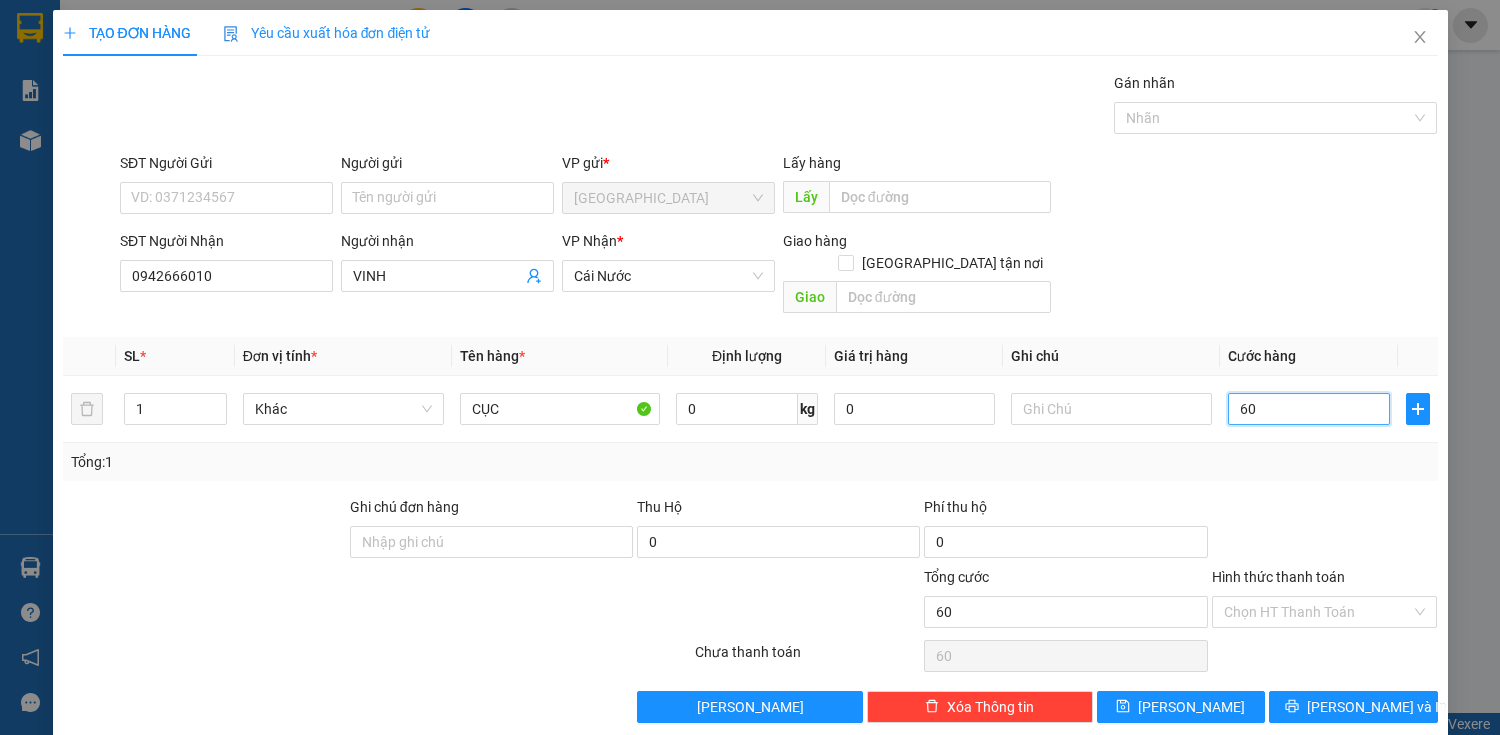 type on "600" 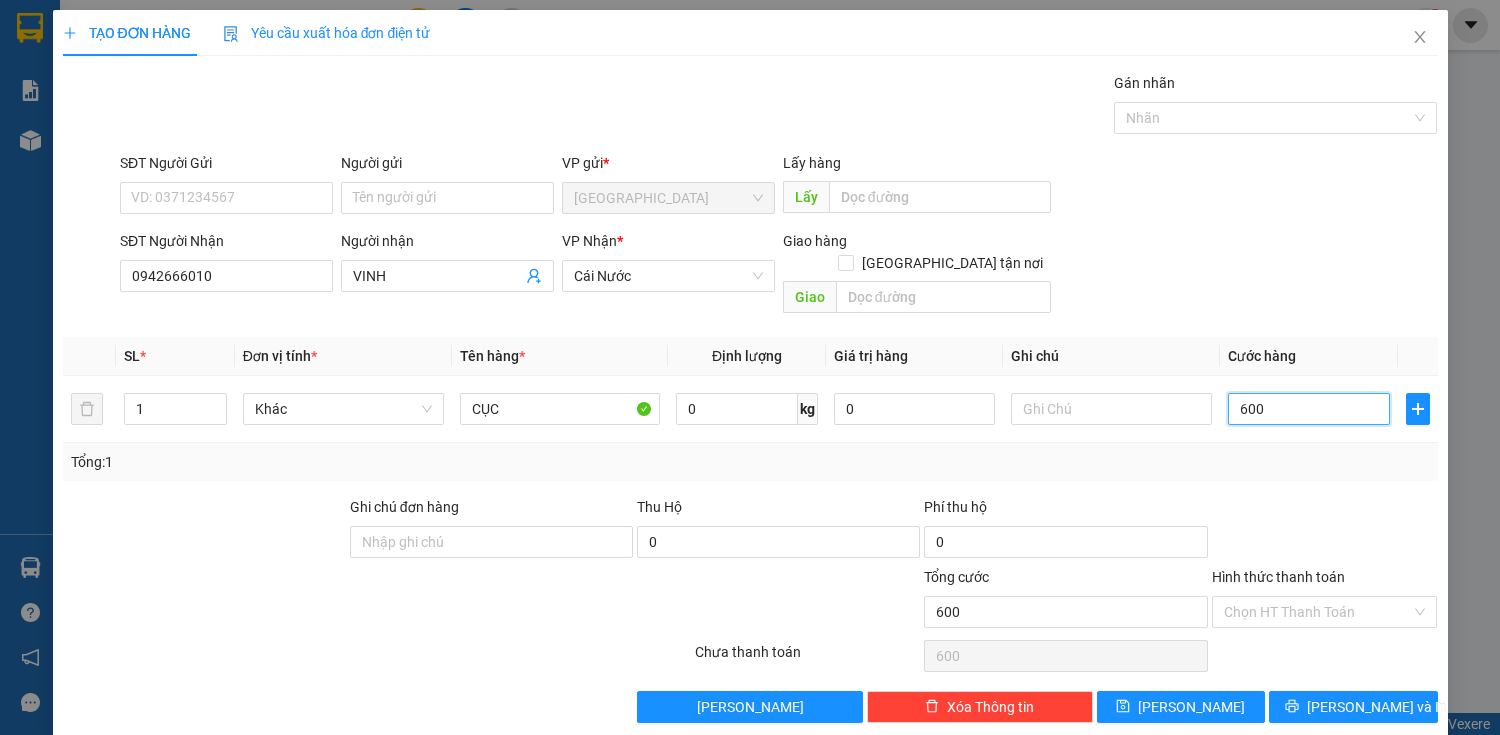 type on "6.000" 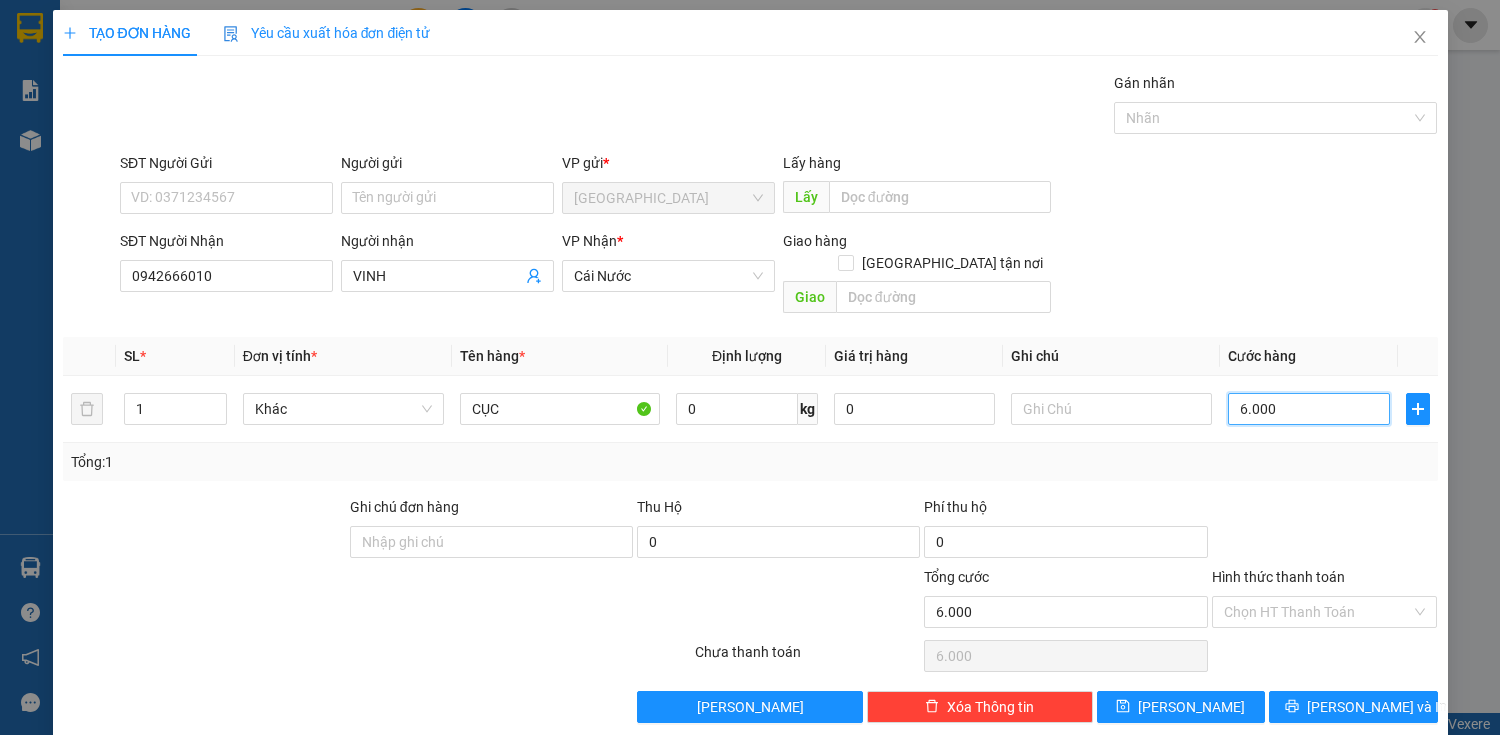 type on "60.000" 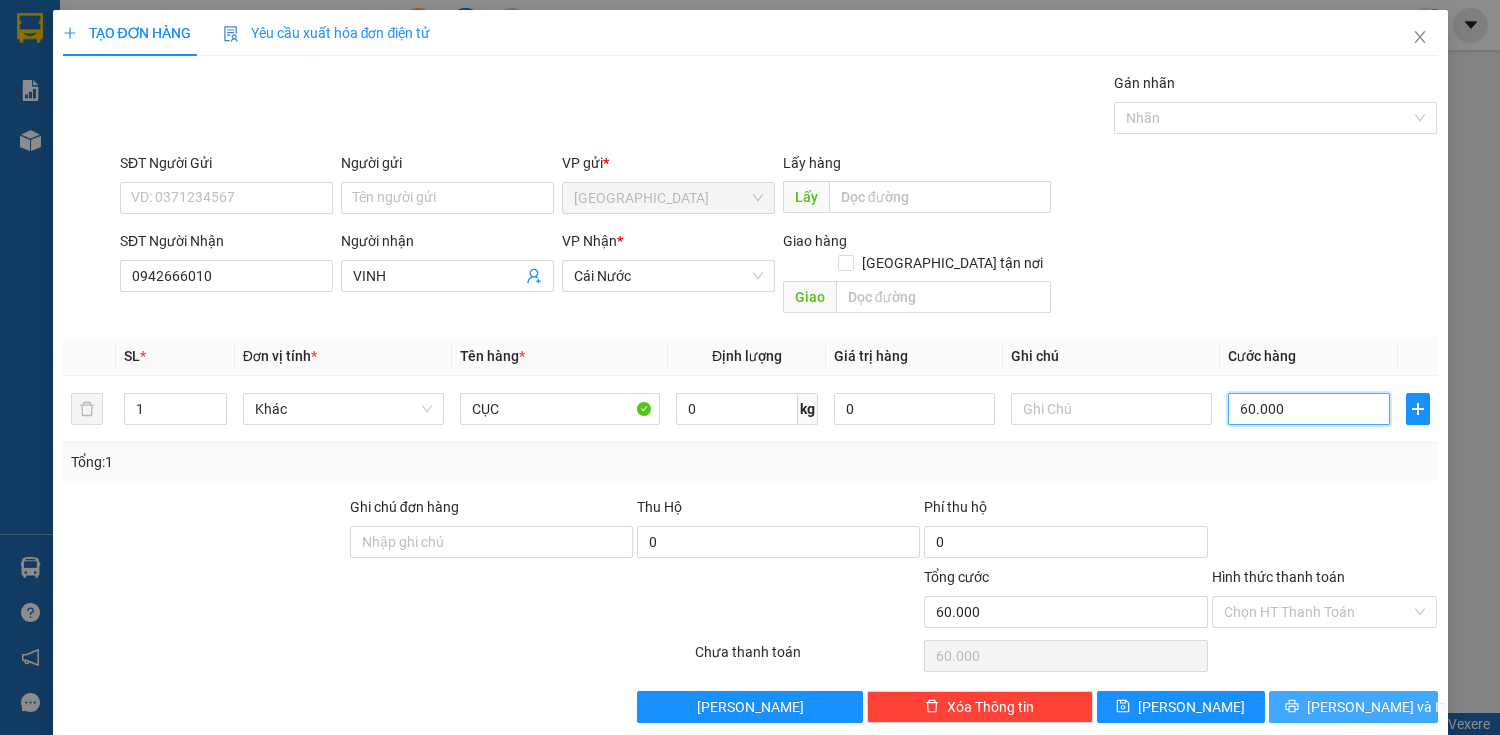 type on "60.000" 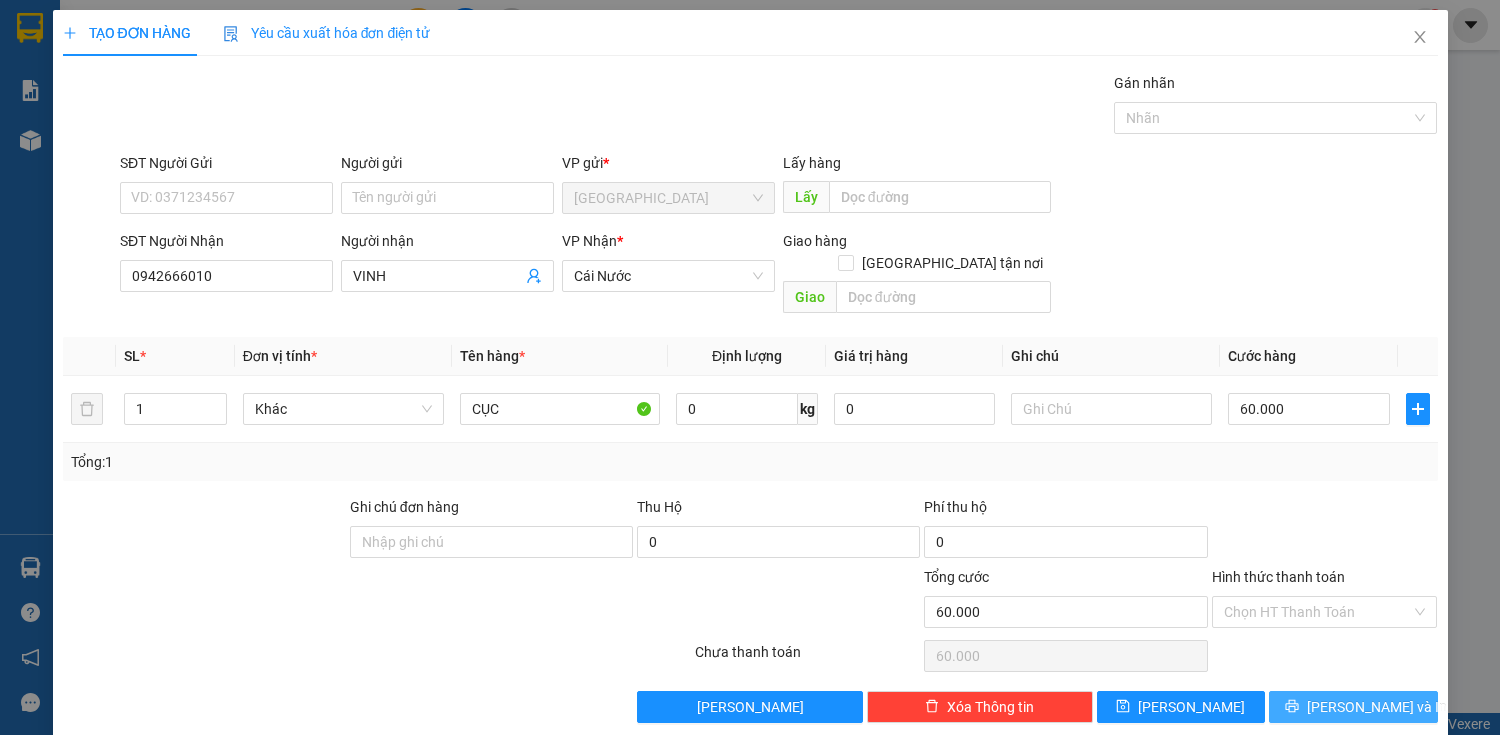 drag, startPoint x: 1396, startPoint y: 684, endPoint x: 1382, endPoint y: 672, distance: 18.439089 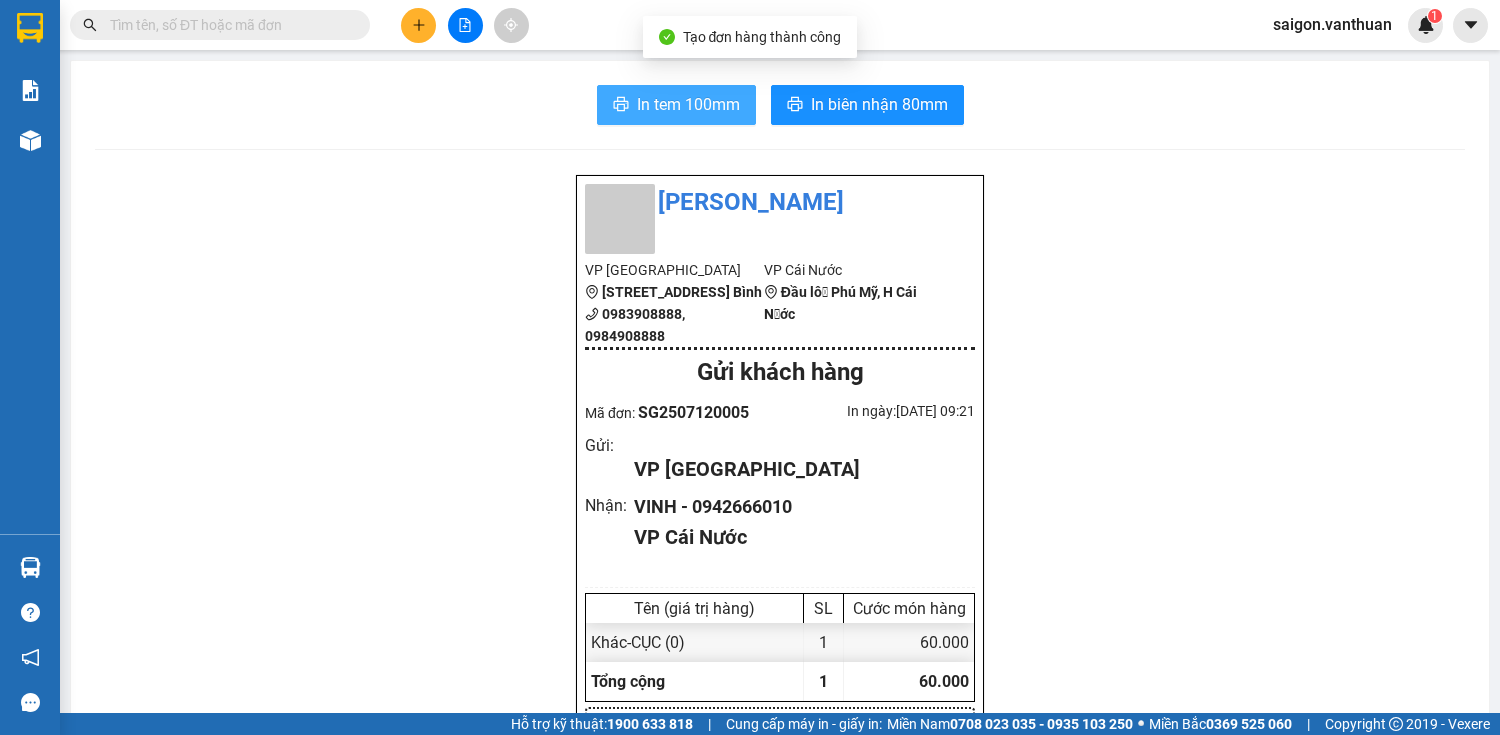 click on "In tem 100mm" at bounding box center (688, 104) 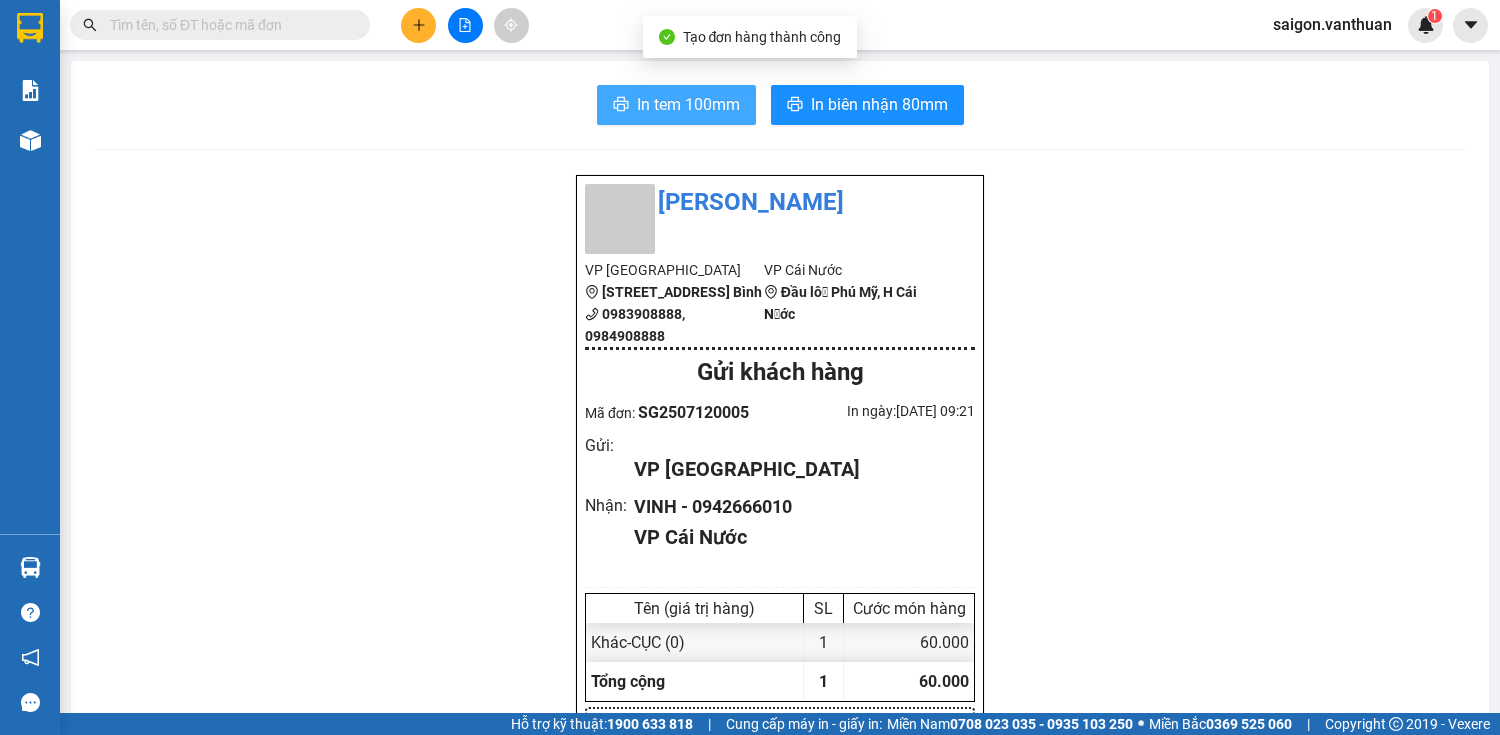 scroll, scrollTop: 0, scrollLeft: 0, axis: both 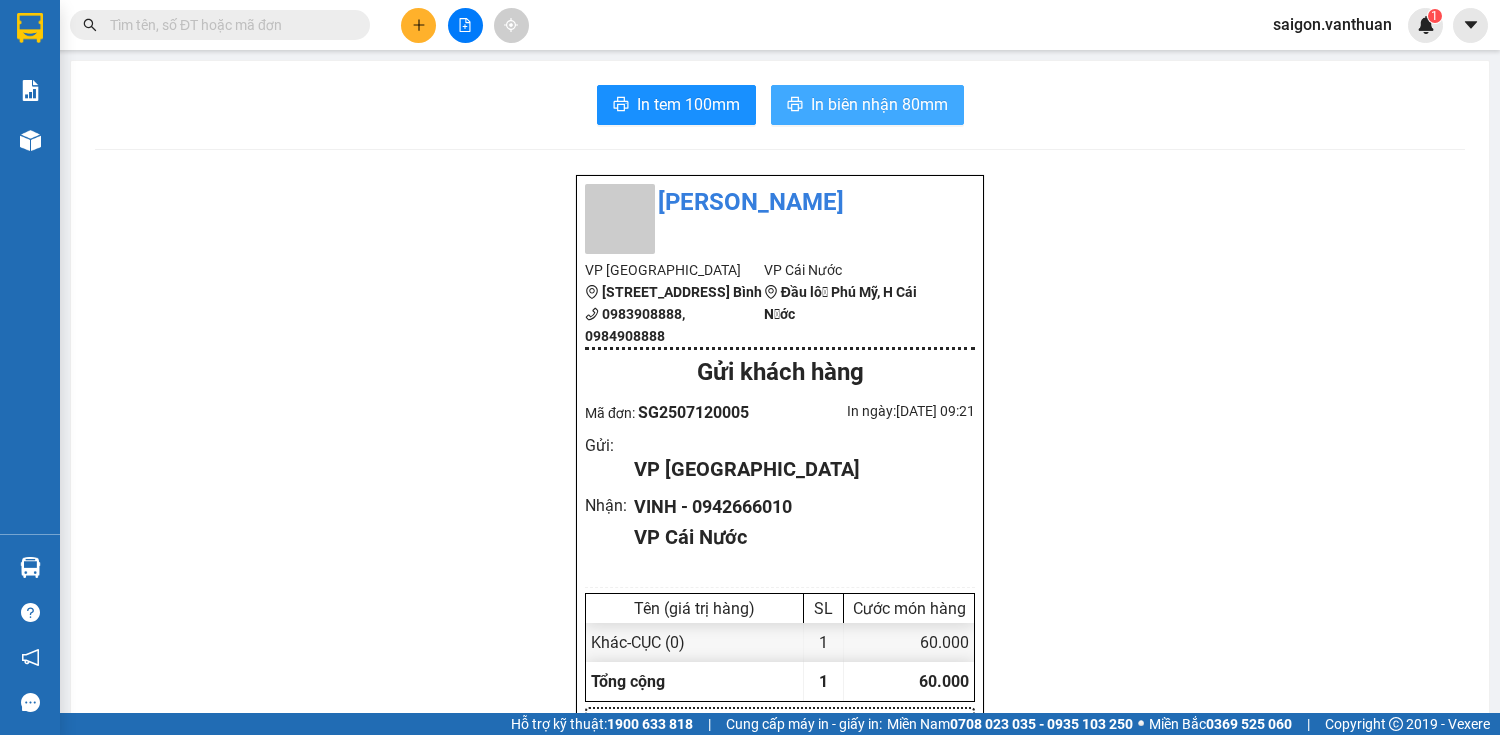 click on "In biên nhận 80mm" at bounding box center (879, 104) 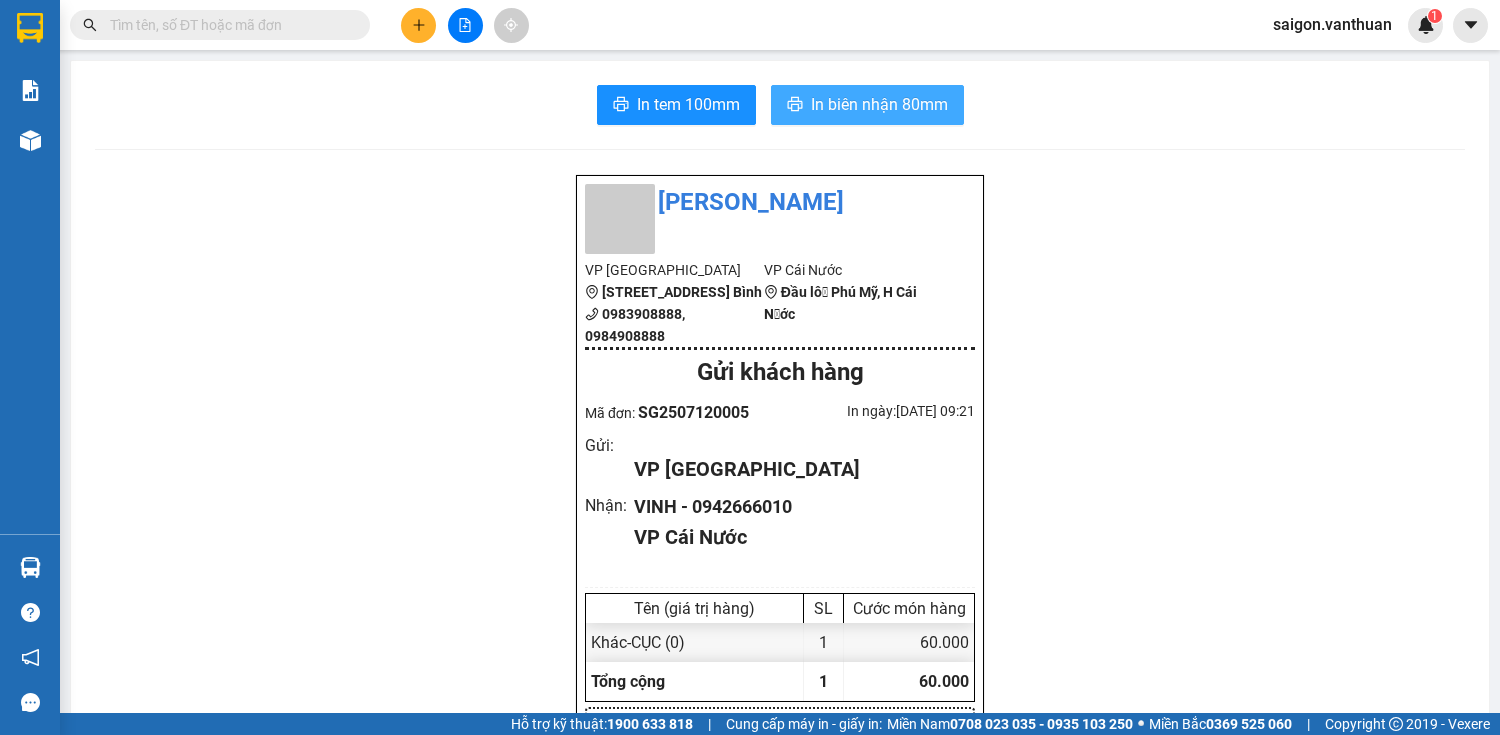 scroll, scrollTop: 0, scrollLeft: 0, axis: both 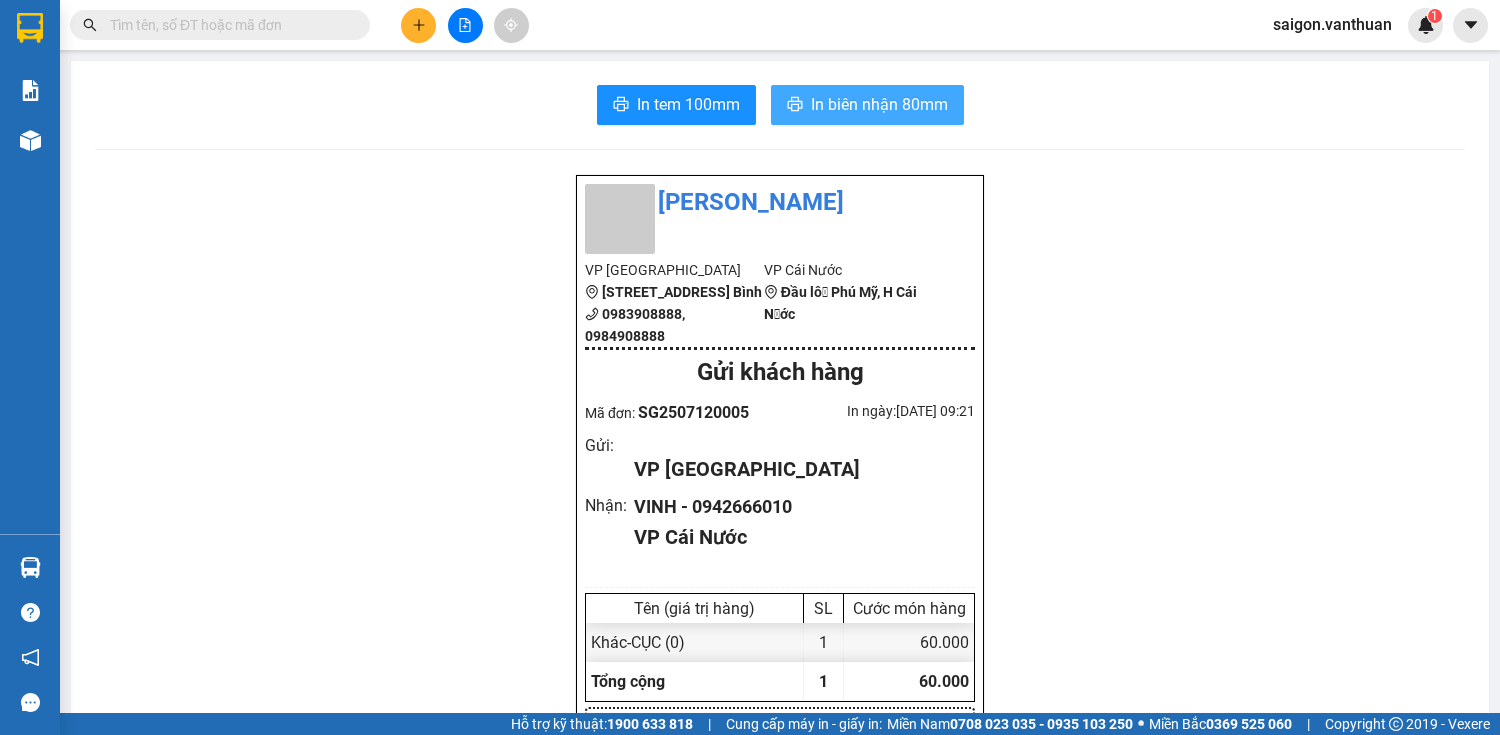 click on "In biên nhận 80mm" at bounding box center (879, 104) 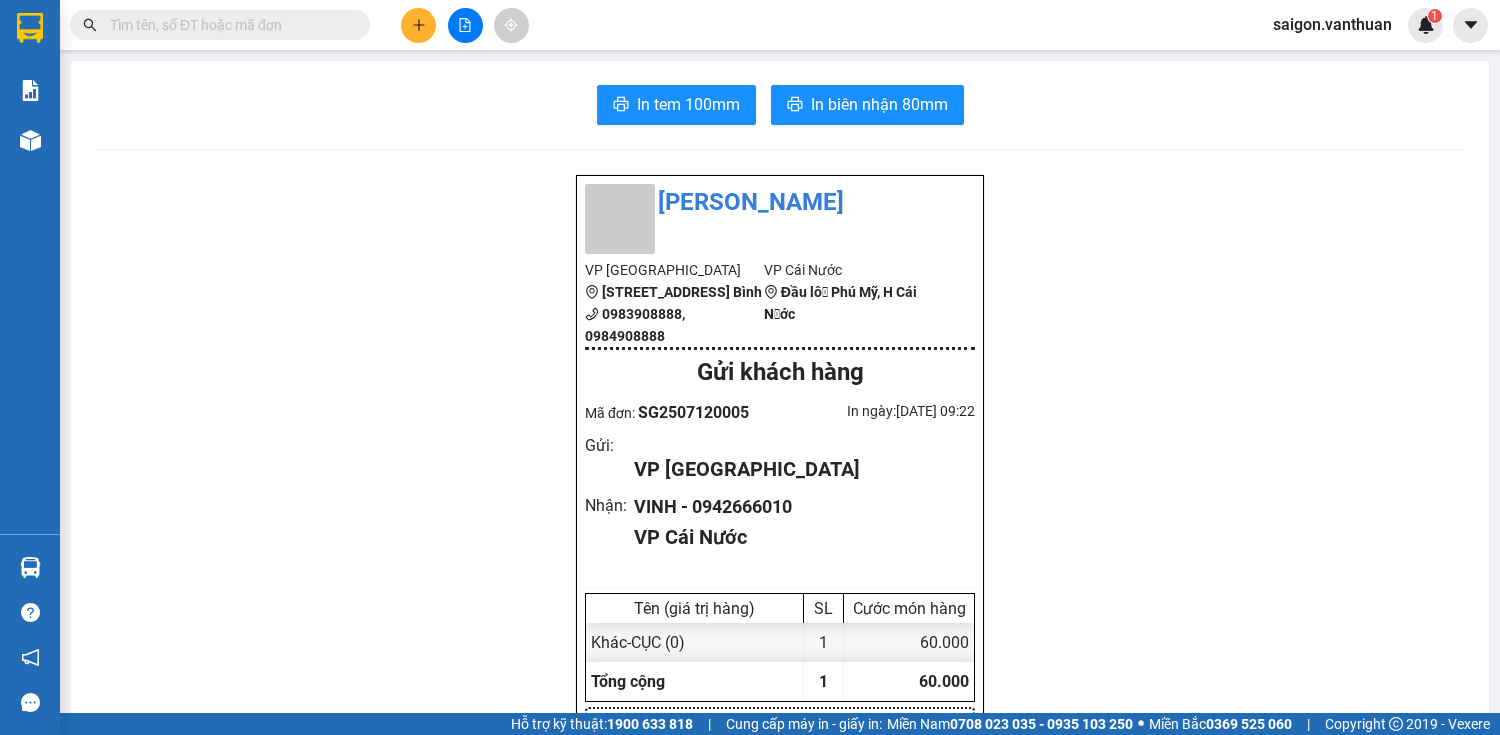 click 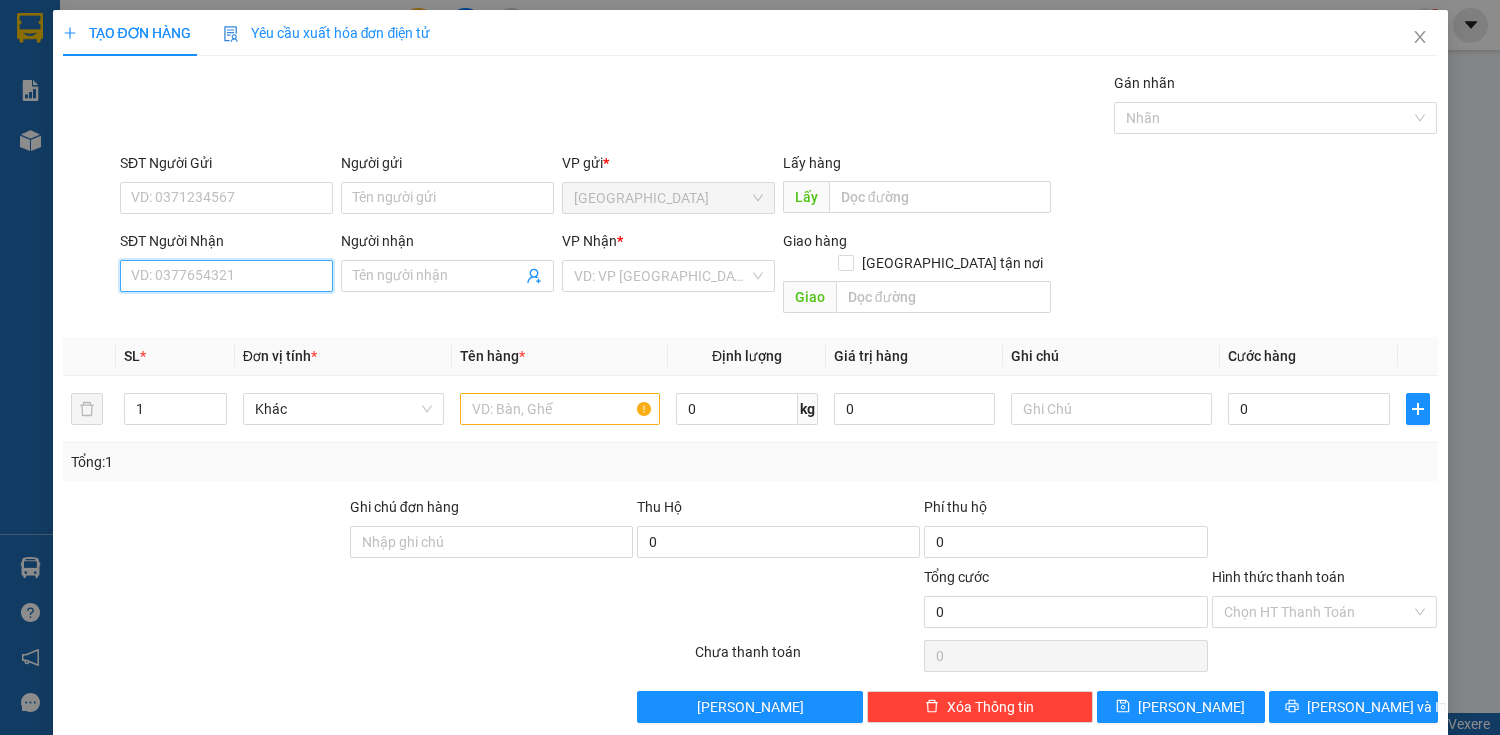 click on "SĐT Người Nhận" at bounding box center [226, 276] 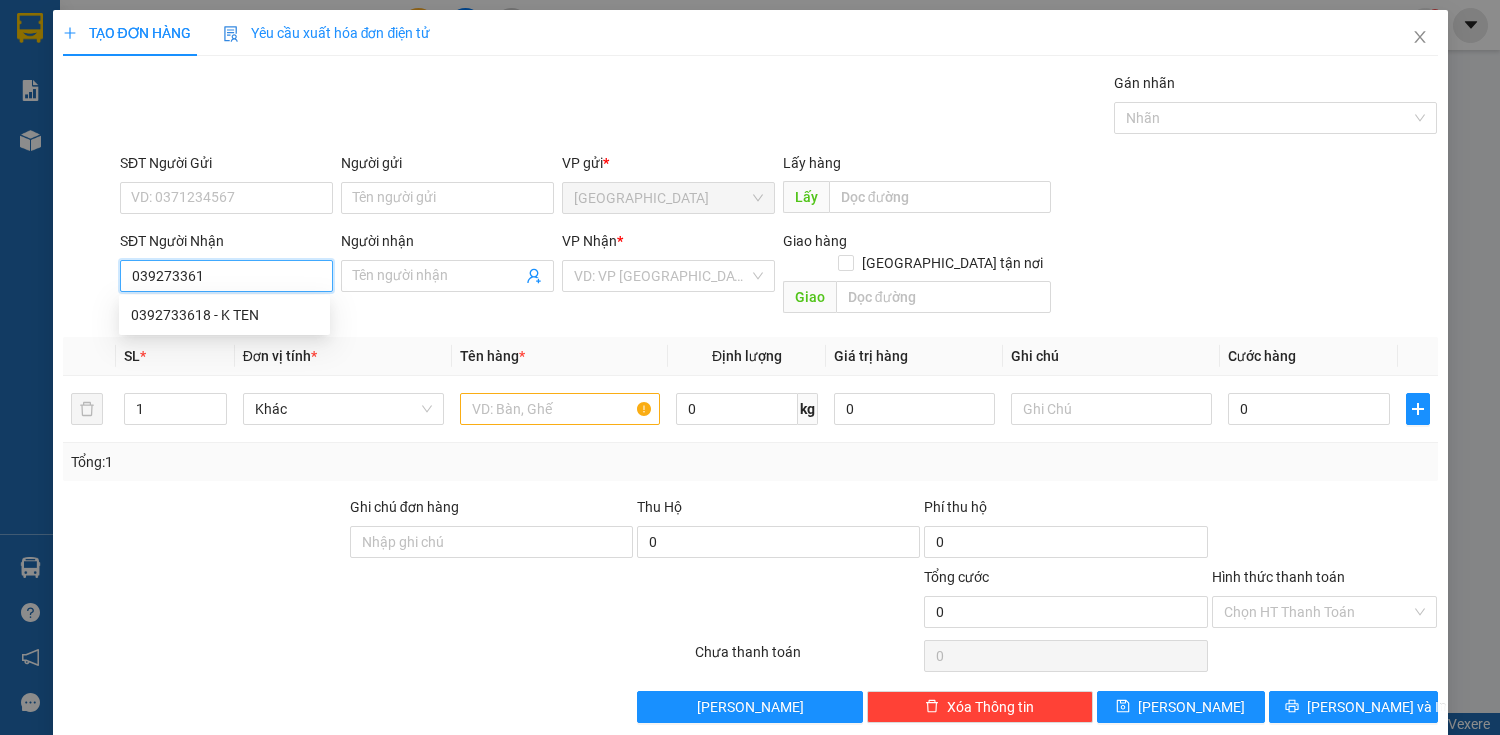 type on "0392733618" 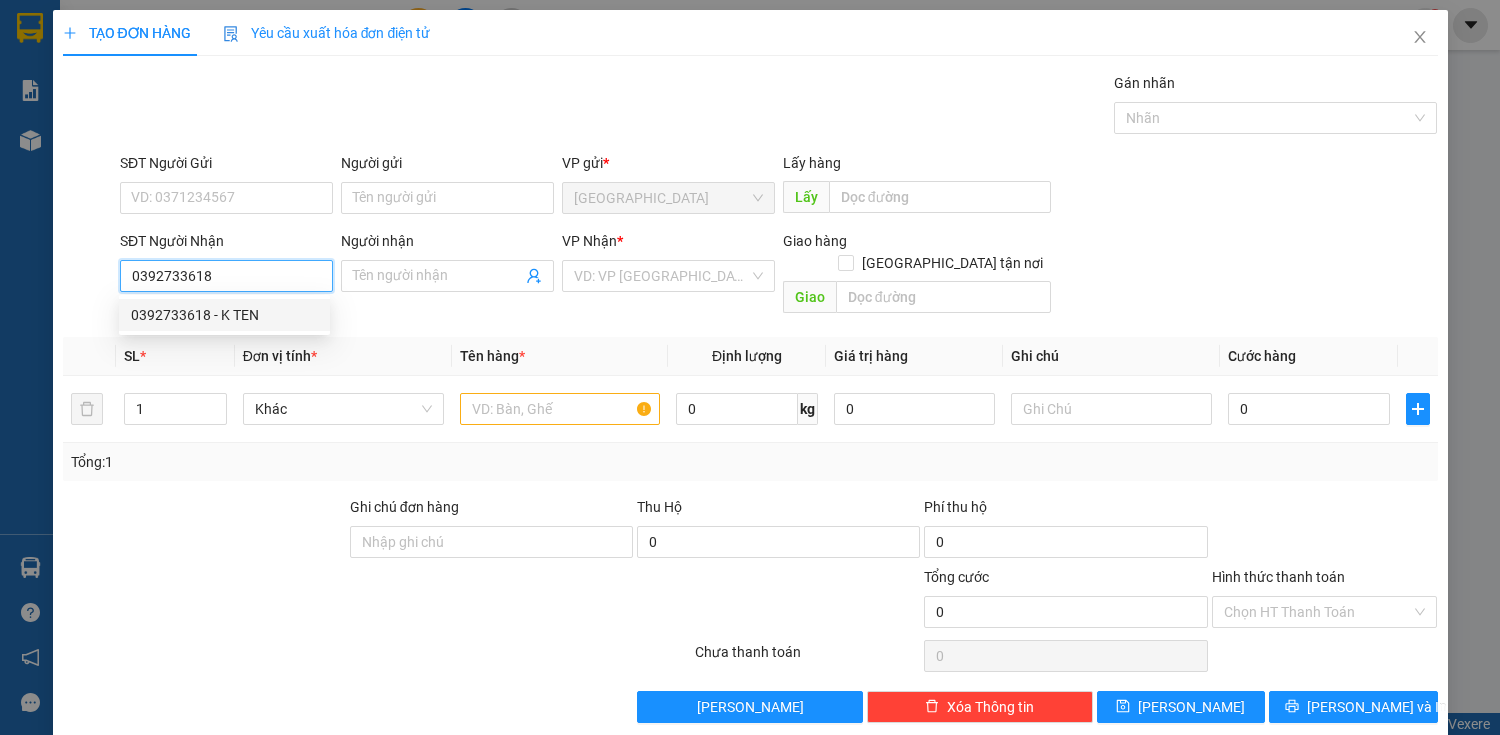 click on "0392733618 - K TEN" at bounding box center (224, 315) 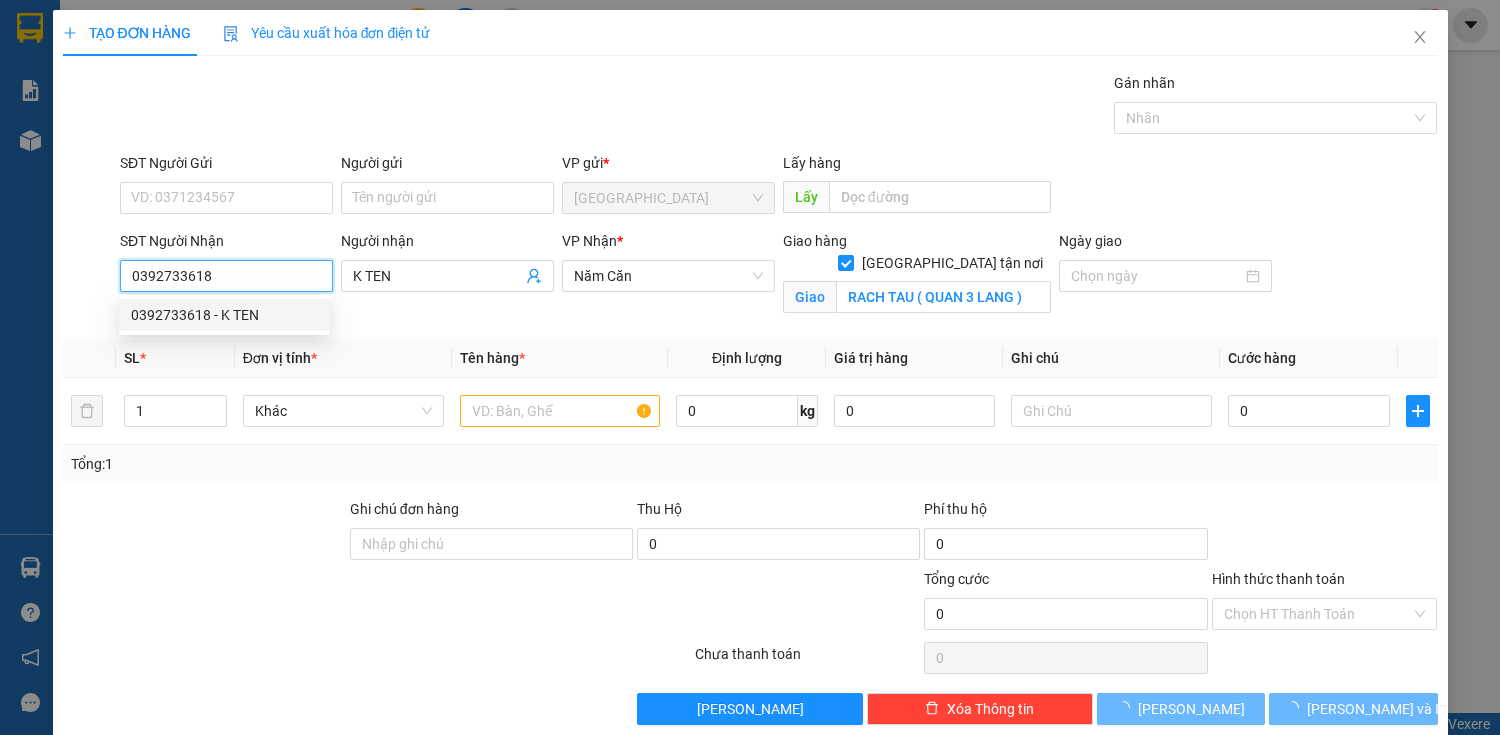 type on "70.000" 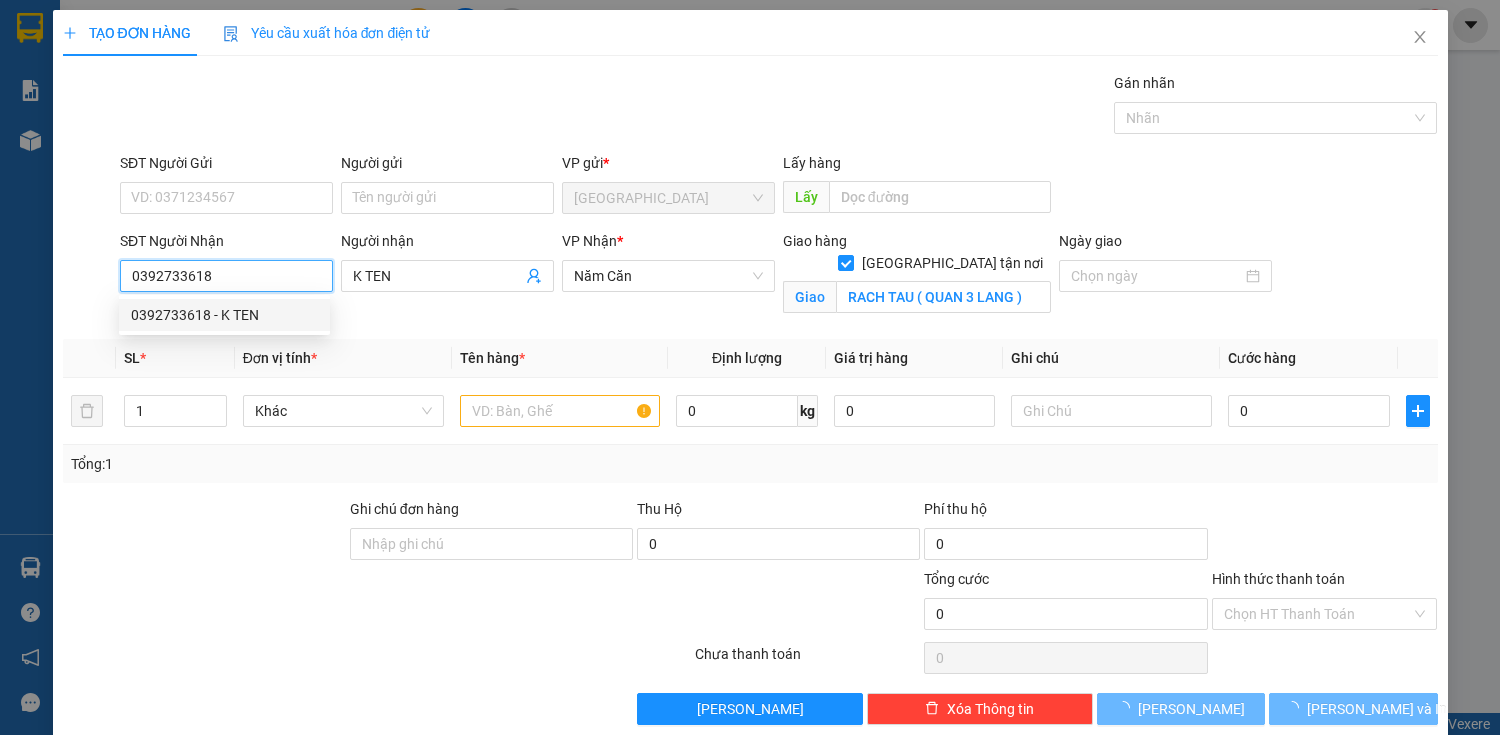 type on "70.000" 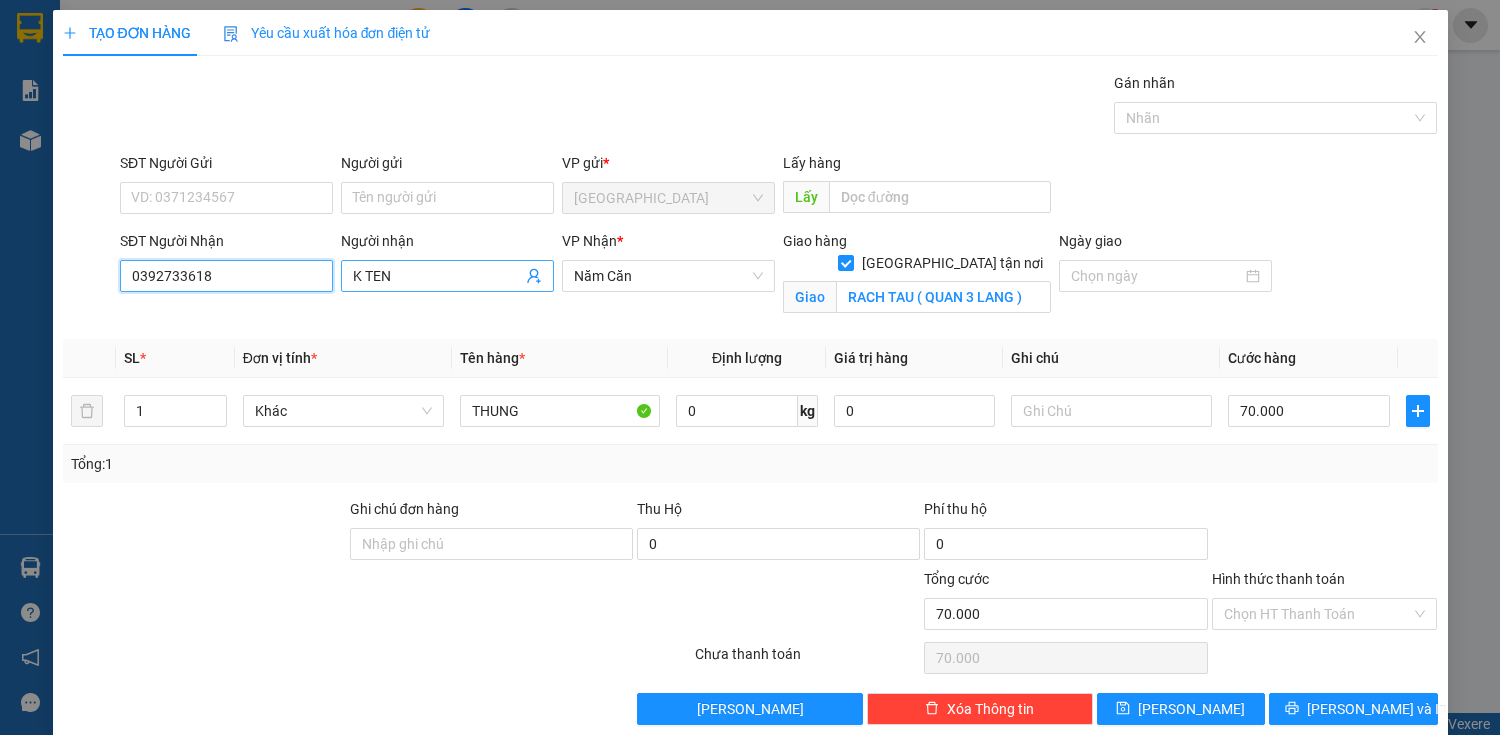 type on "0392733618" 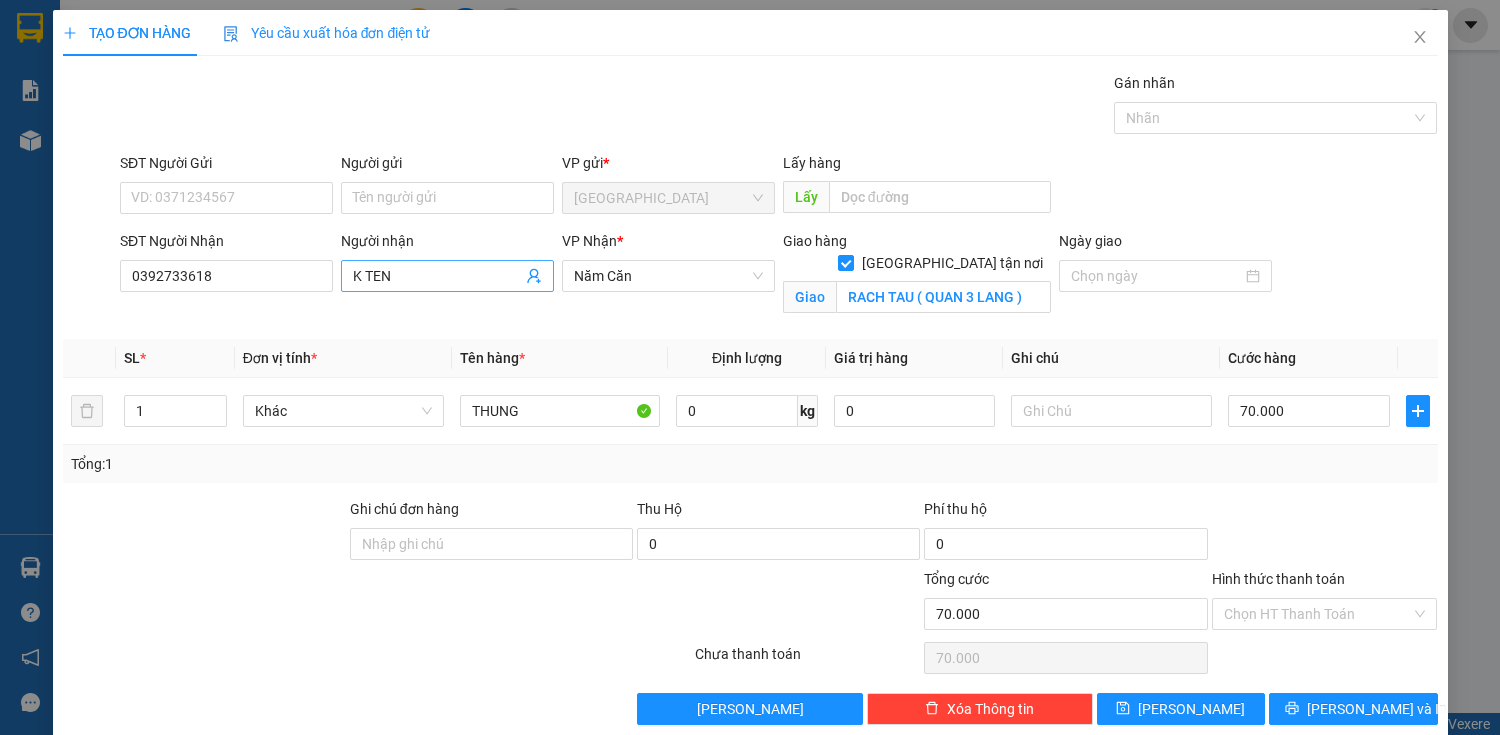 click on "K TEN" at bounding box center (437, 276) 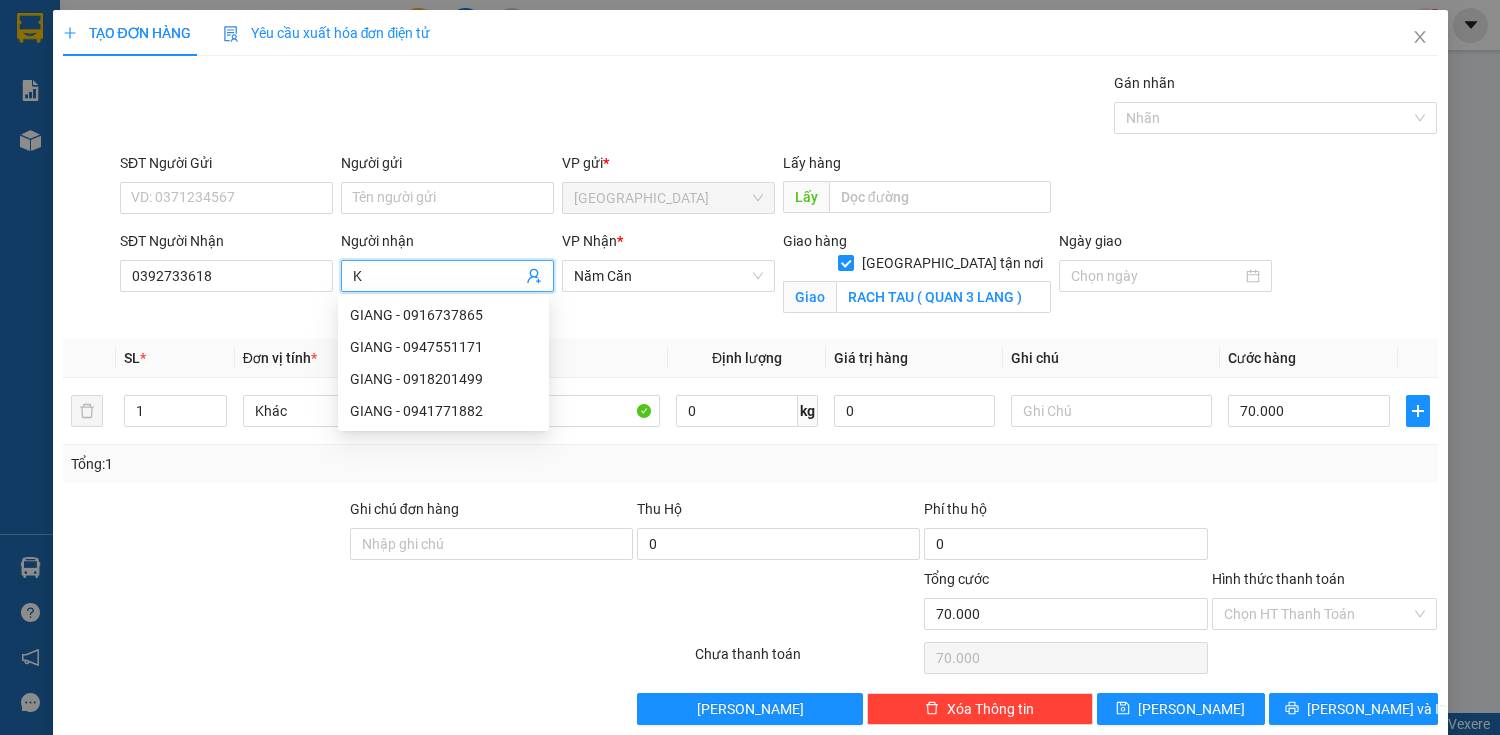 type on "K" 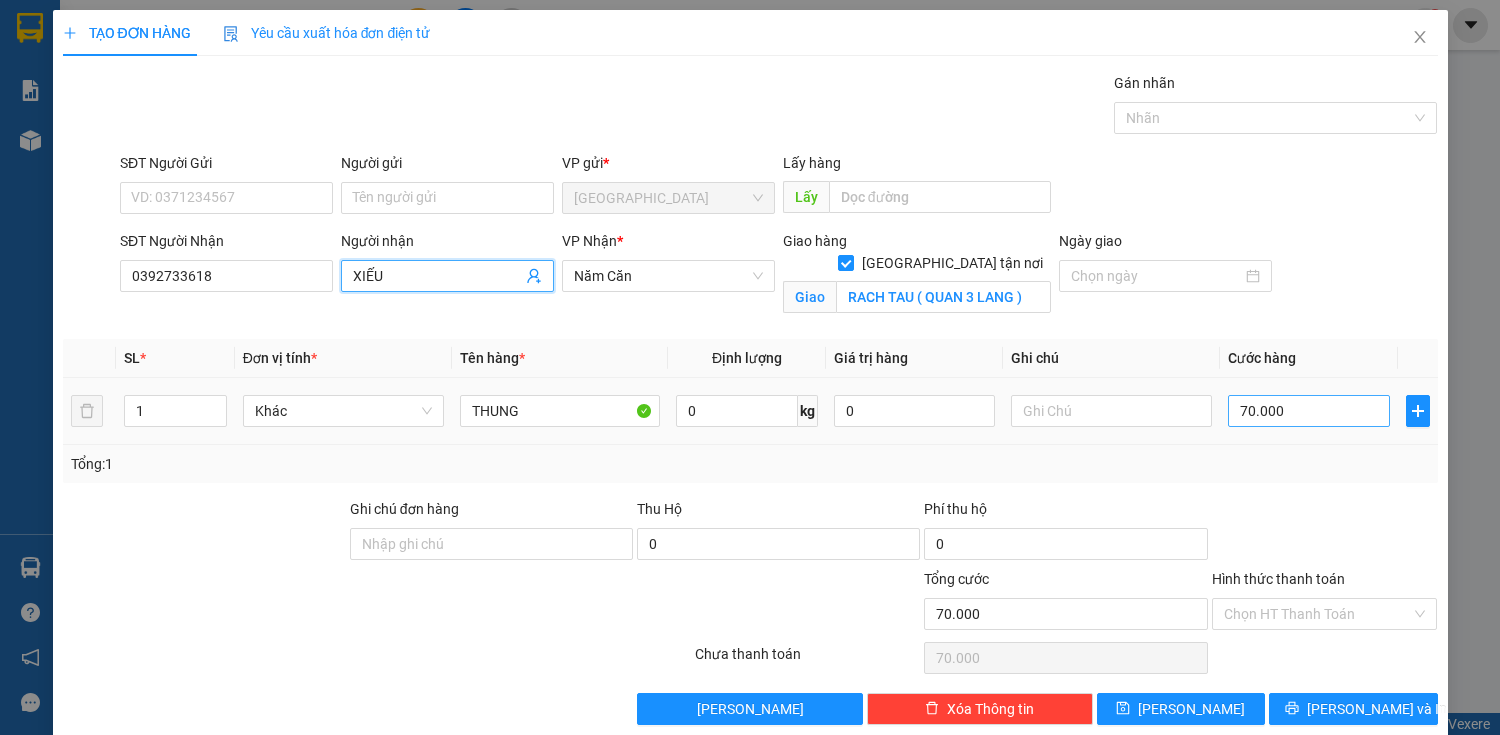 type on "XIẾU" 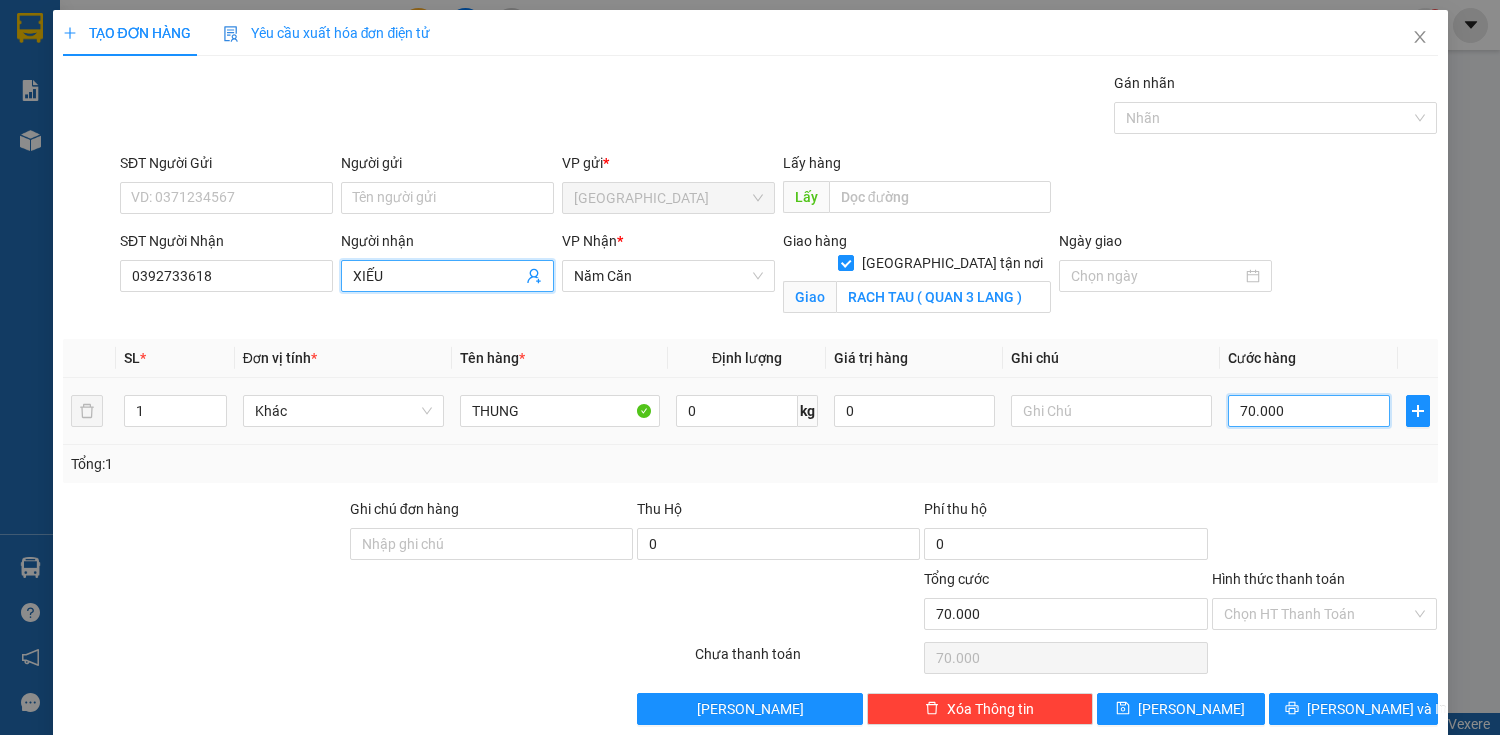click on "70.000" at bounding box center (1308, 411) 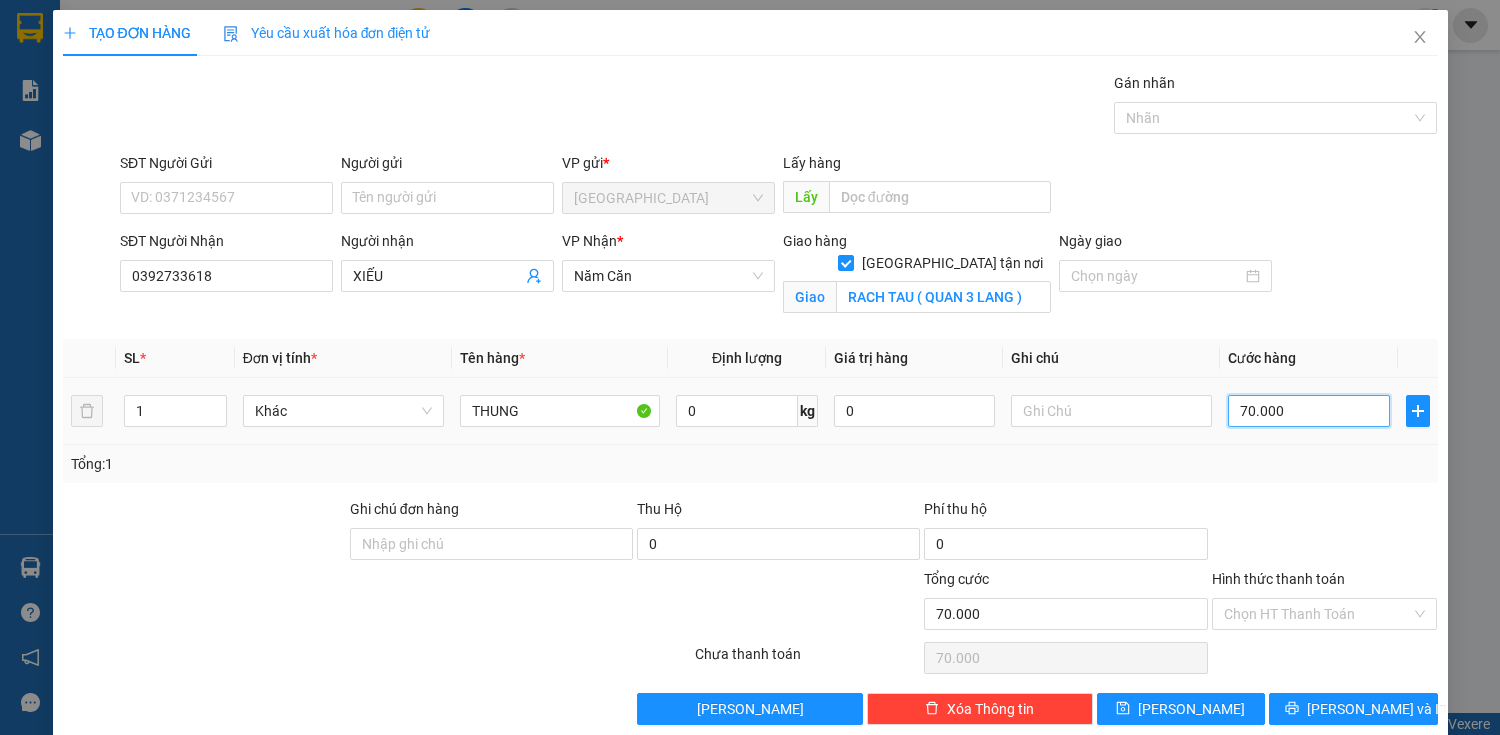 type on "0" 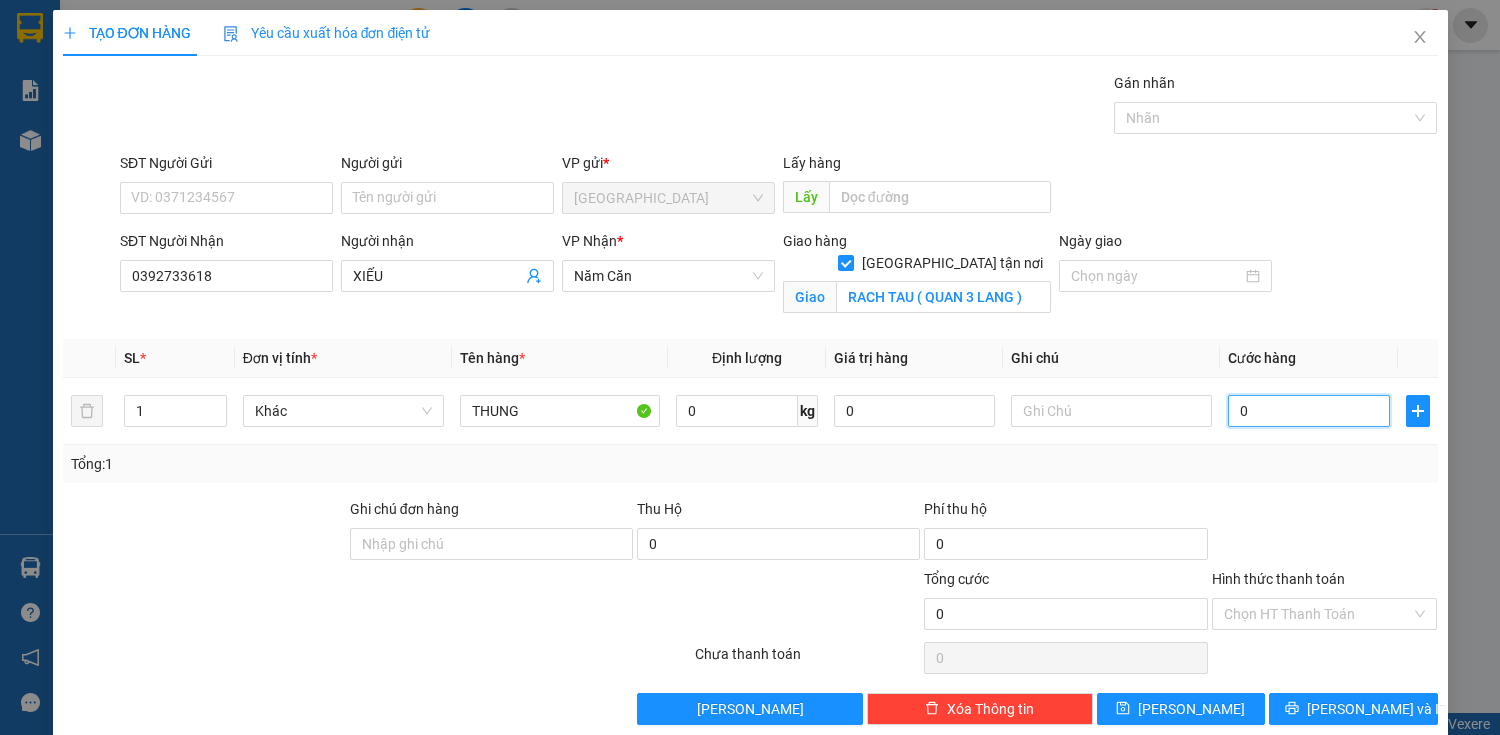 type on "10" 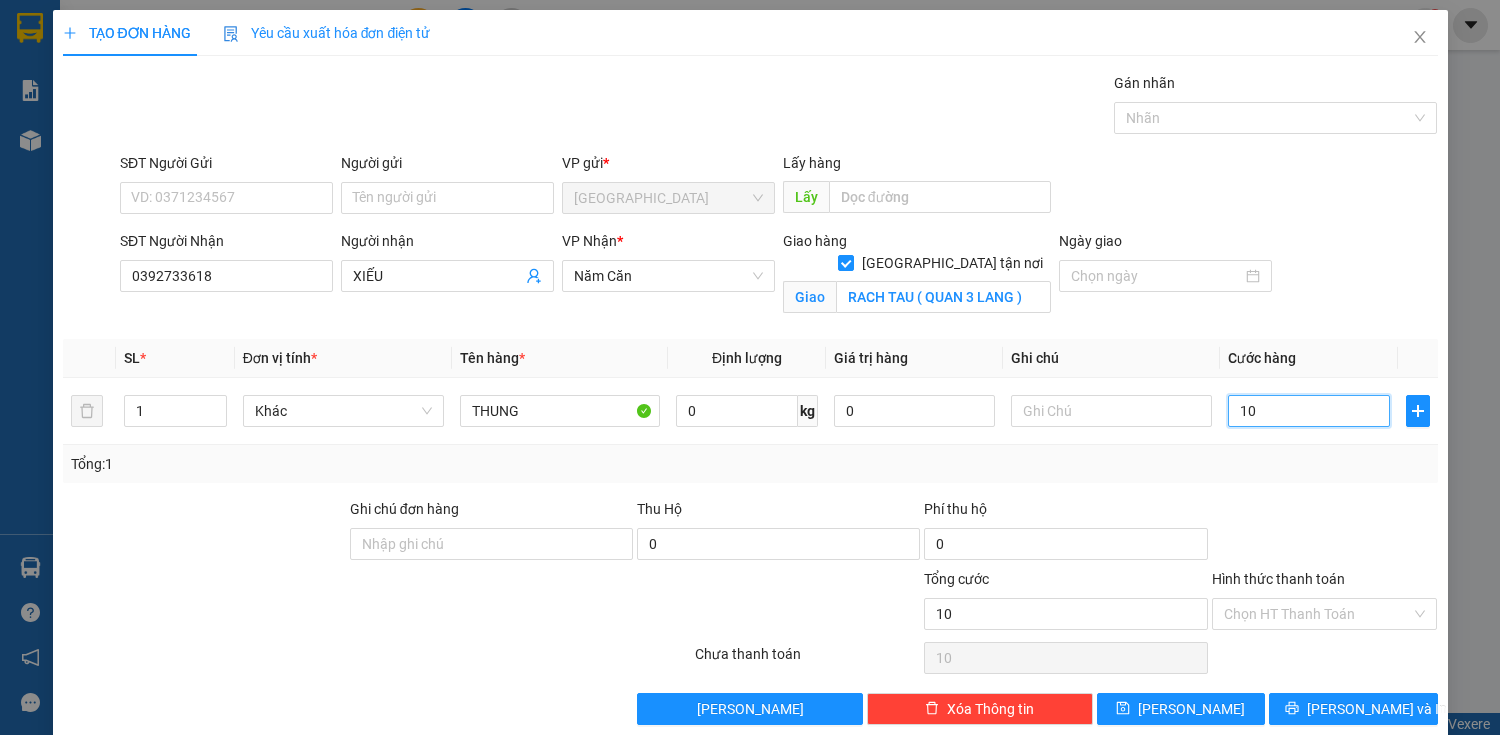 type on "100" 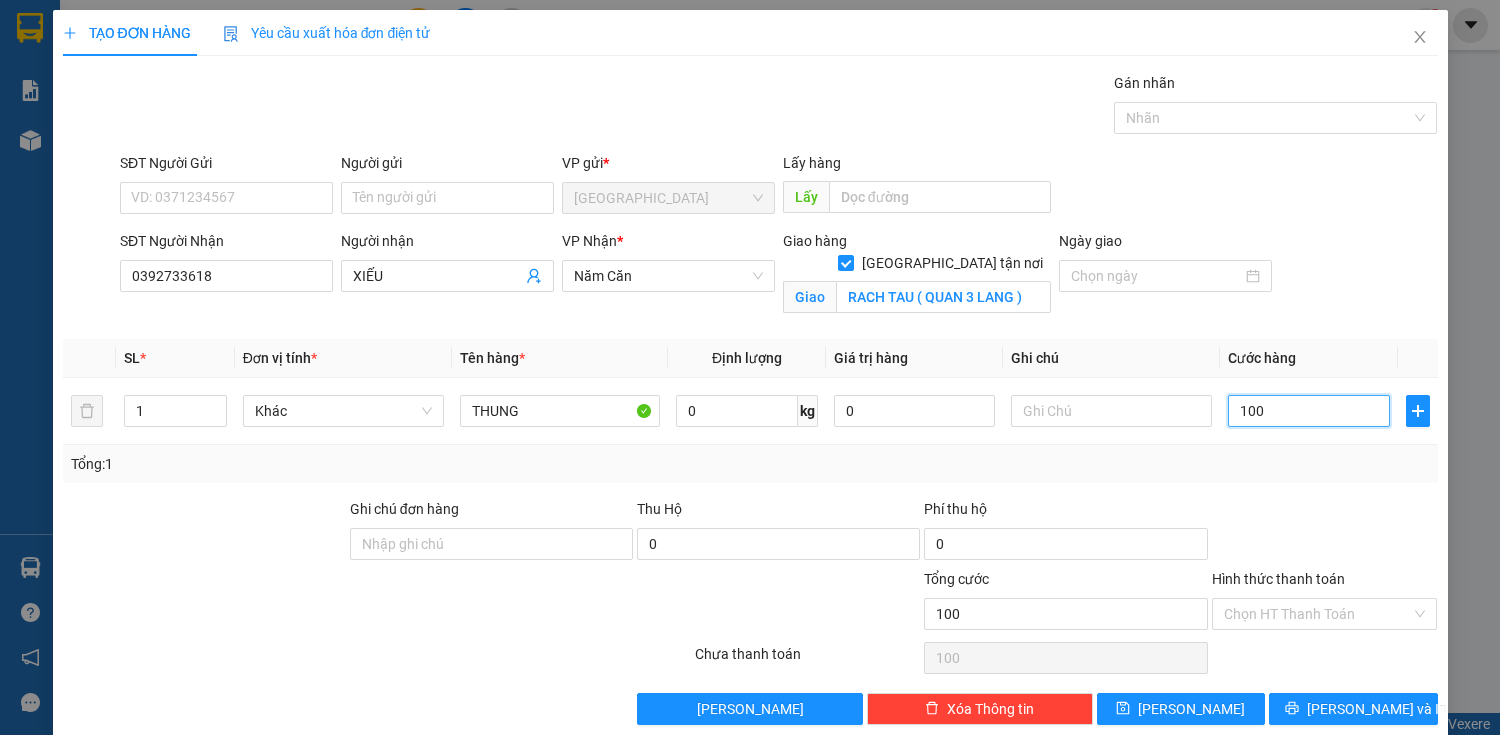 type on "1.000" 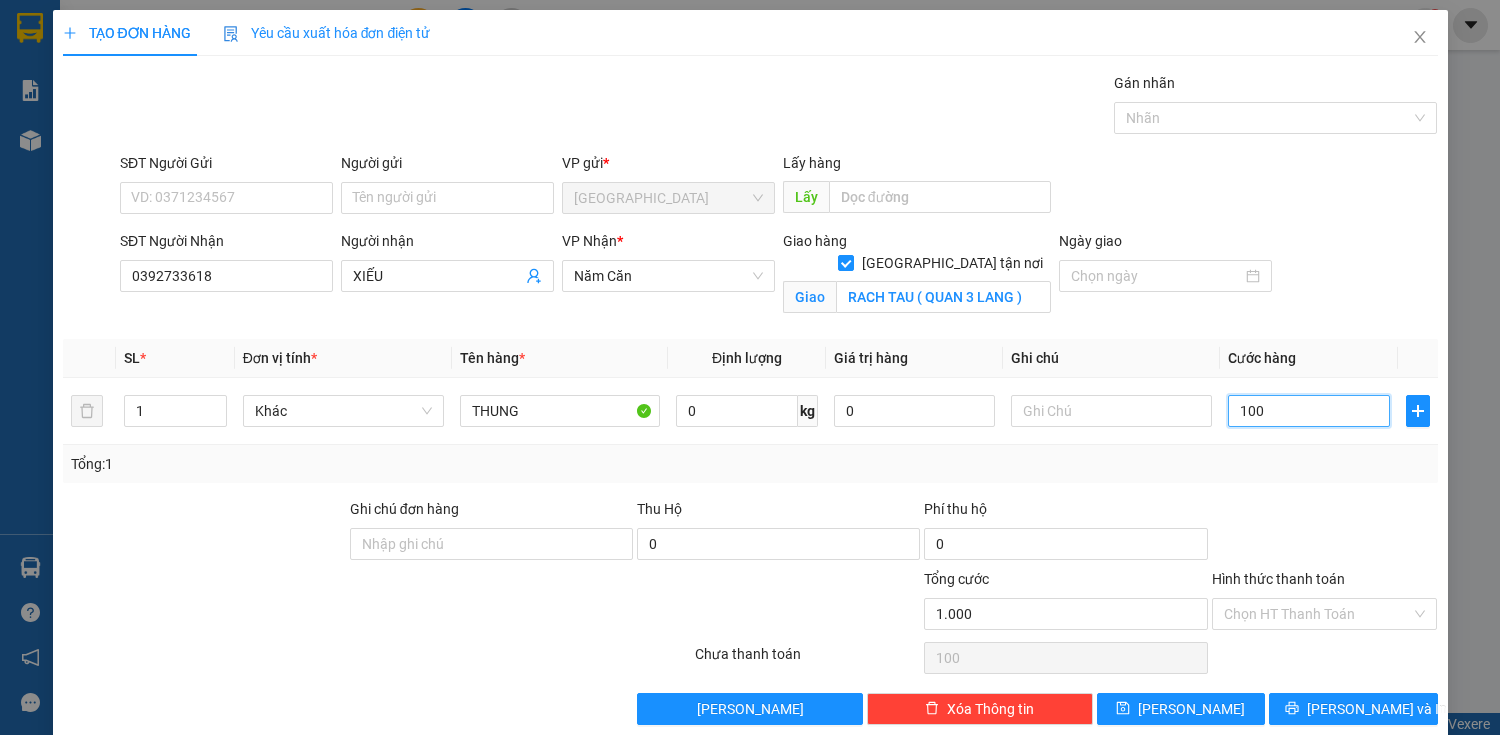 type on "1.000" 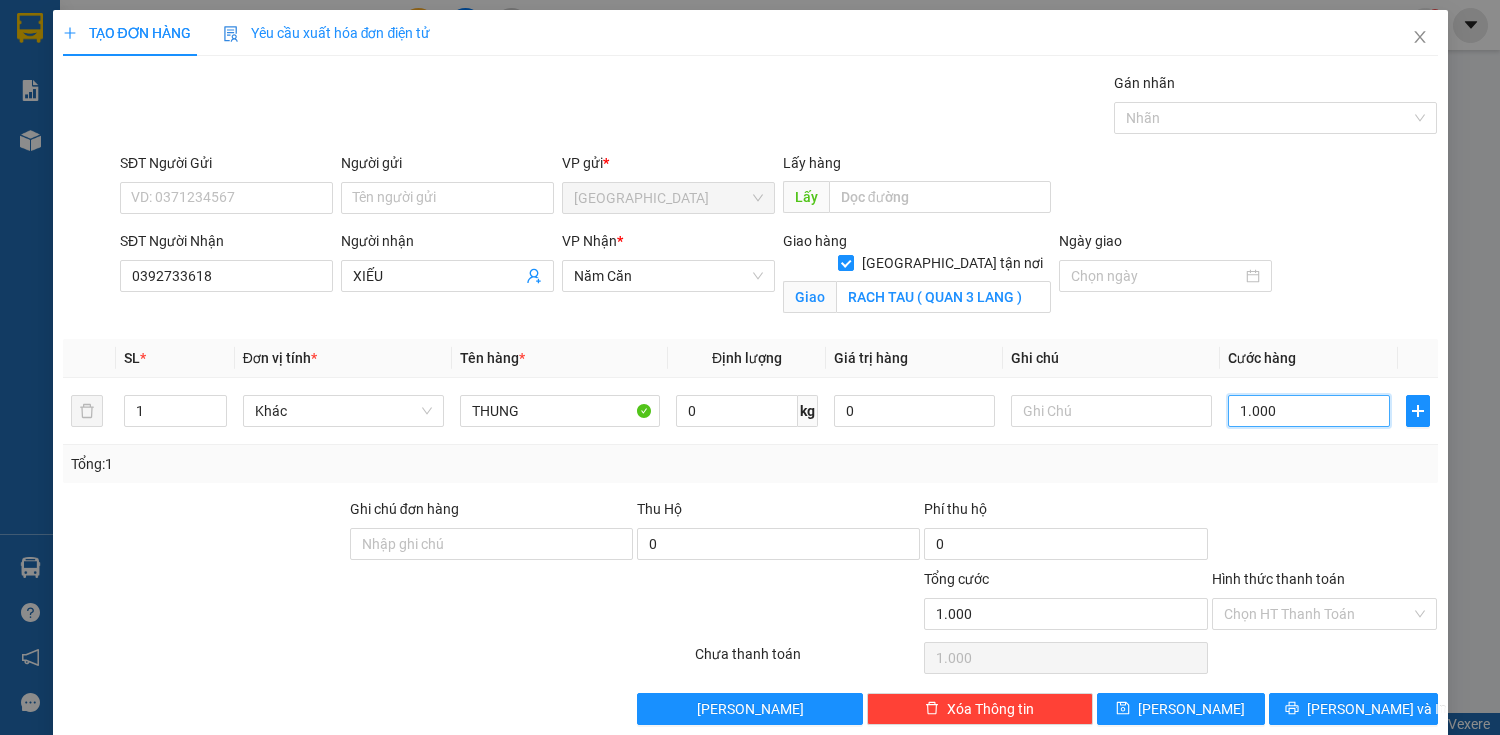type on "10.000" 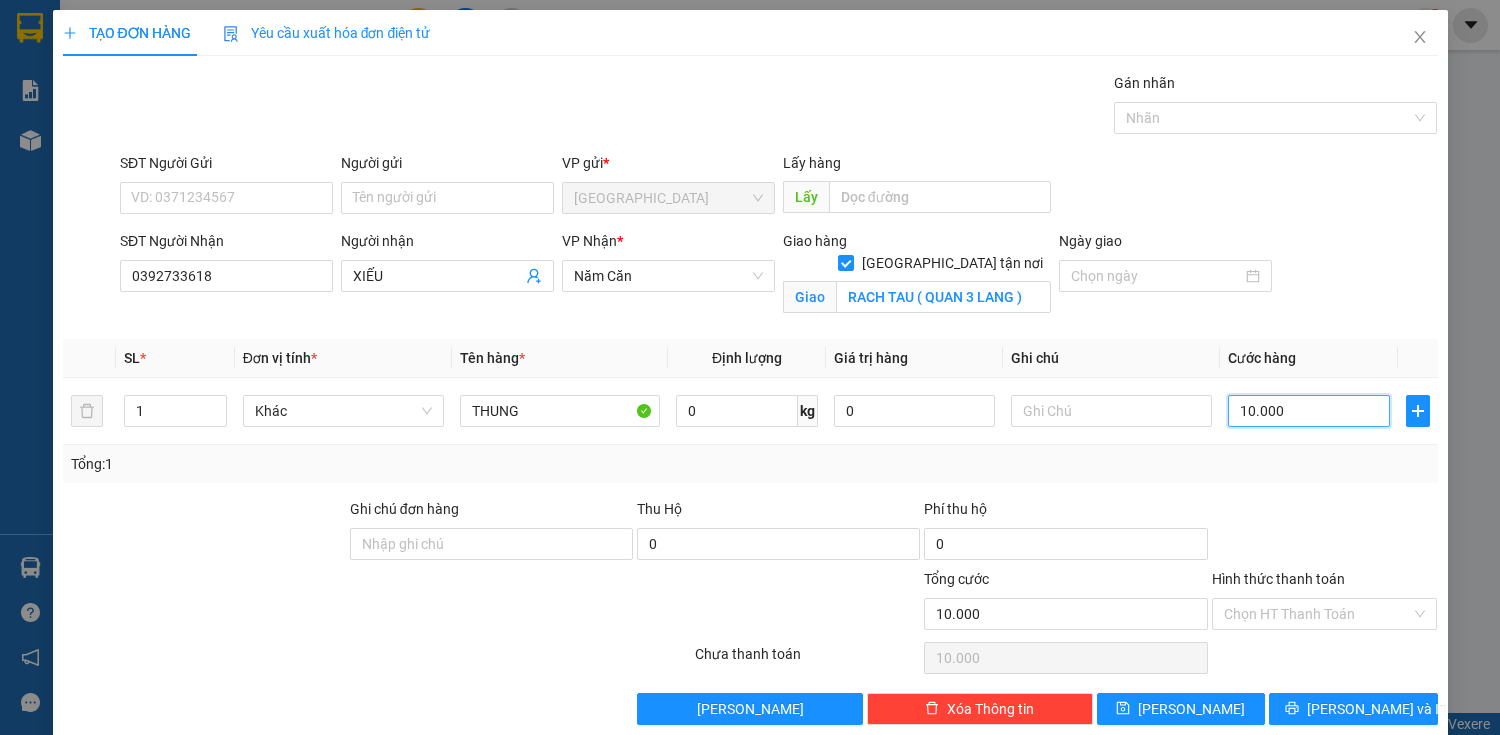 type on "100.000" 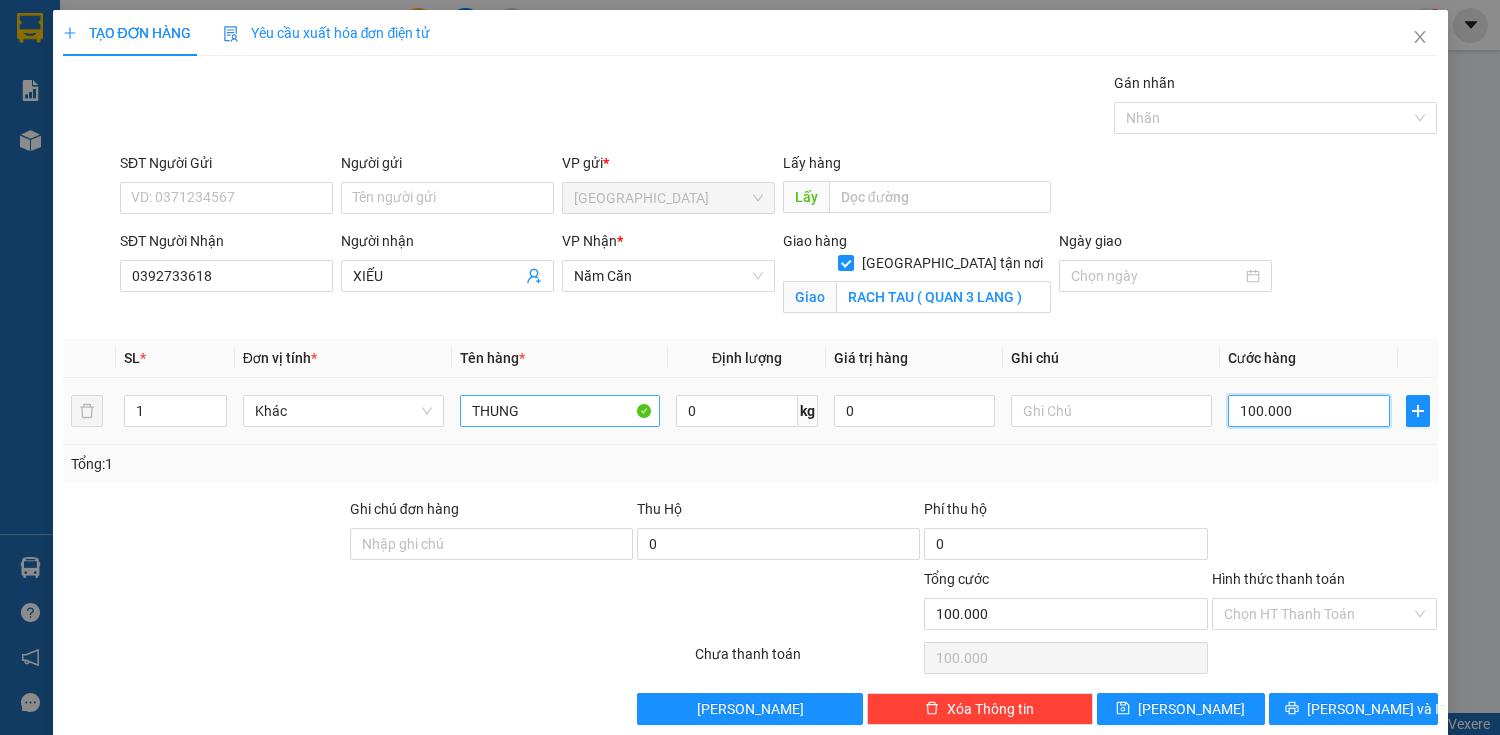 type on "100.000" 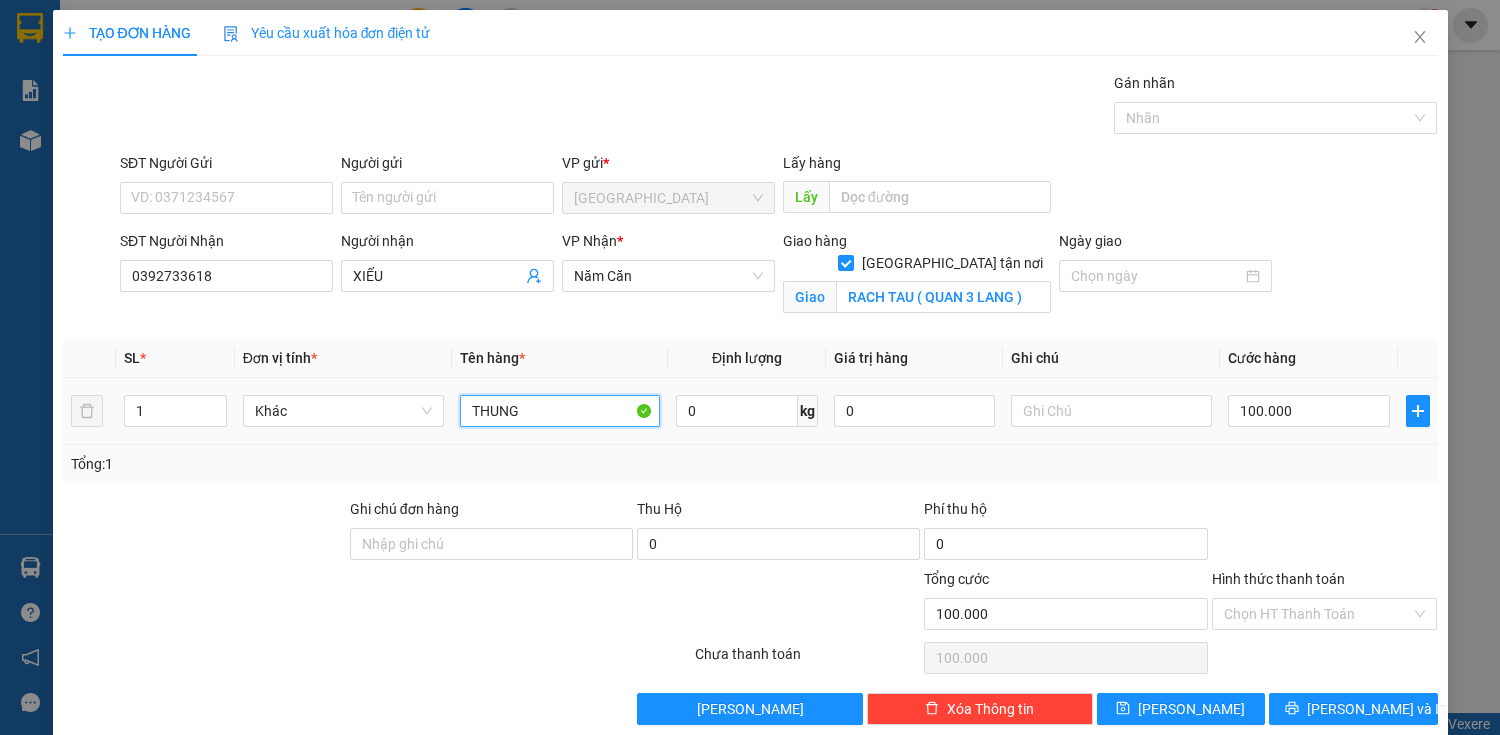 click on "THUNG" at bounding box center (560, 411) 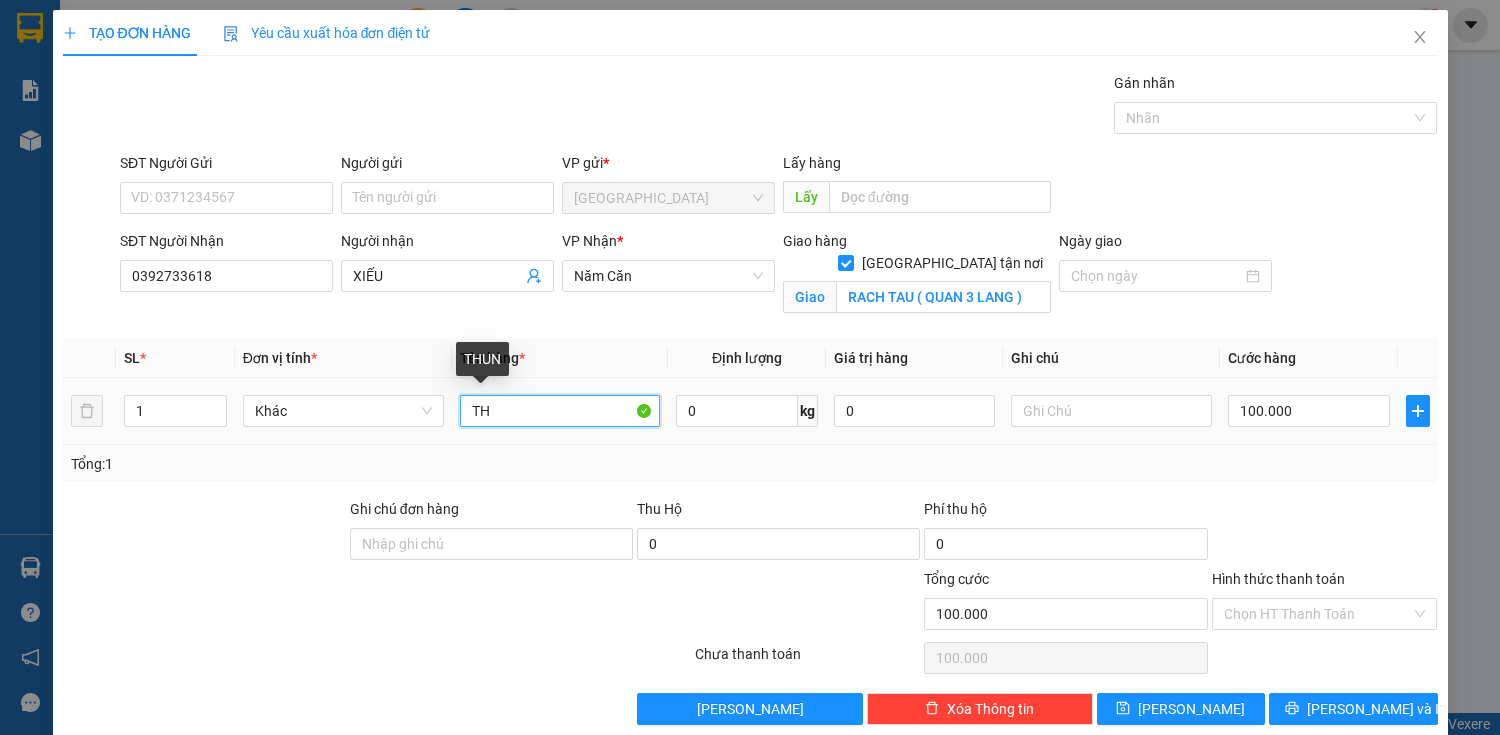 type on "T" 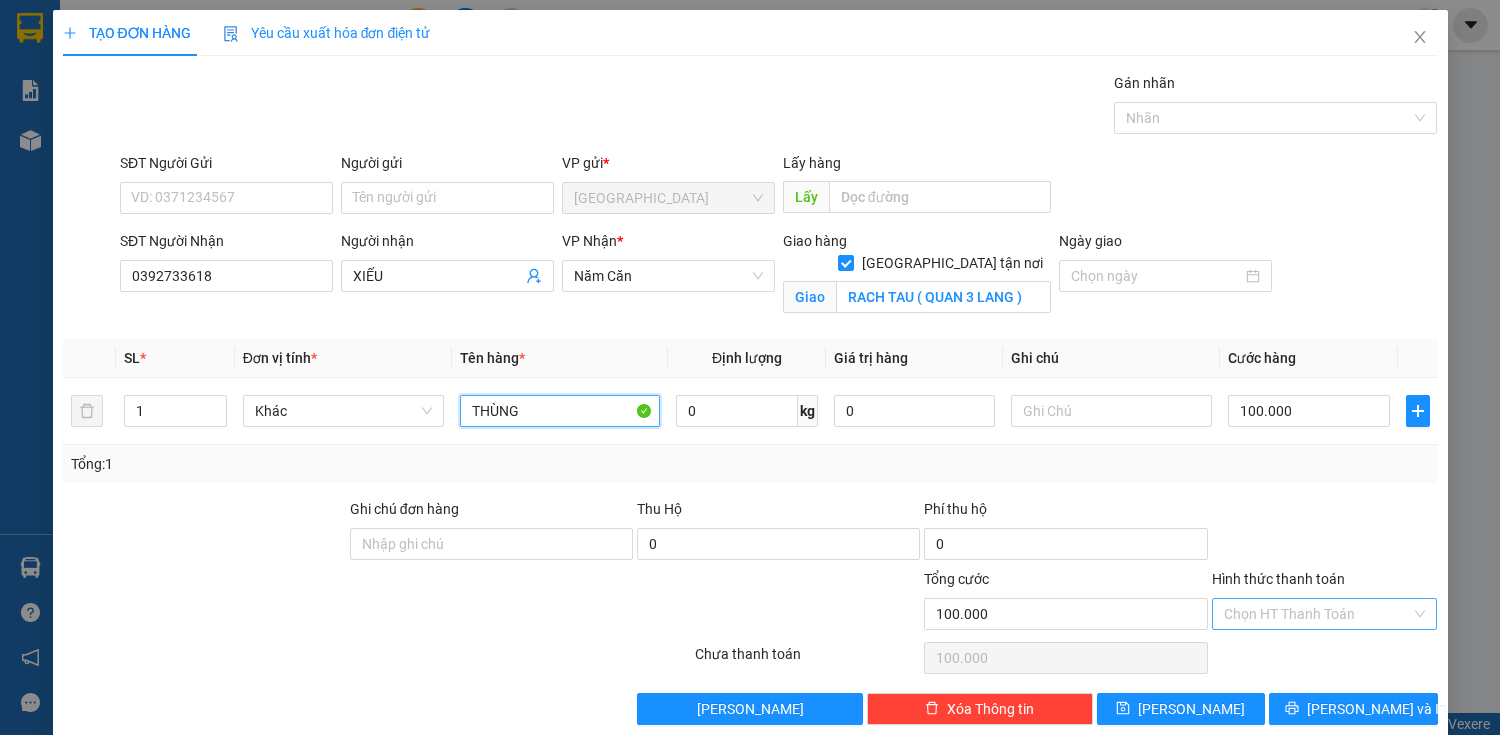 type on "THÙNG" 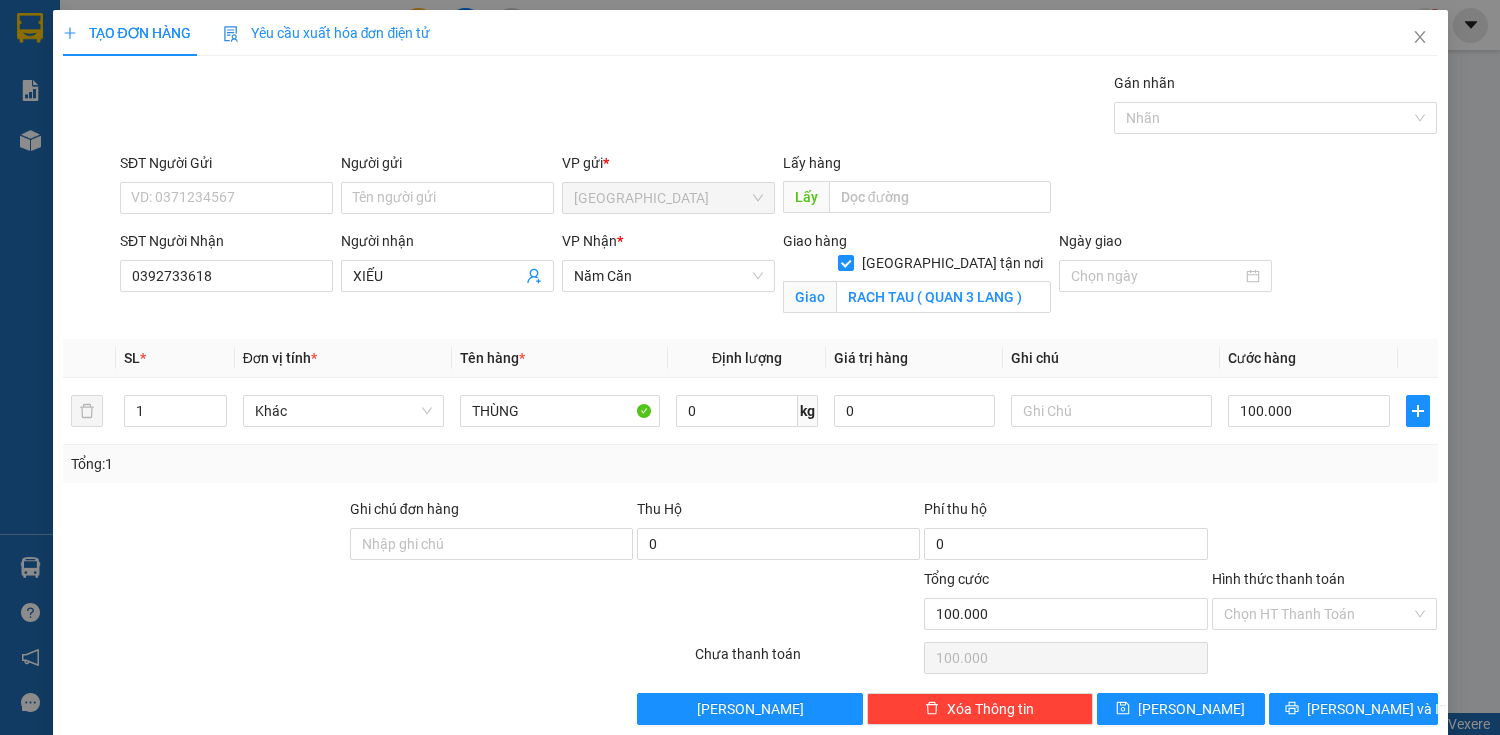 drag, startPoint x: 1264, startPoint y: 615, endPoint x: 1265, endPoint y: 628, distance: 13.038404 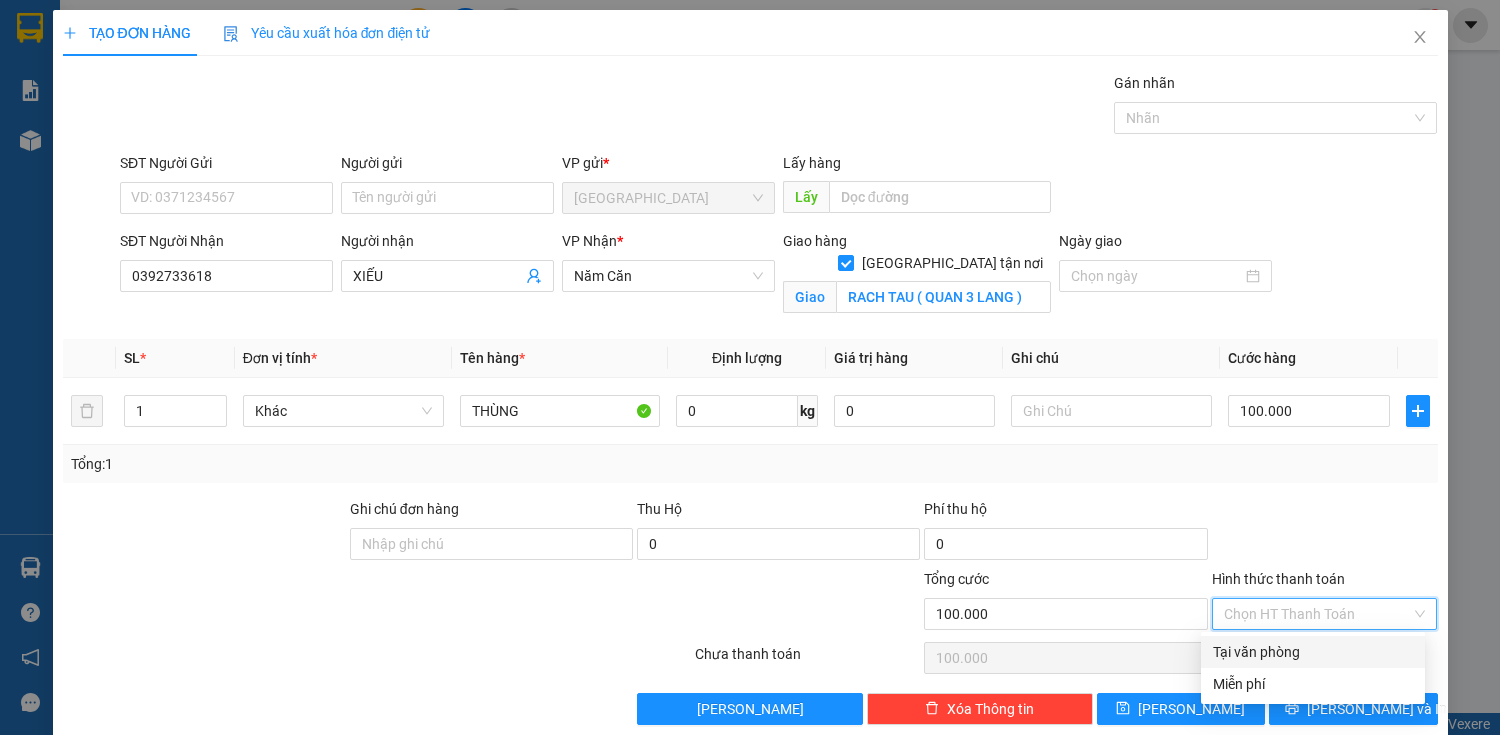 click on "Tại văn phòng" at bounding box center (1313, 652) 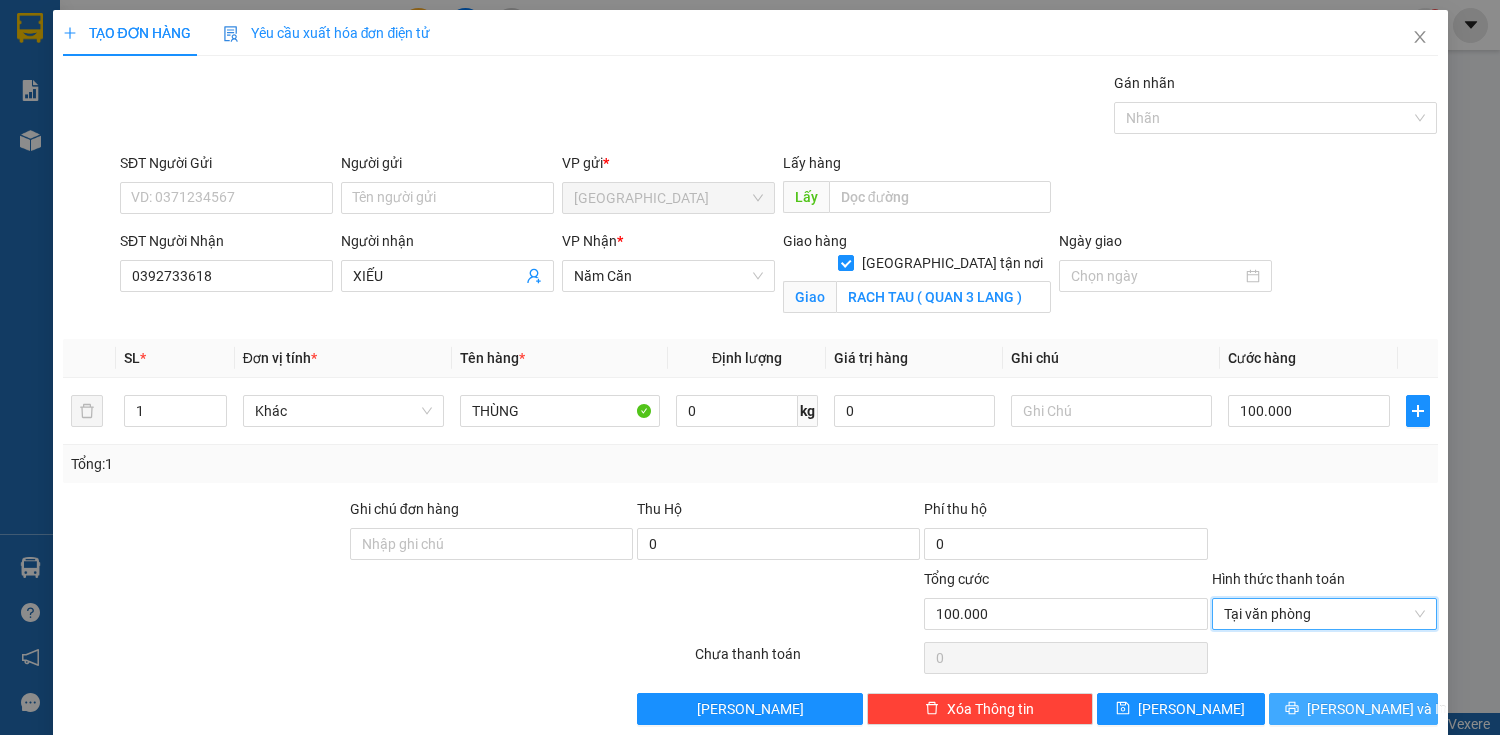 click on "[PERSON_NAME] và In" at bounding box center (1377, 709) 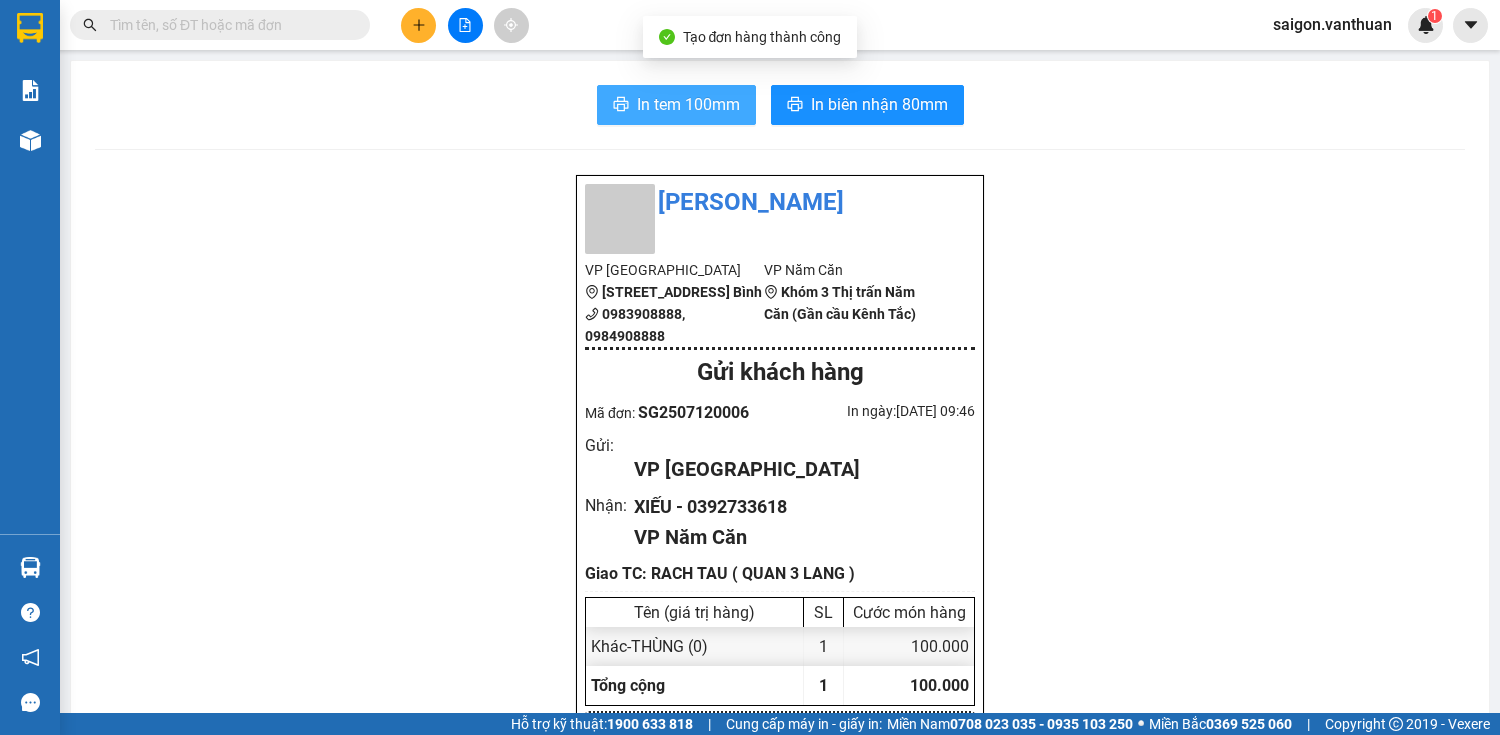 click on "In tem 100mm" at bounding box center (676, 105) 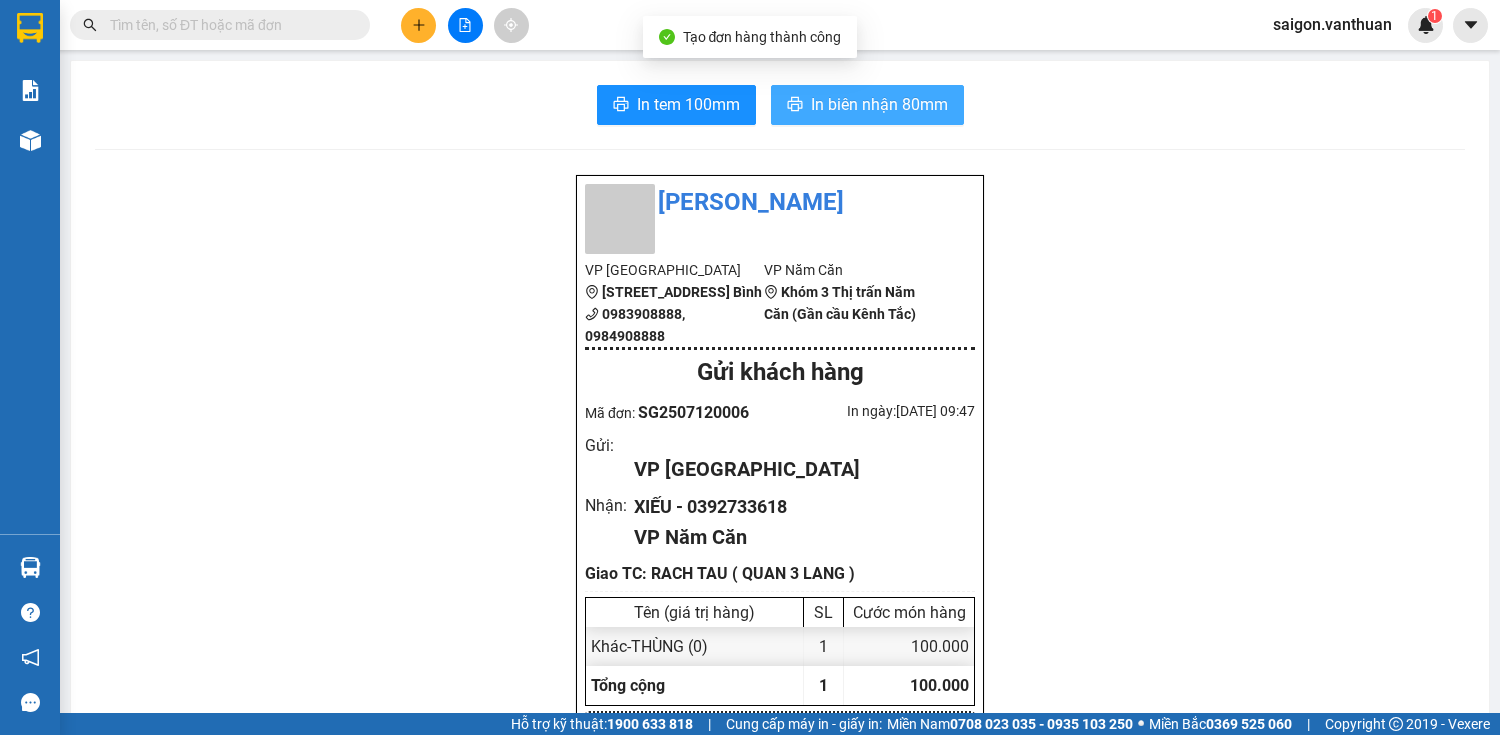 click on "In biên nhận 80mm" at bounding box center [879, 104] 